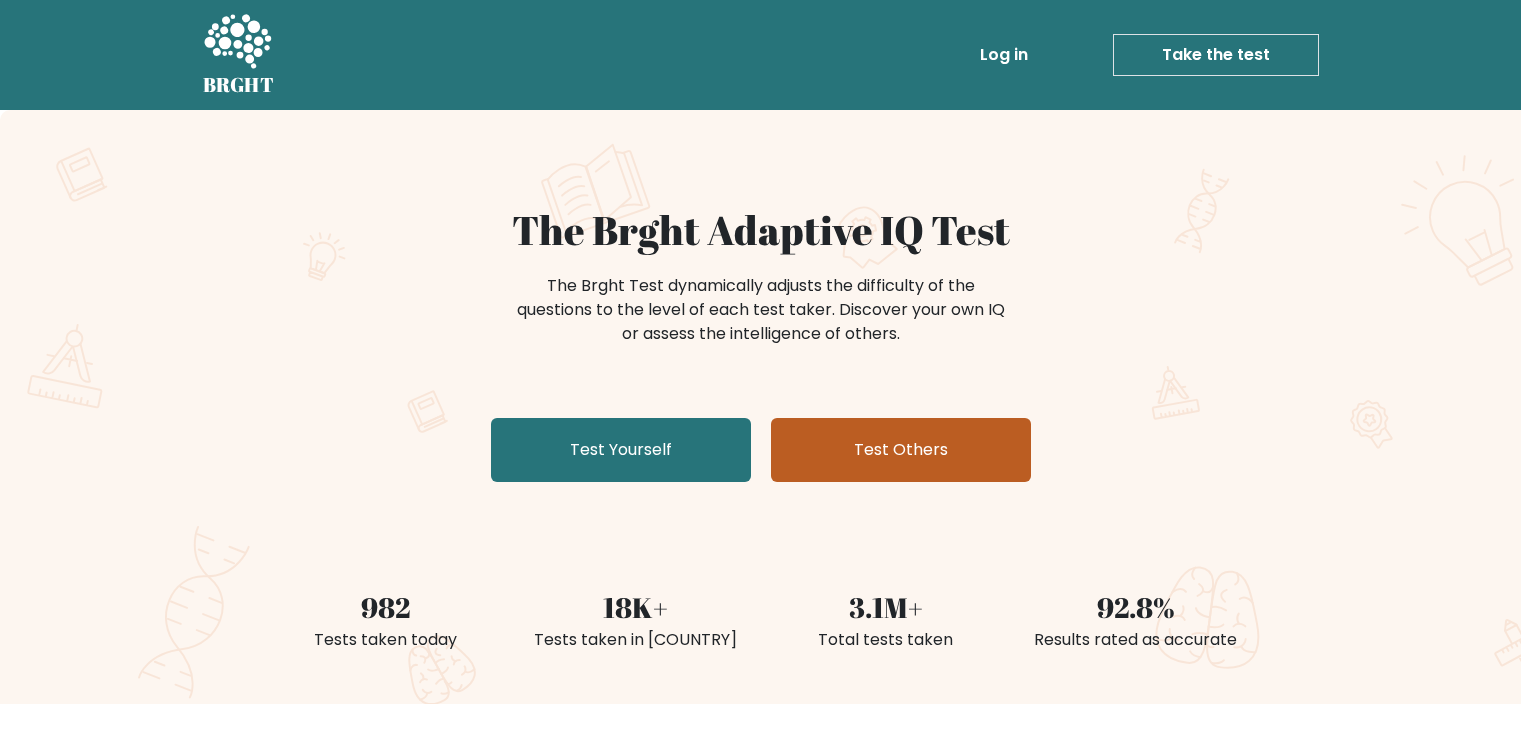 scroll, scrollTop: 0, scrollLeft: 0, axis: both 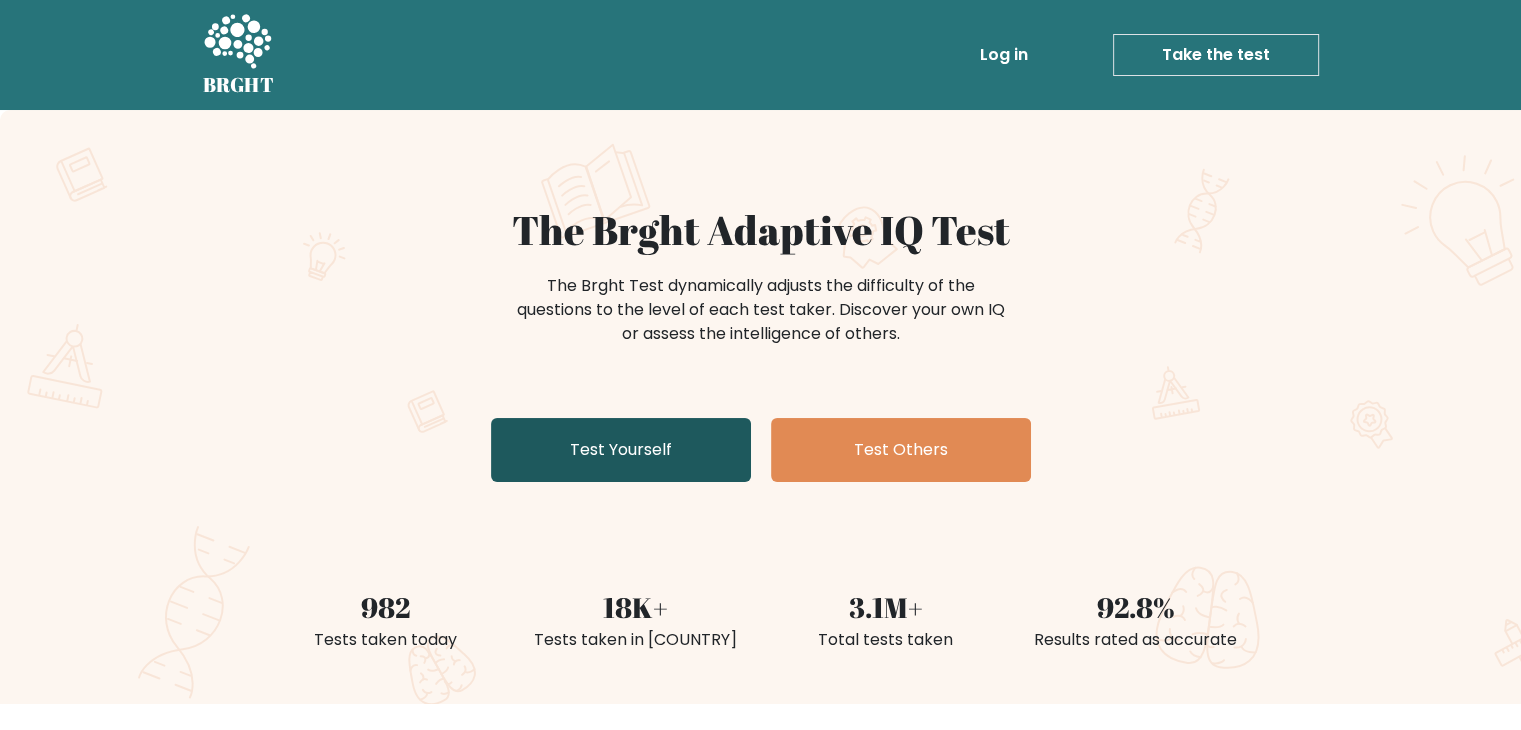 click on "Test Yourself" at bounding box center [621, 450] 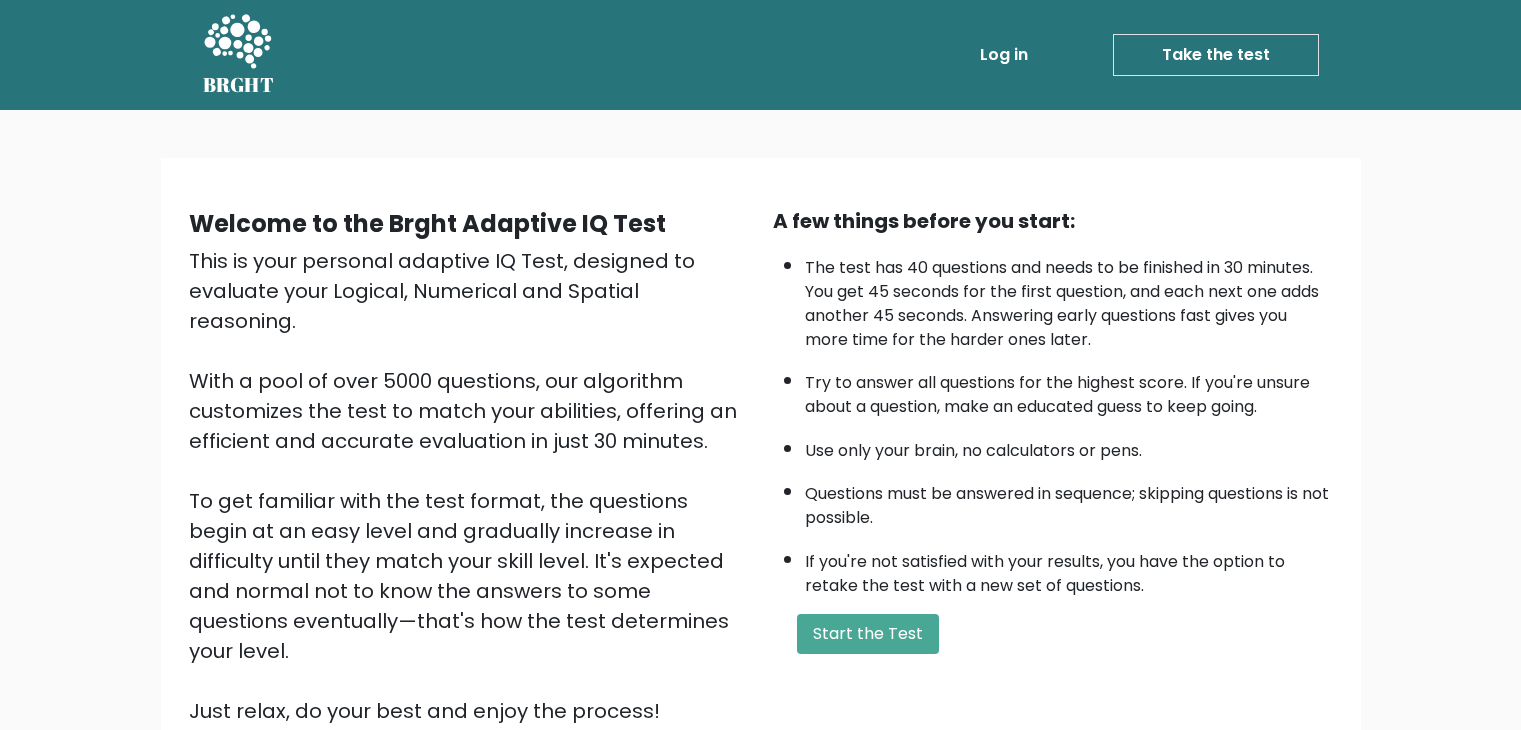 scroll, scrollTop: 0, scrollLeft: 0, axis: both 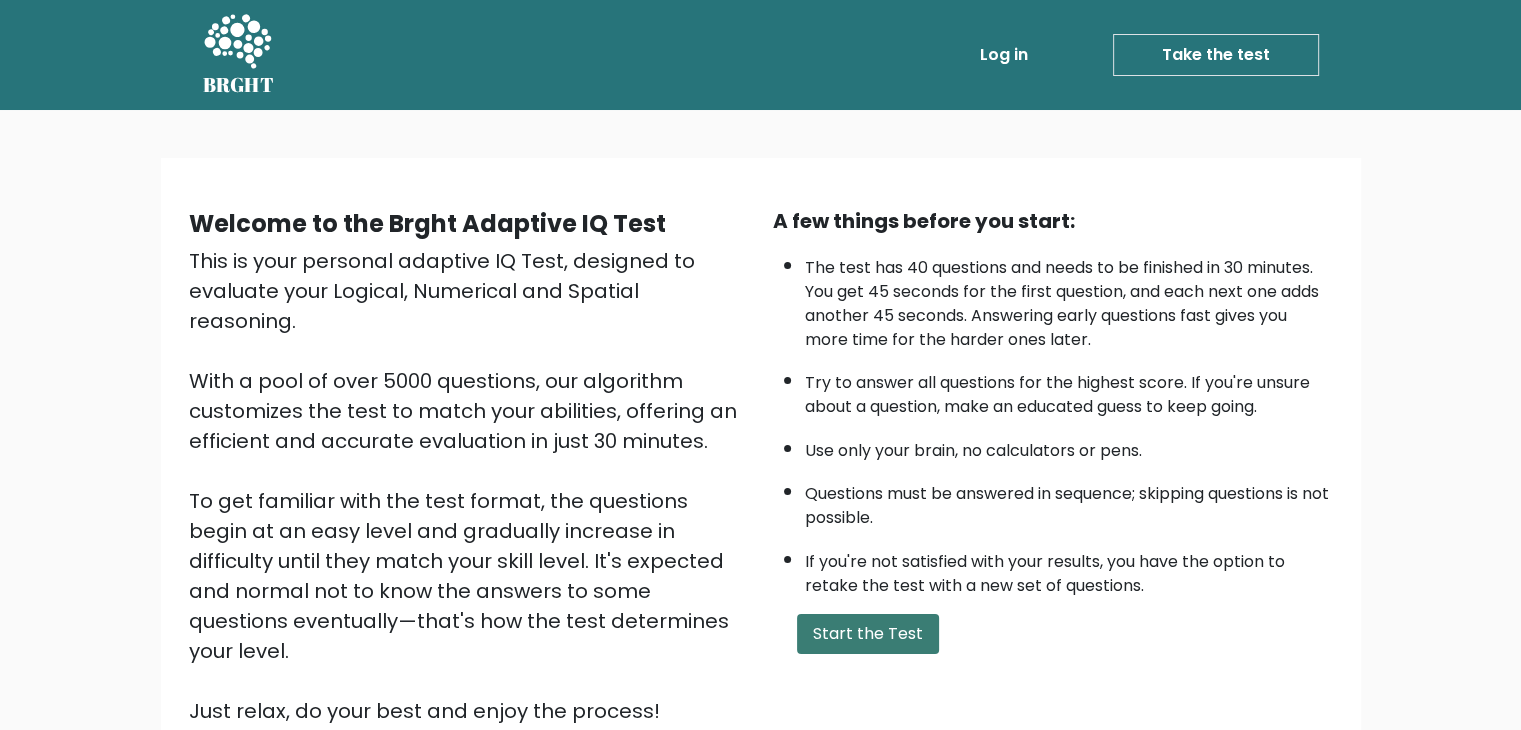 click on "Start the Test" at bounding box center (868, 634) 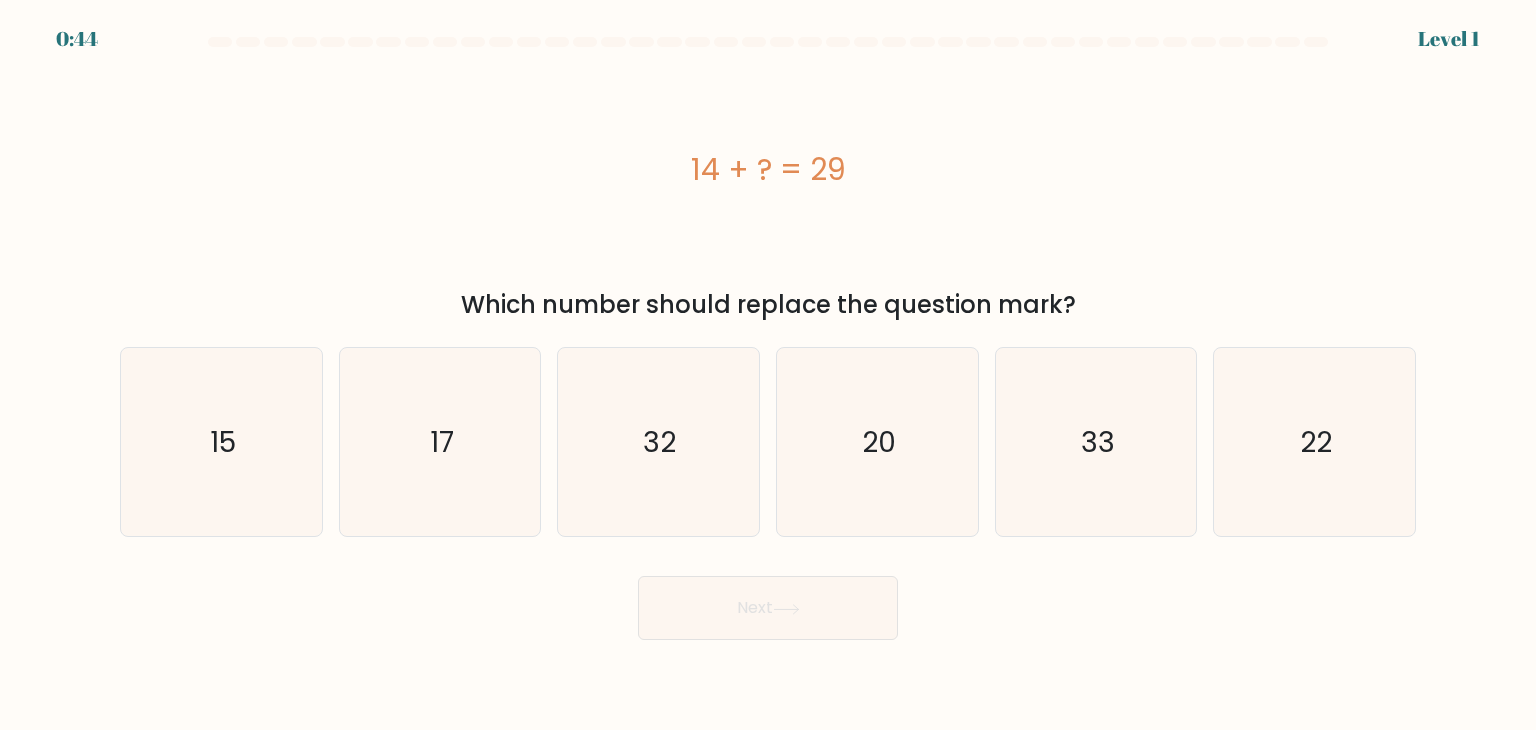 scroll, scrollTop: 0, scrollLeft: 0, axis: both 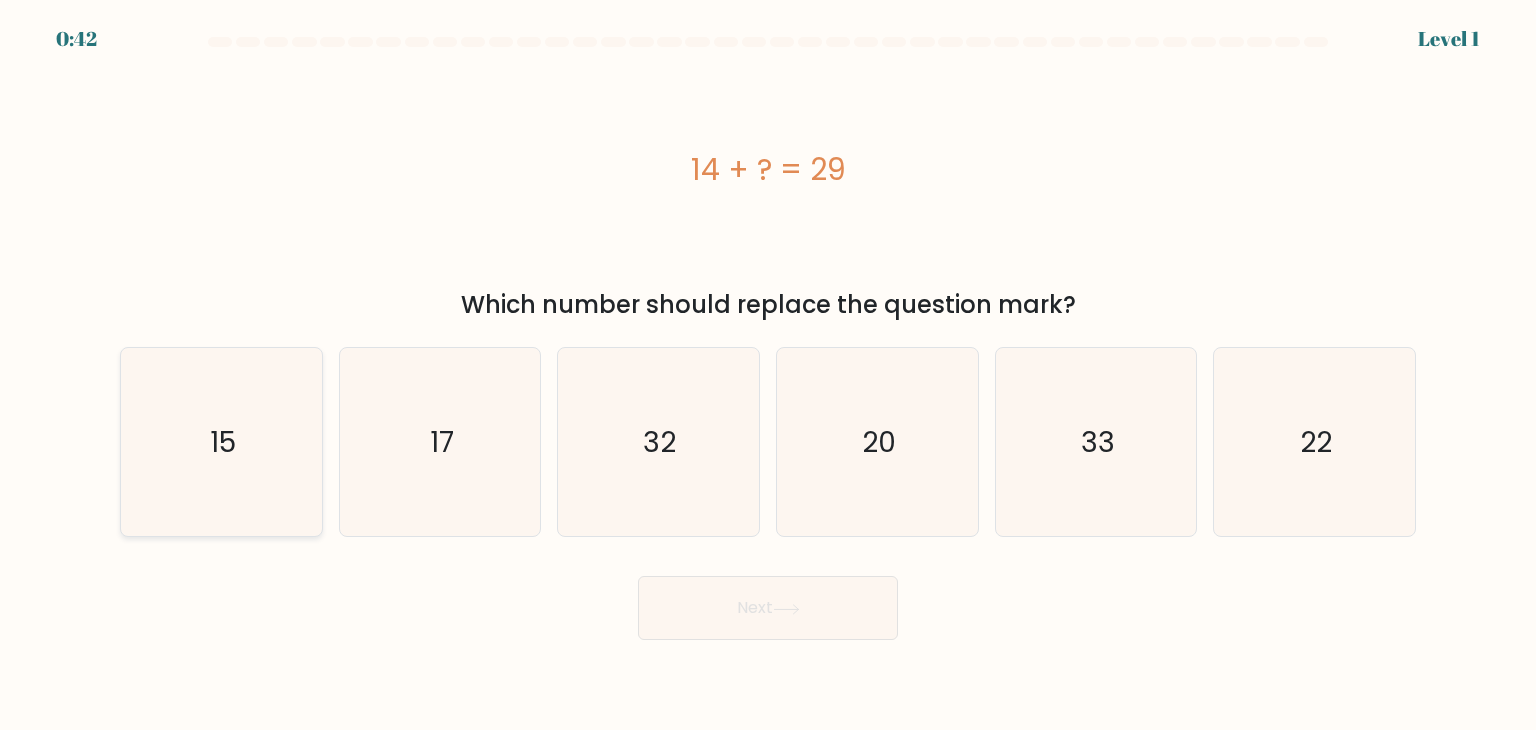 drag, startPoint x: 179, startPoint y: 469, endPoint x: 216, endPoint y: 485, distance: 40.311287 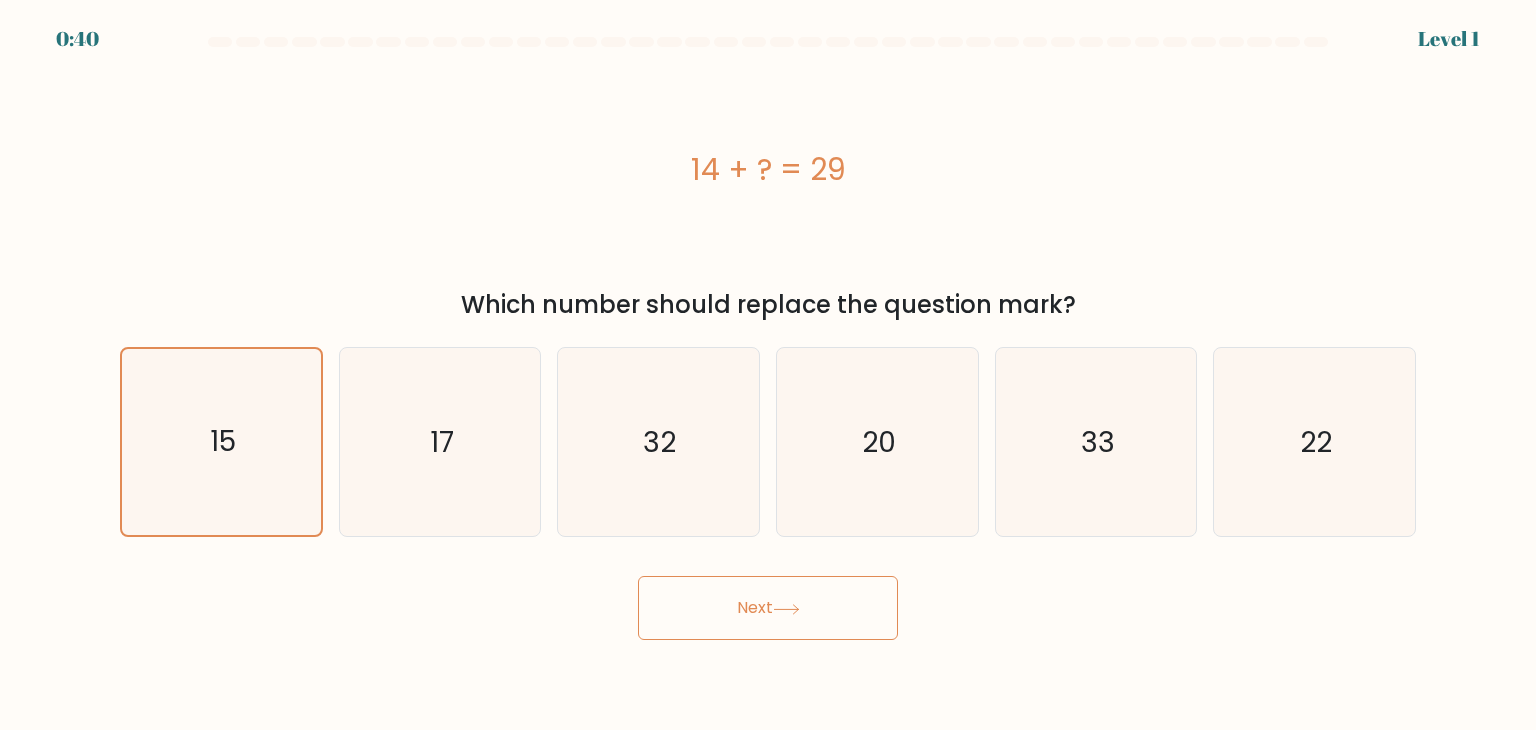 click on "Next" at bounding box center (768, 608) 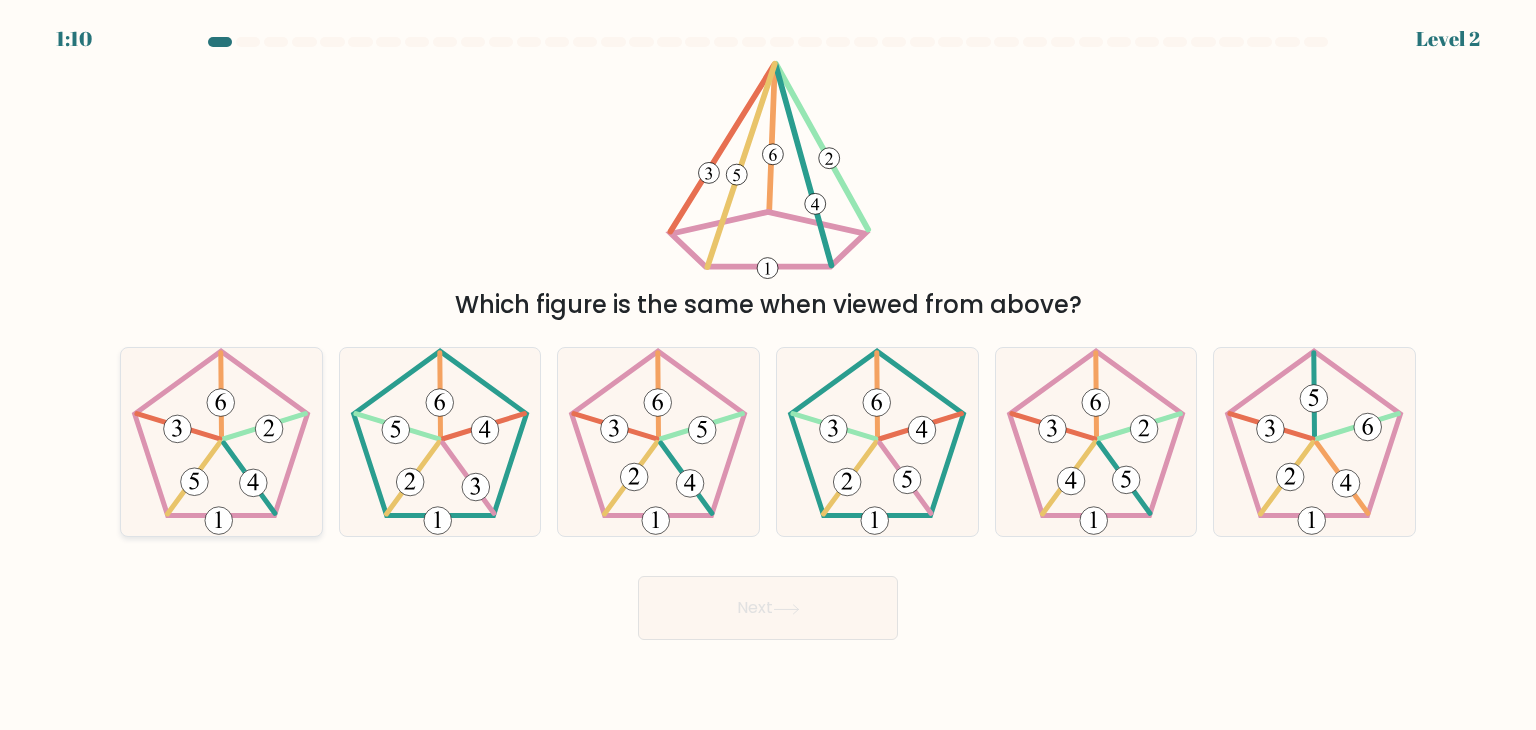 click 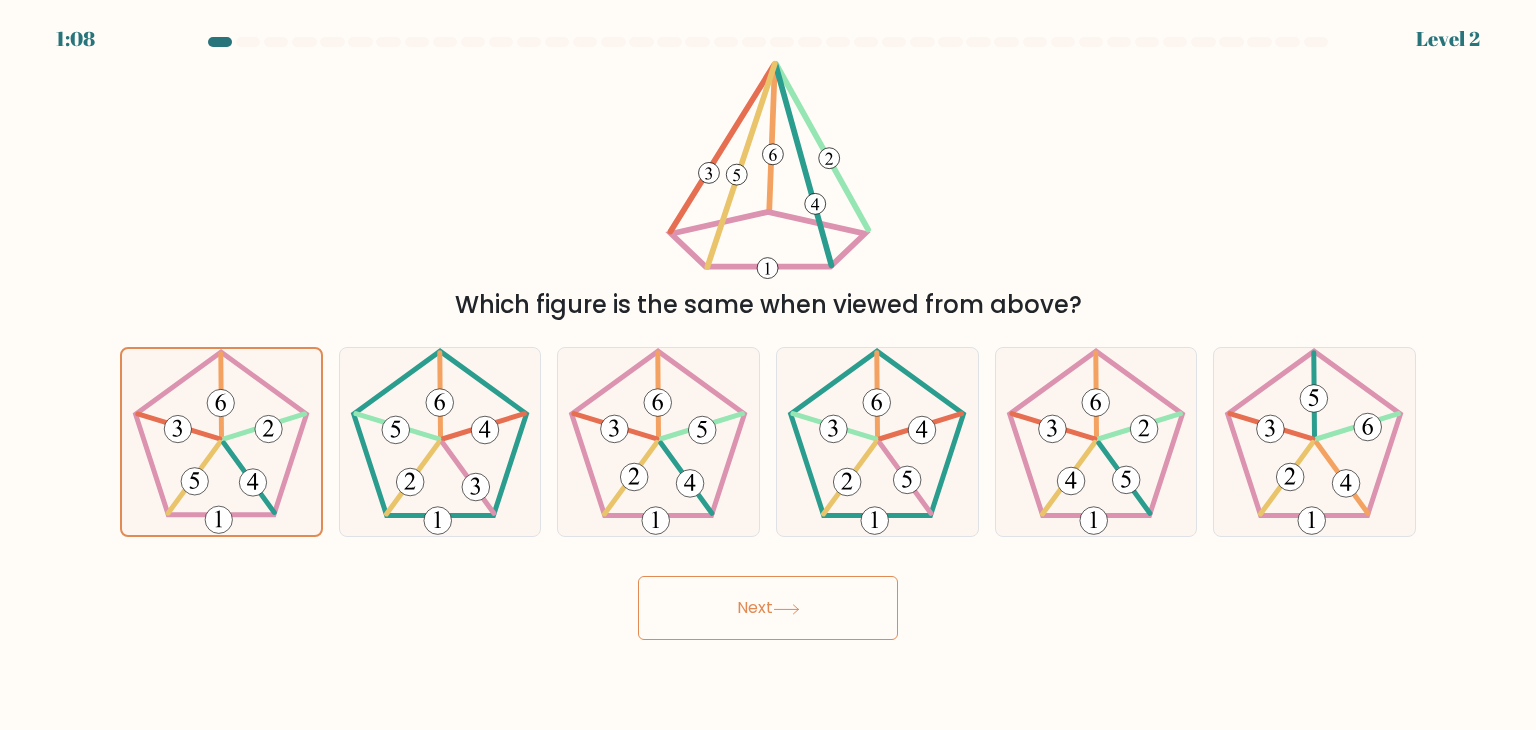 click on "Next" at bounding box center (768, 608) 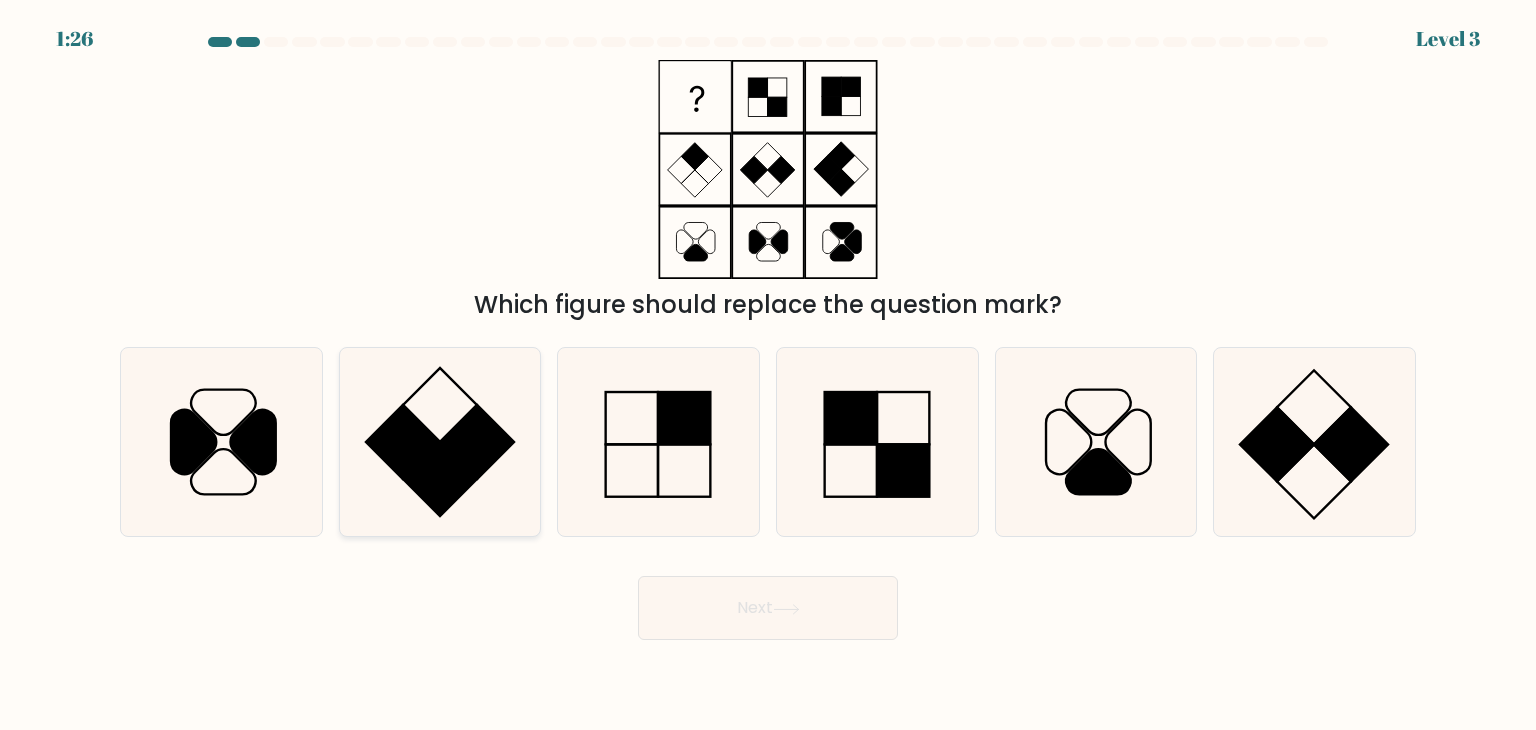 click 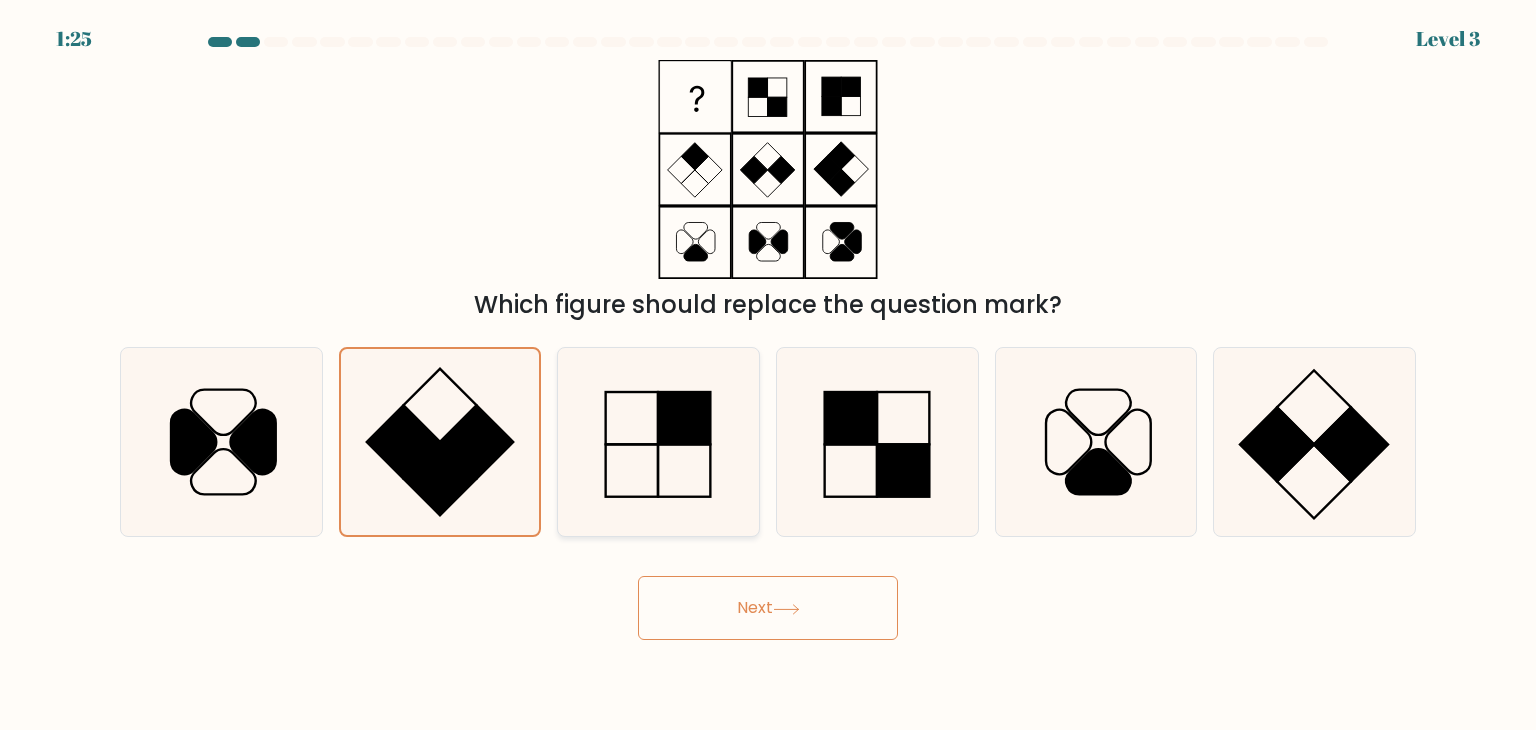 click 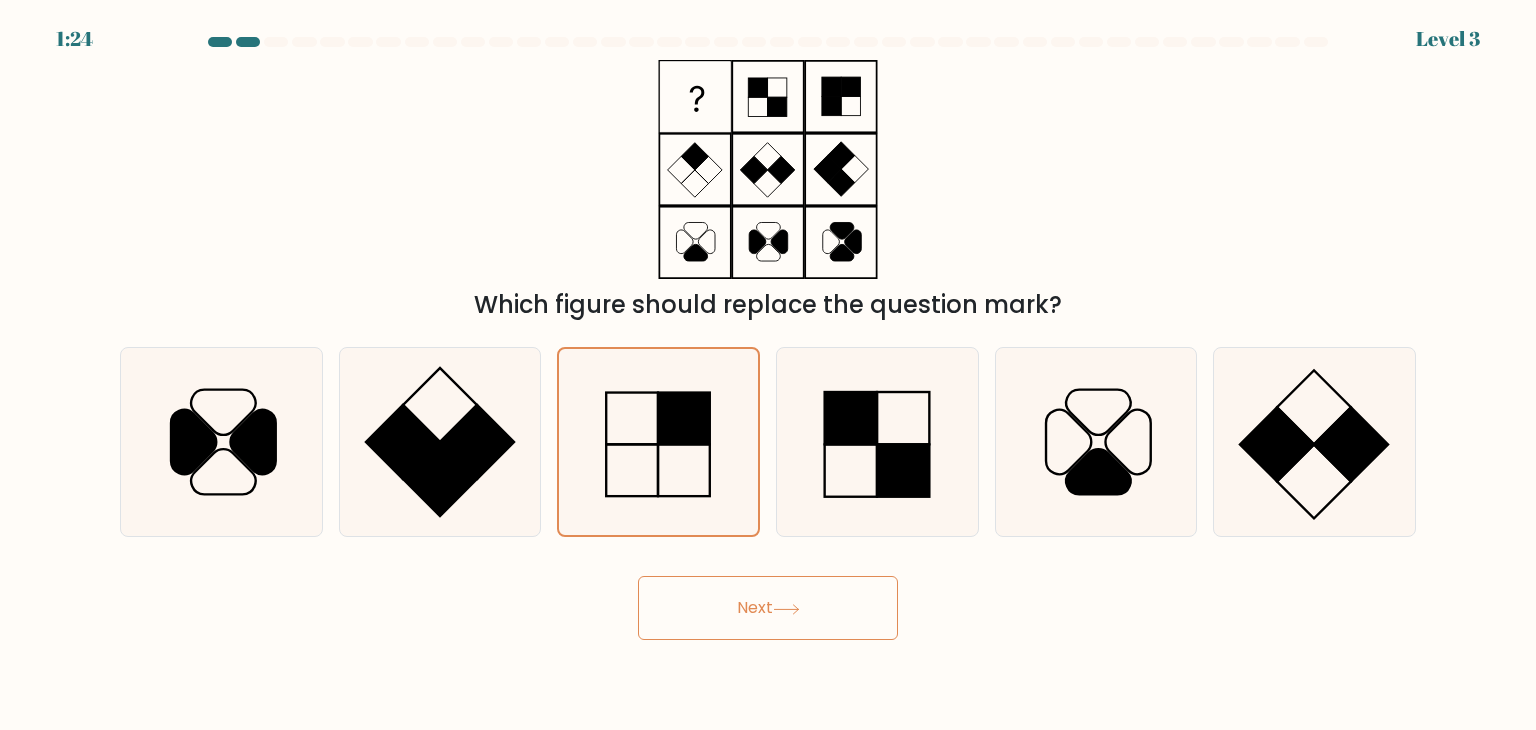 click on "Next" at bounding box center [768, 608] 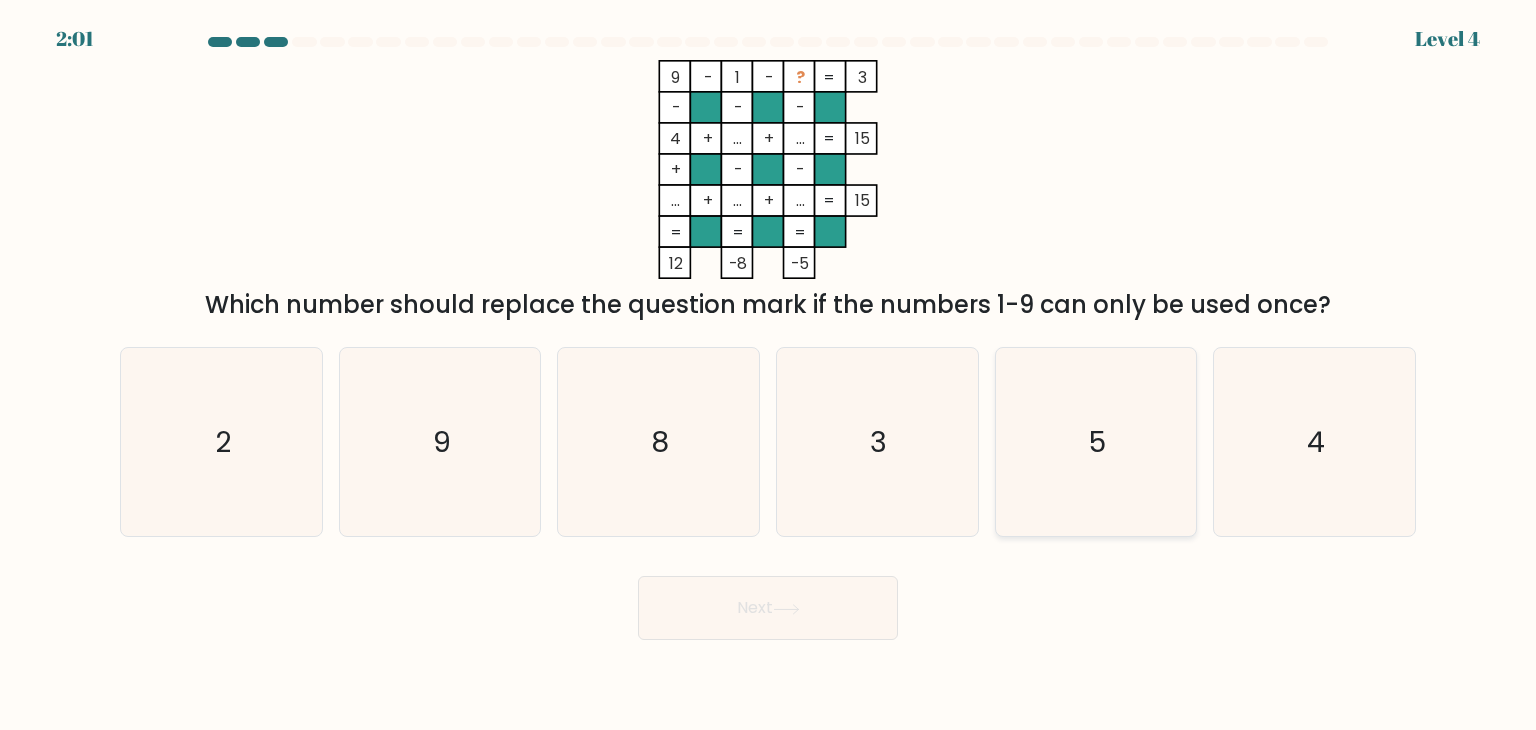 click on "5" 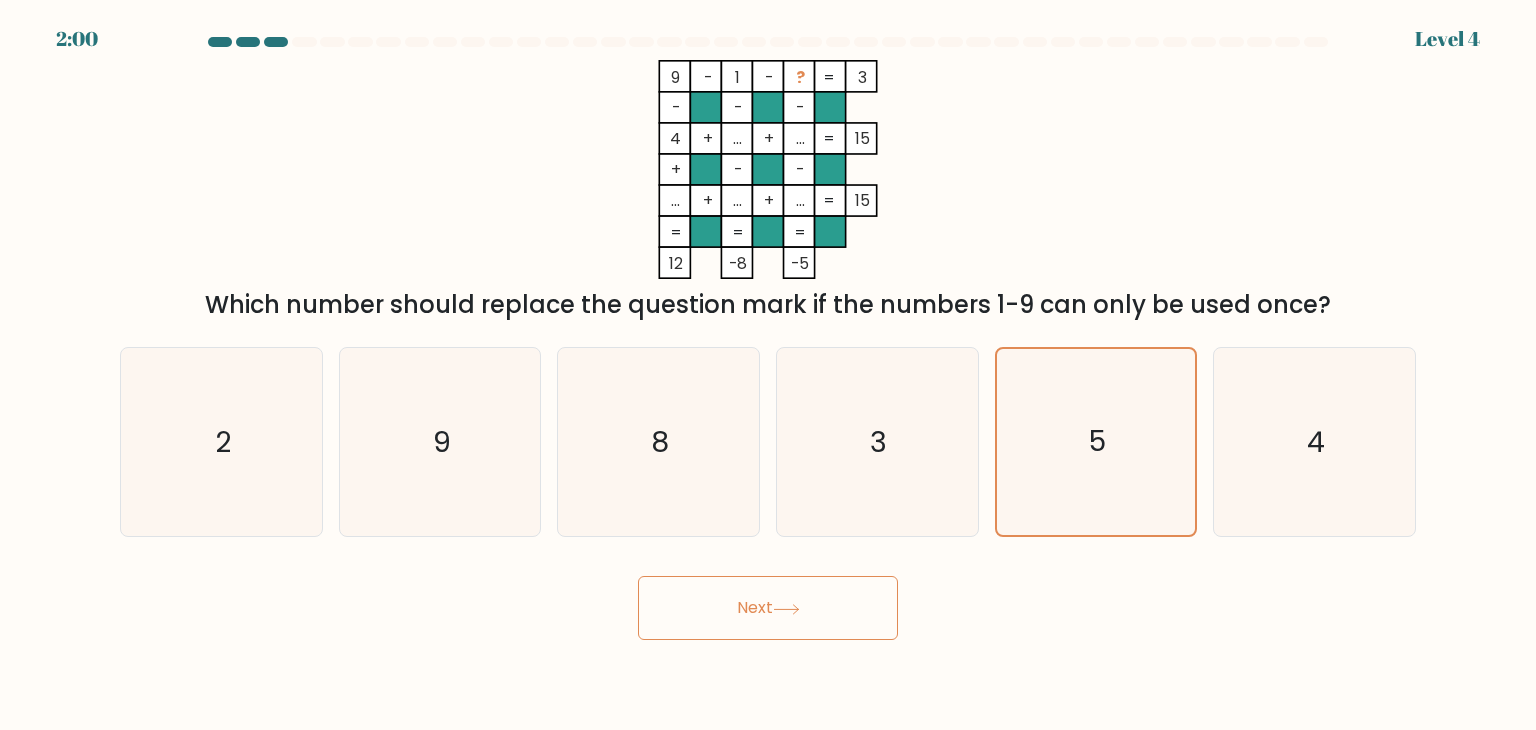 click on "Next" at bounding box center [768, 608] 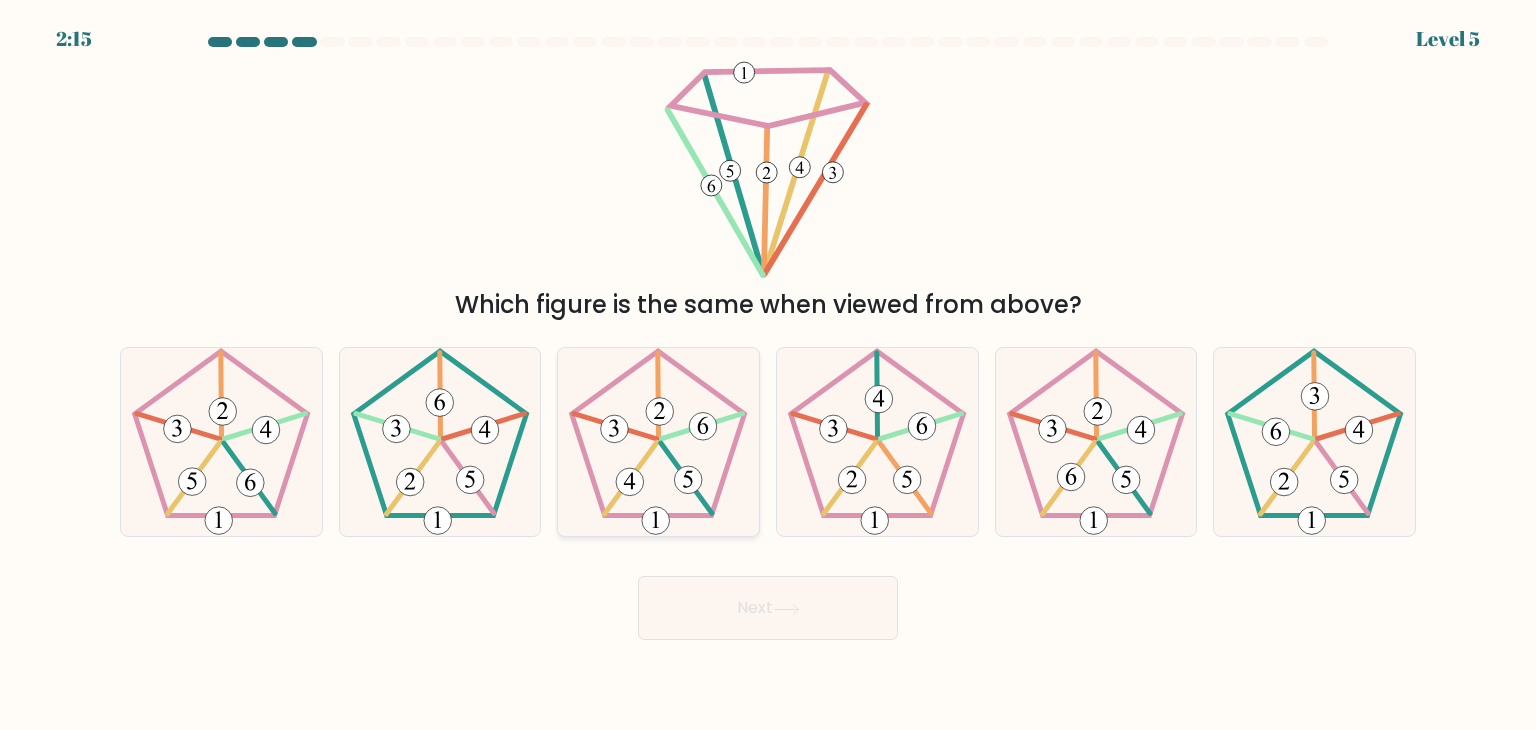 click 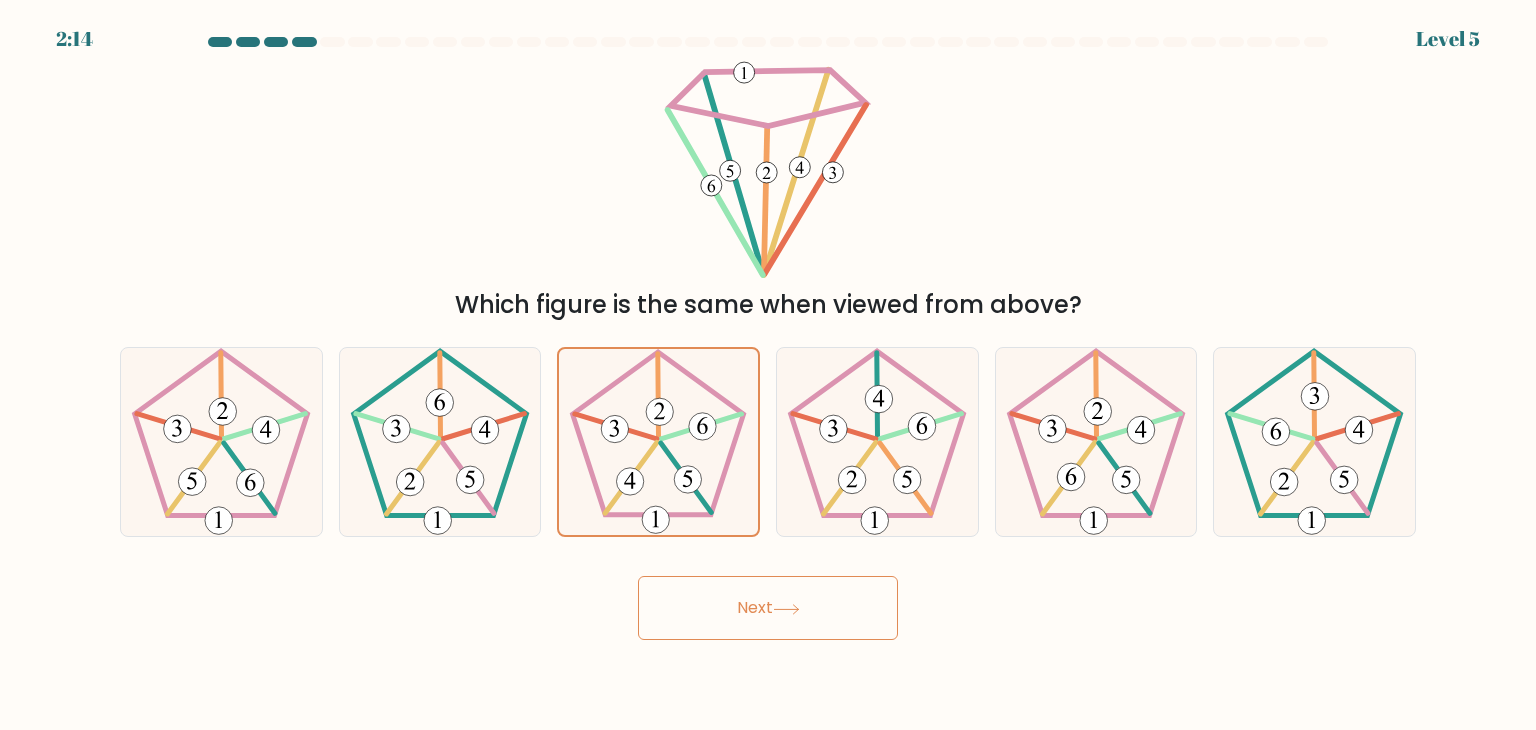 click 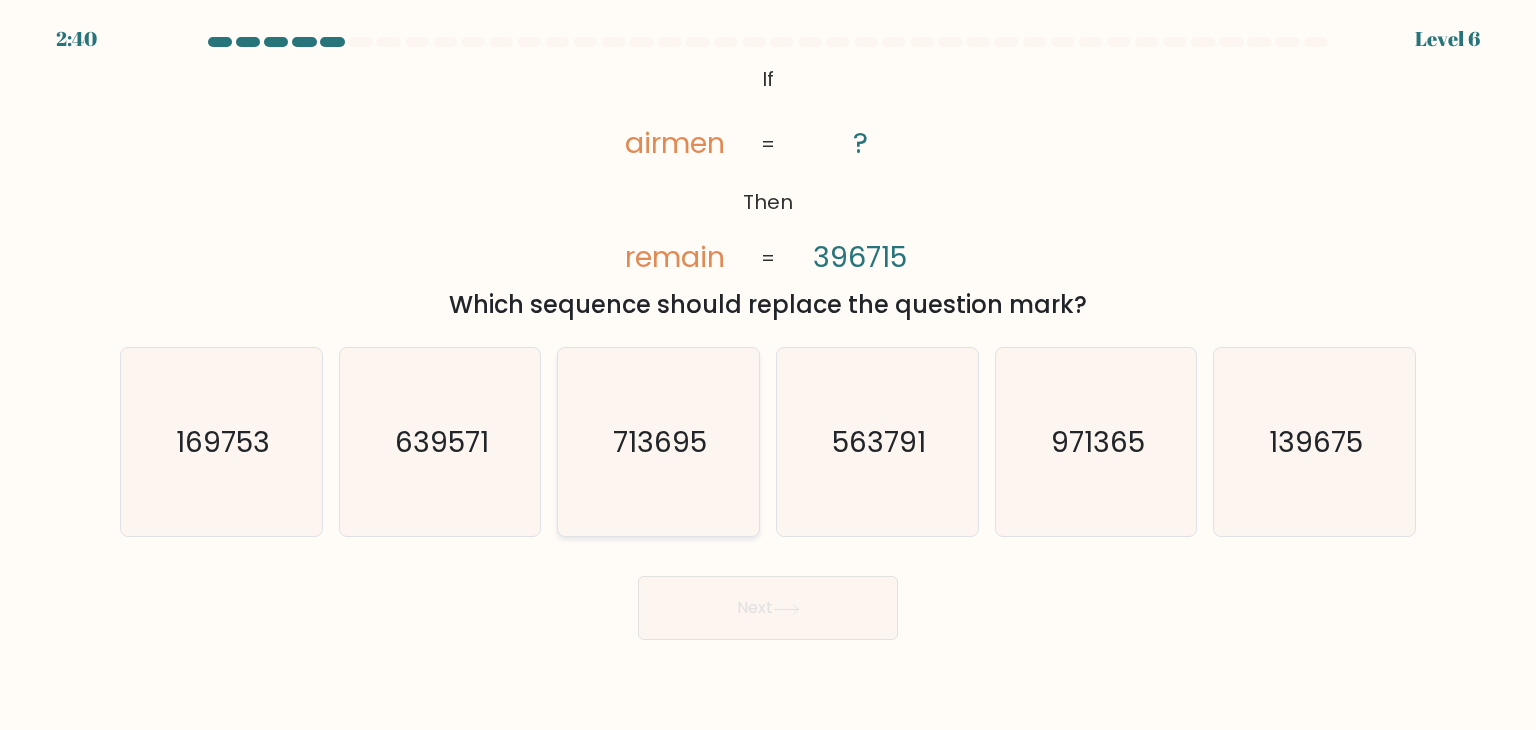 click on "713695" 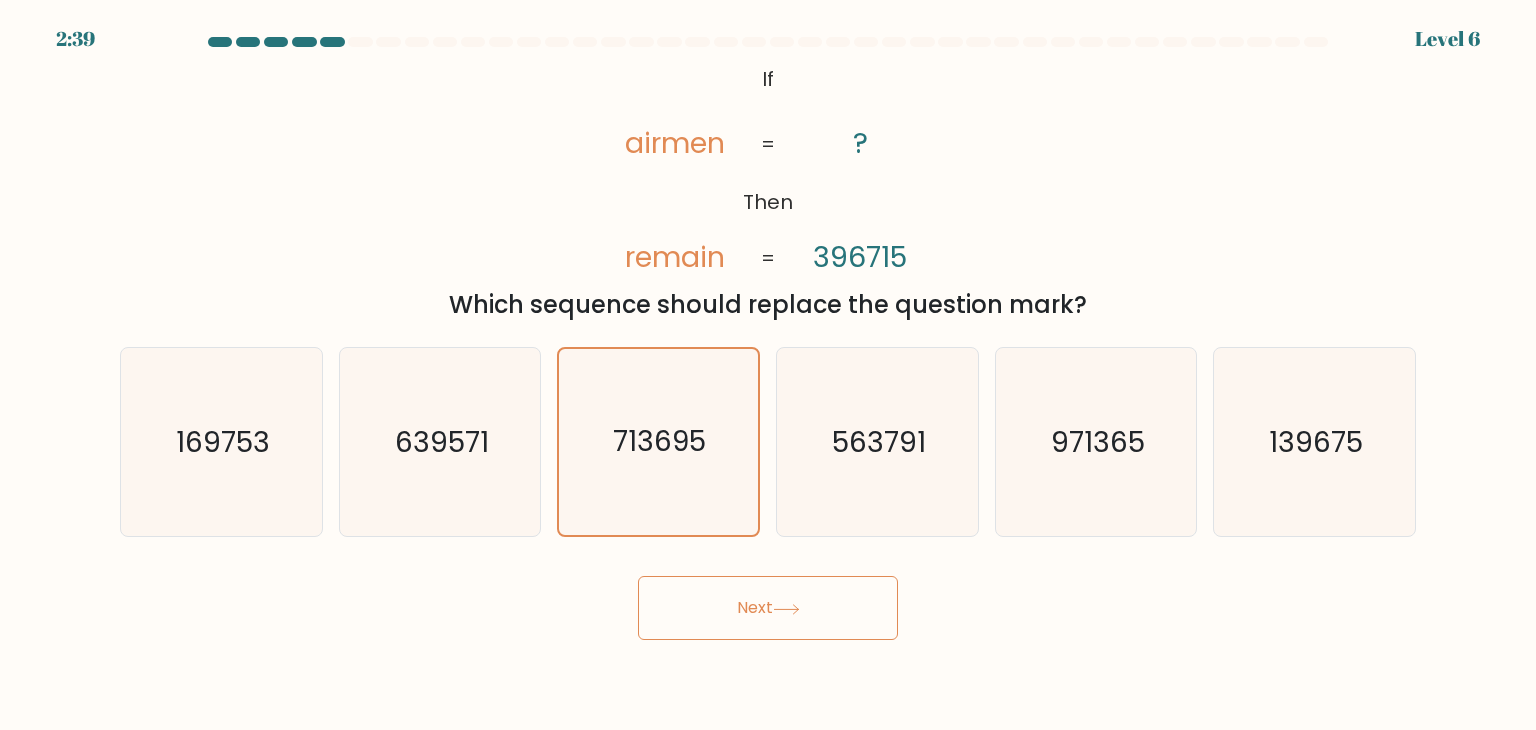 click on "Next" at bounding box center [768, 608] 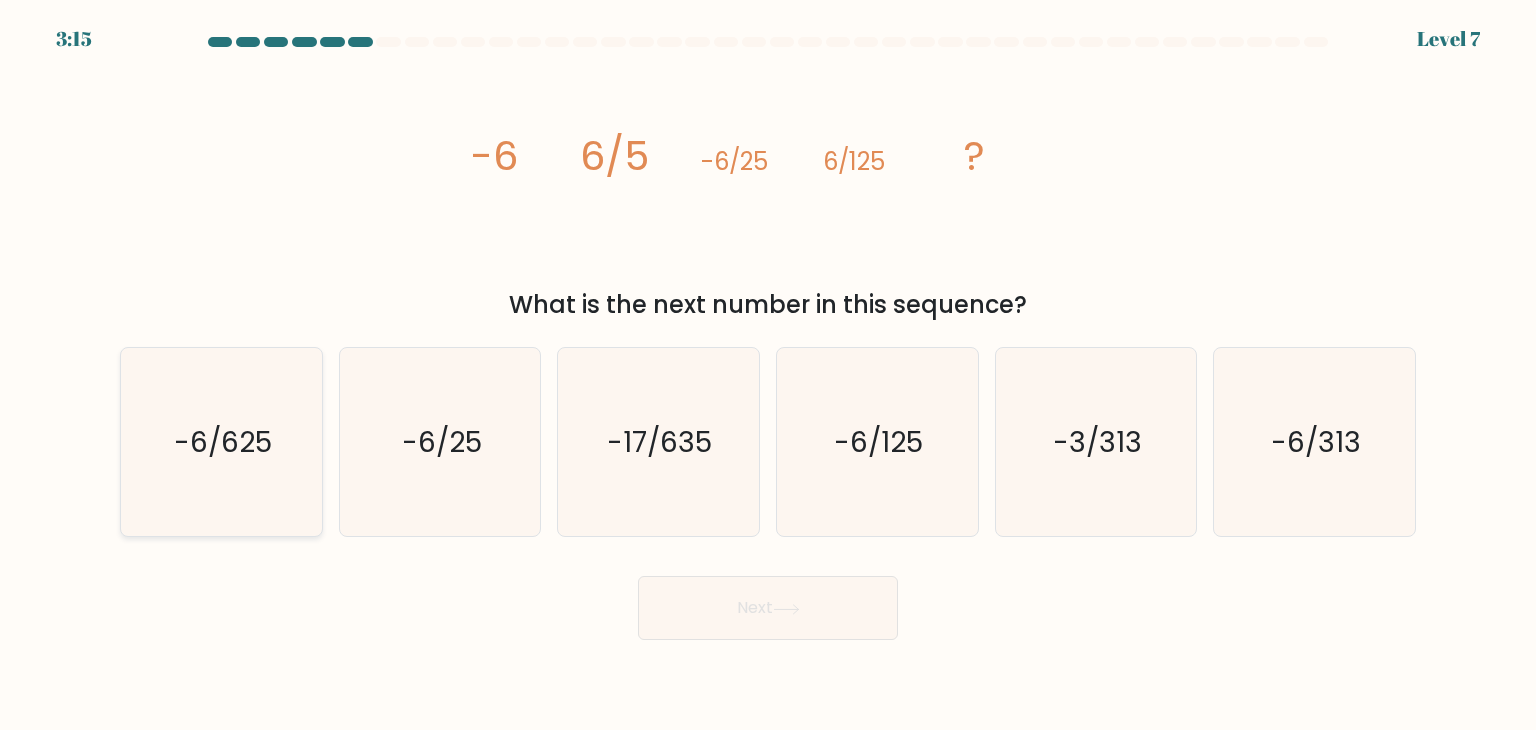 click on "-6/625" 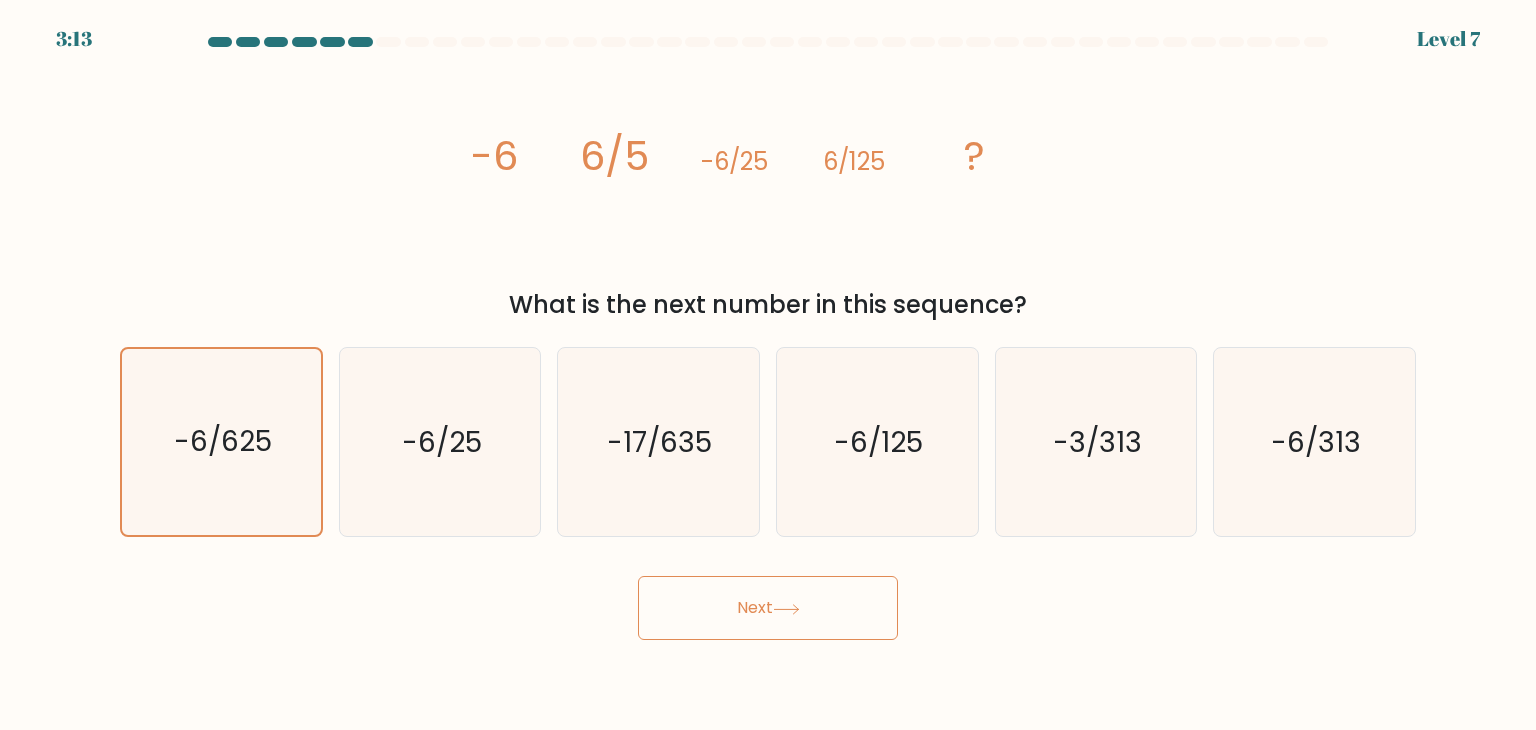 click on "Next" at bounding box center [768, 608] 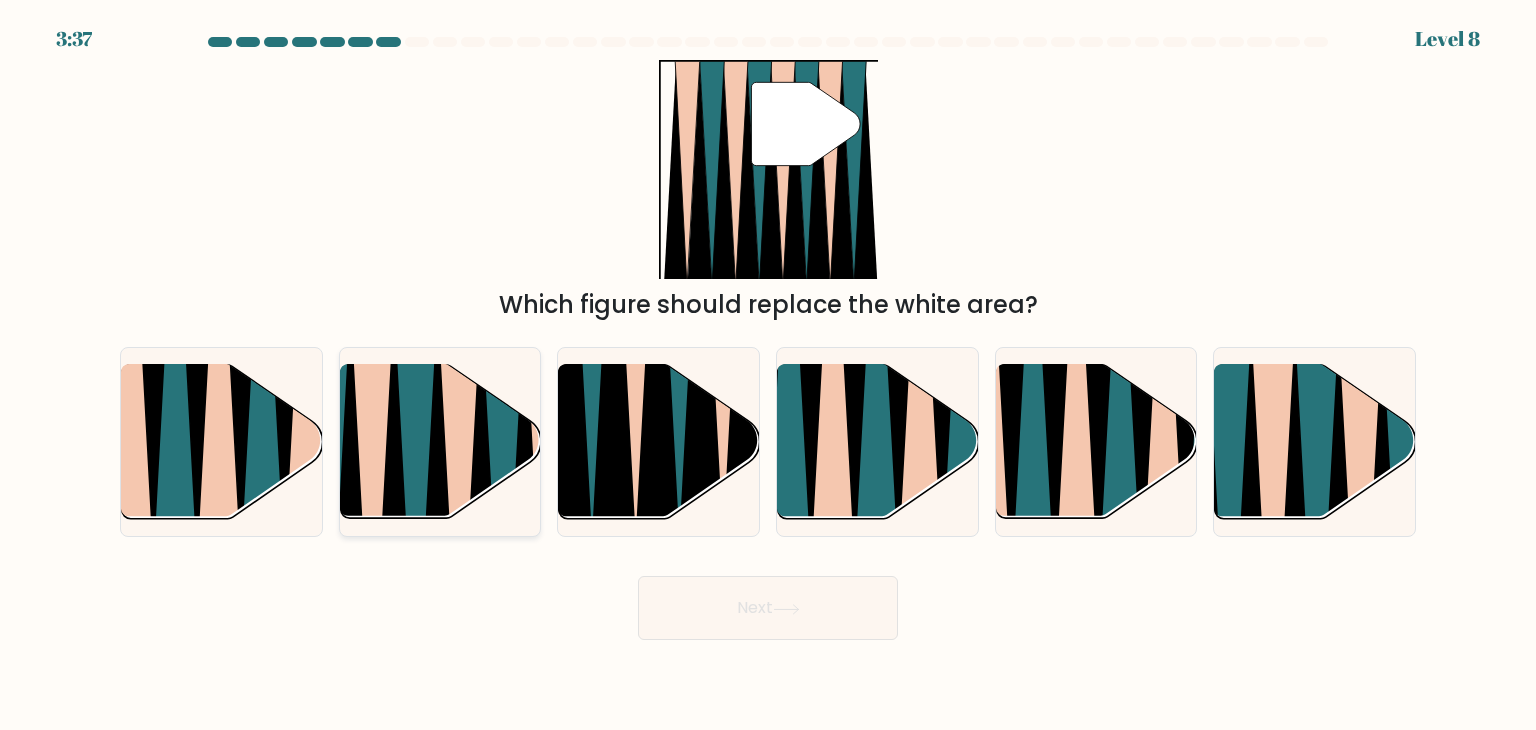 click 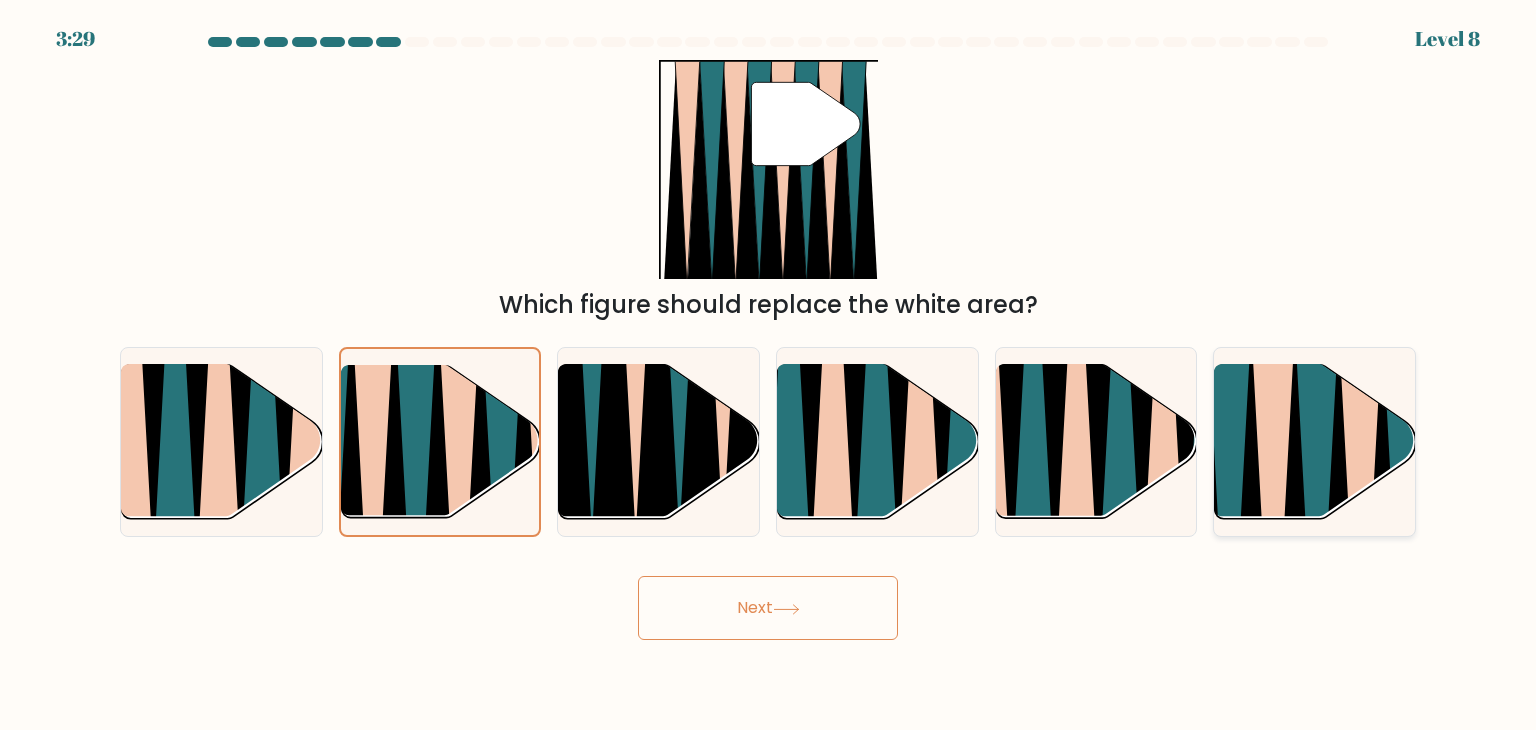 click 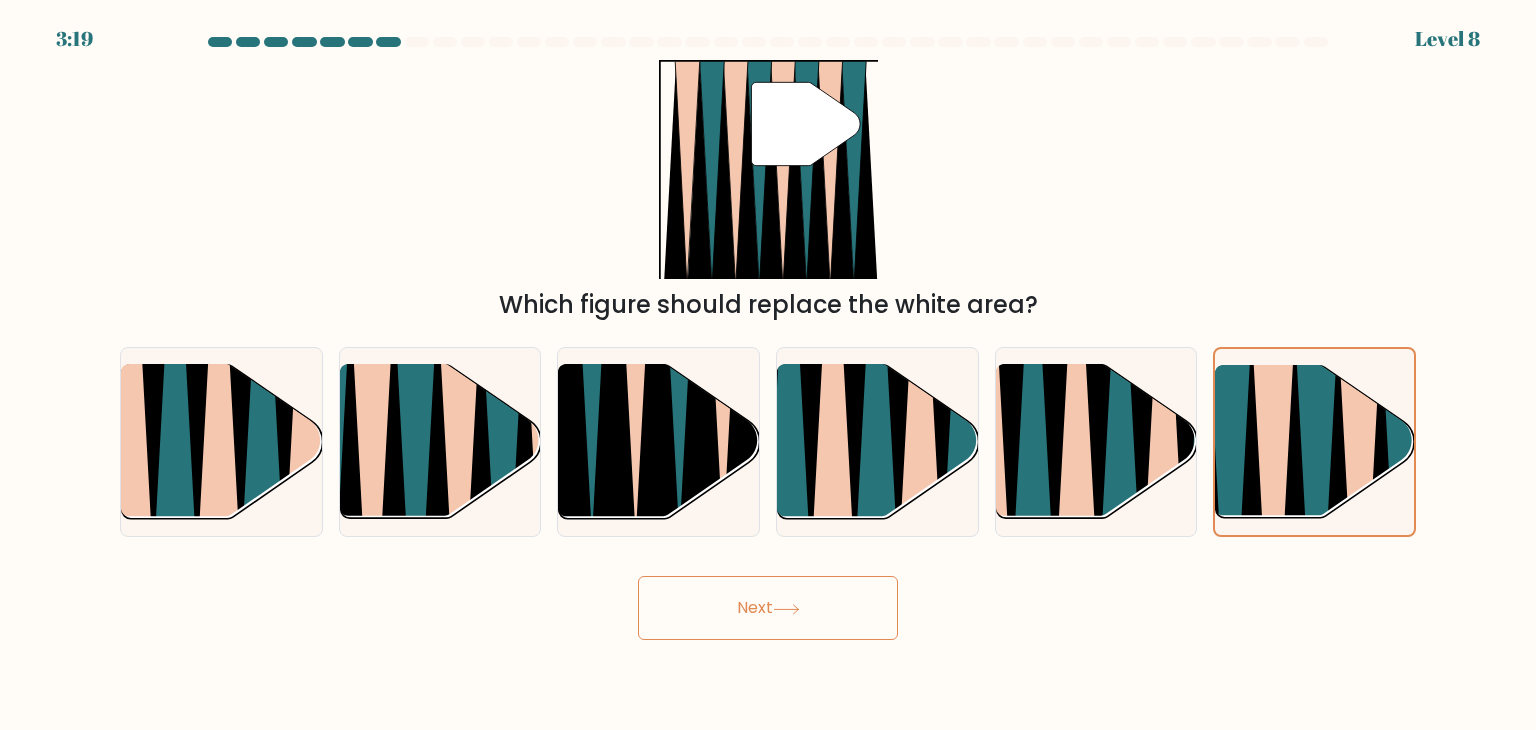 click on "Next" at bounding box center (768, 608) 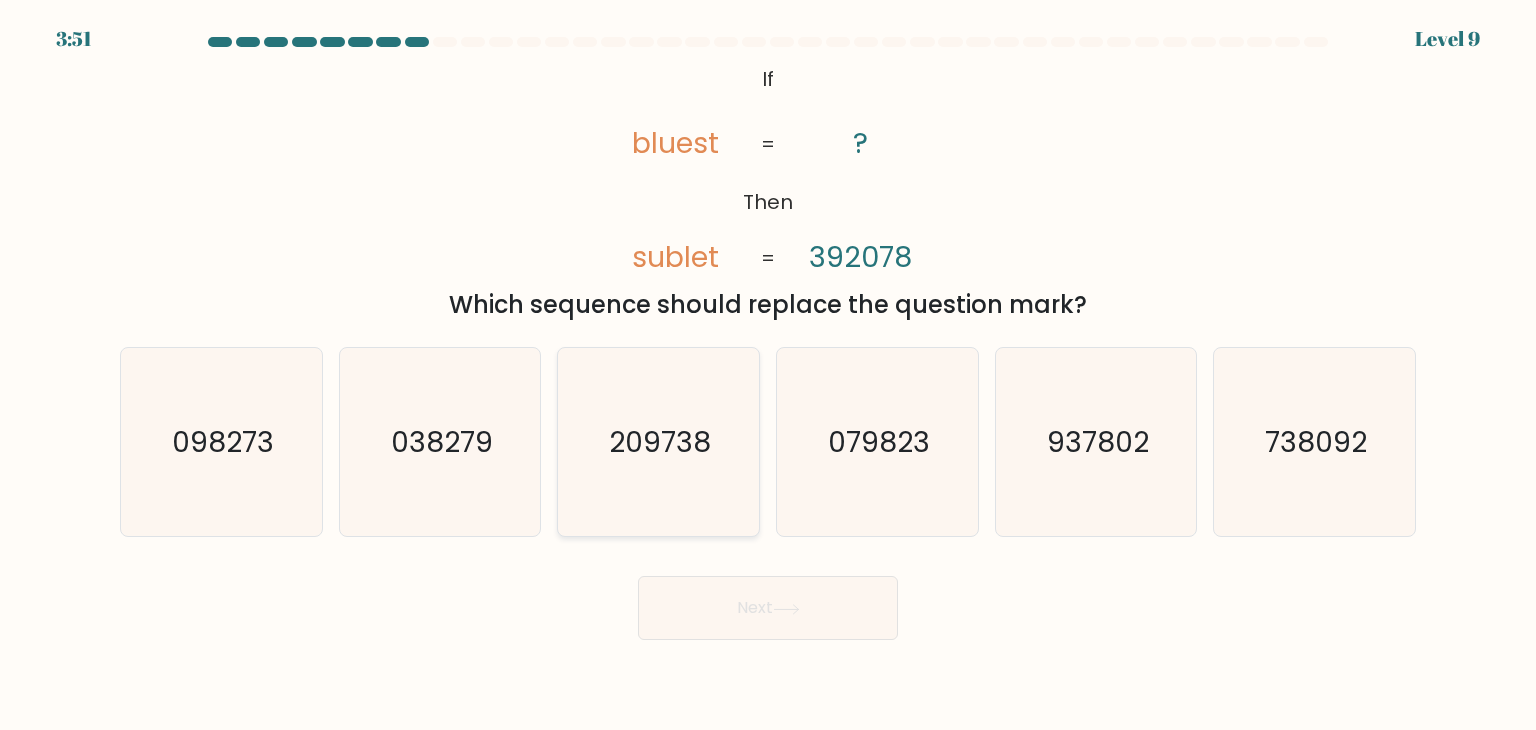 click on "209738" 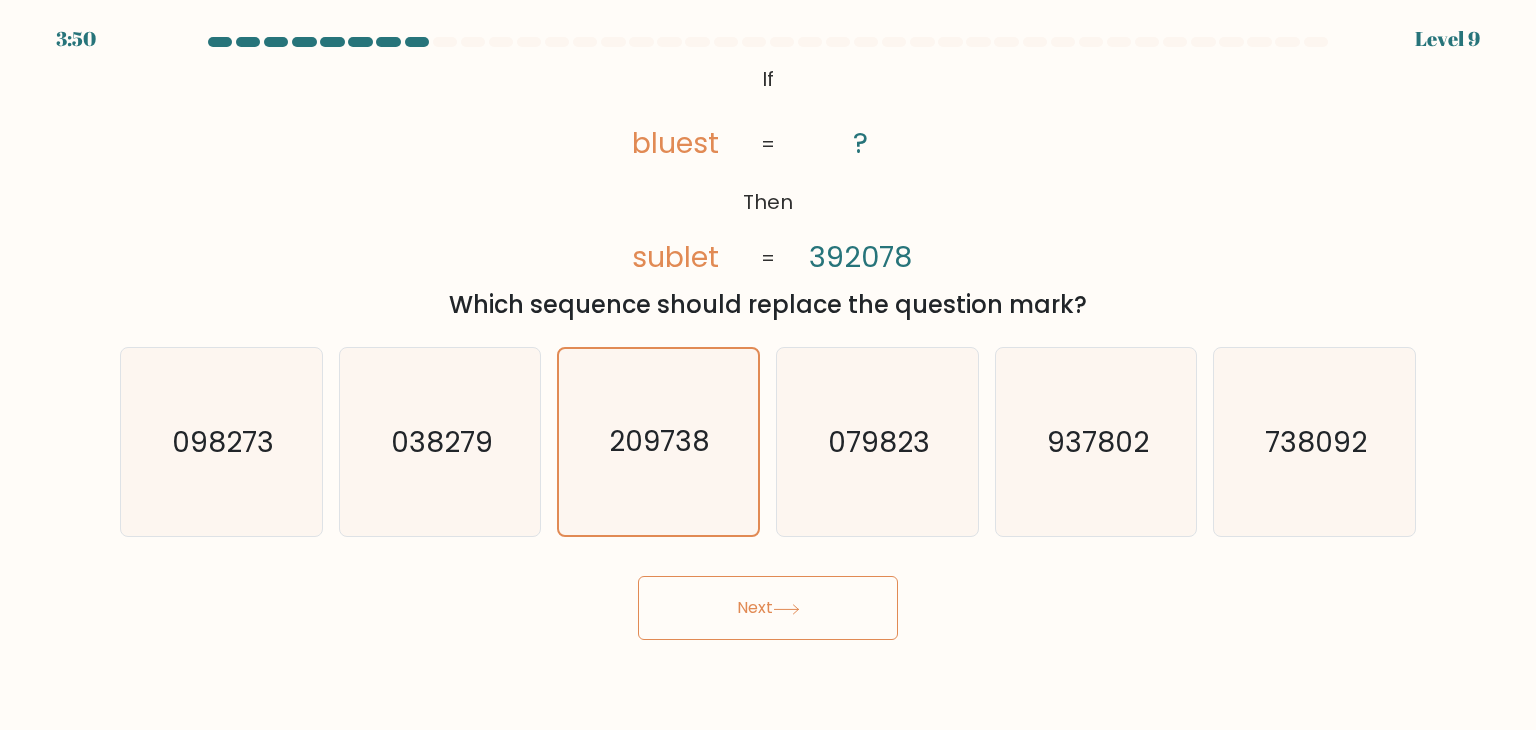 click on "Next" at bounding box center [768, 608] 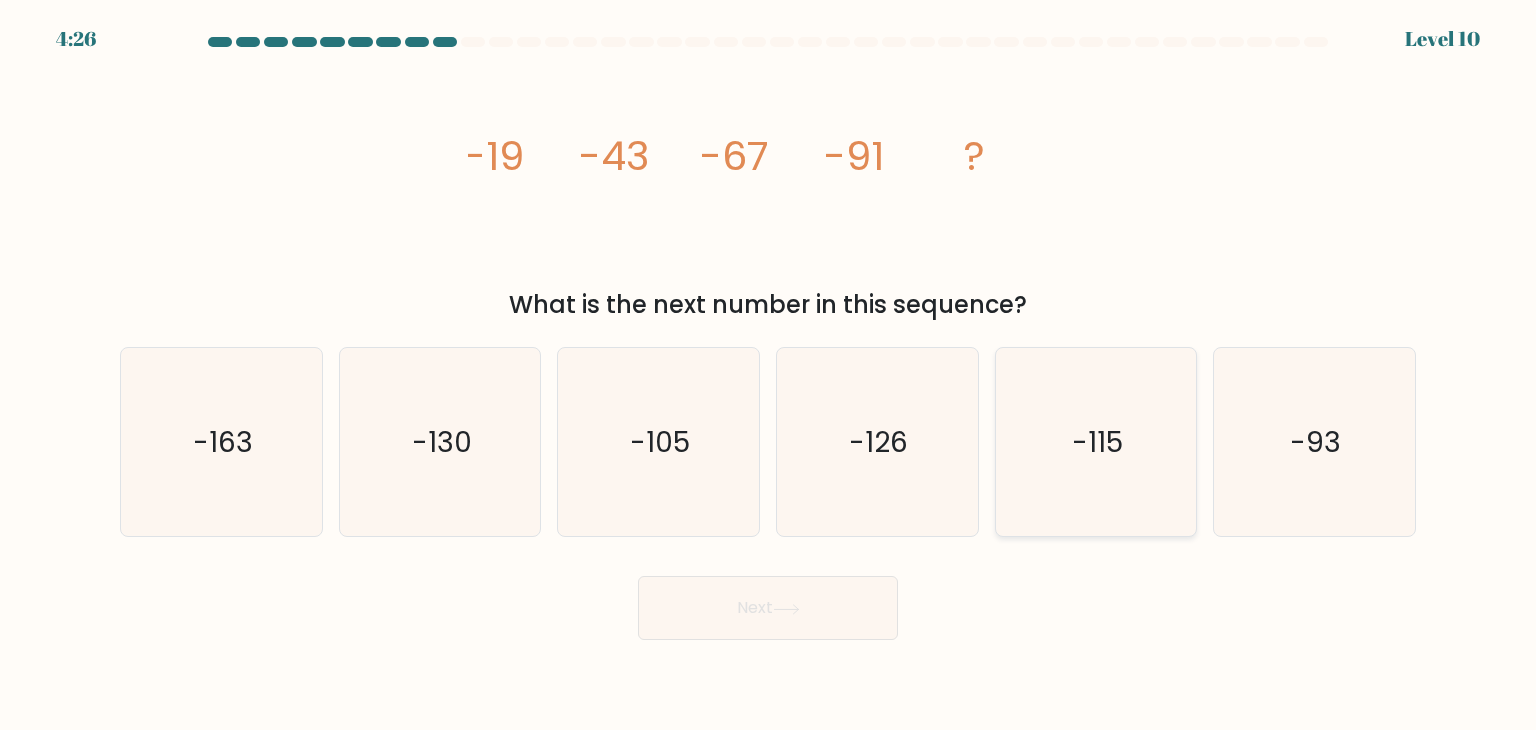click on "-115" 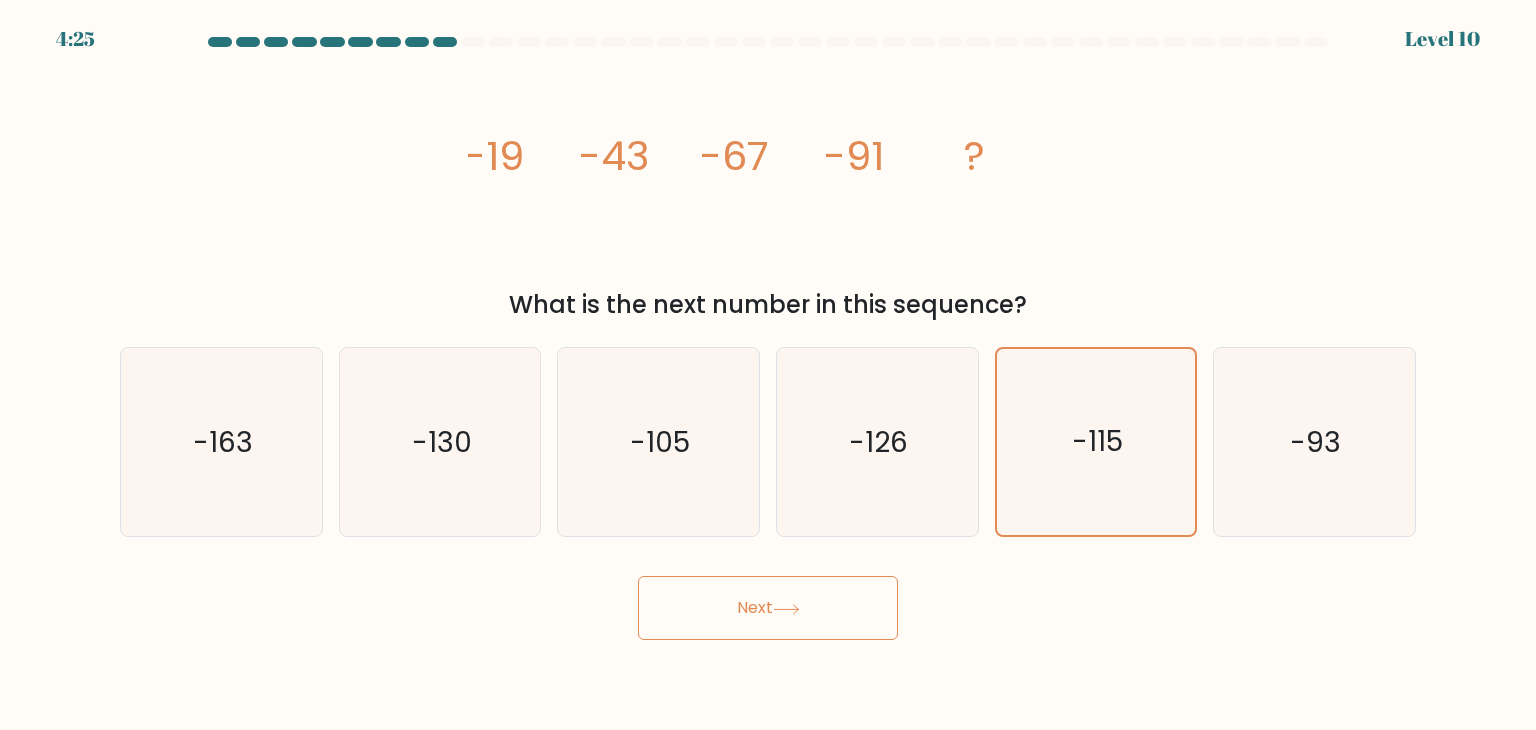 click on "Next" at bounding box center [768, 608] 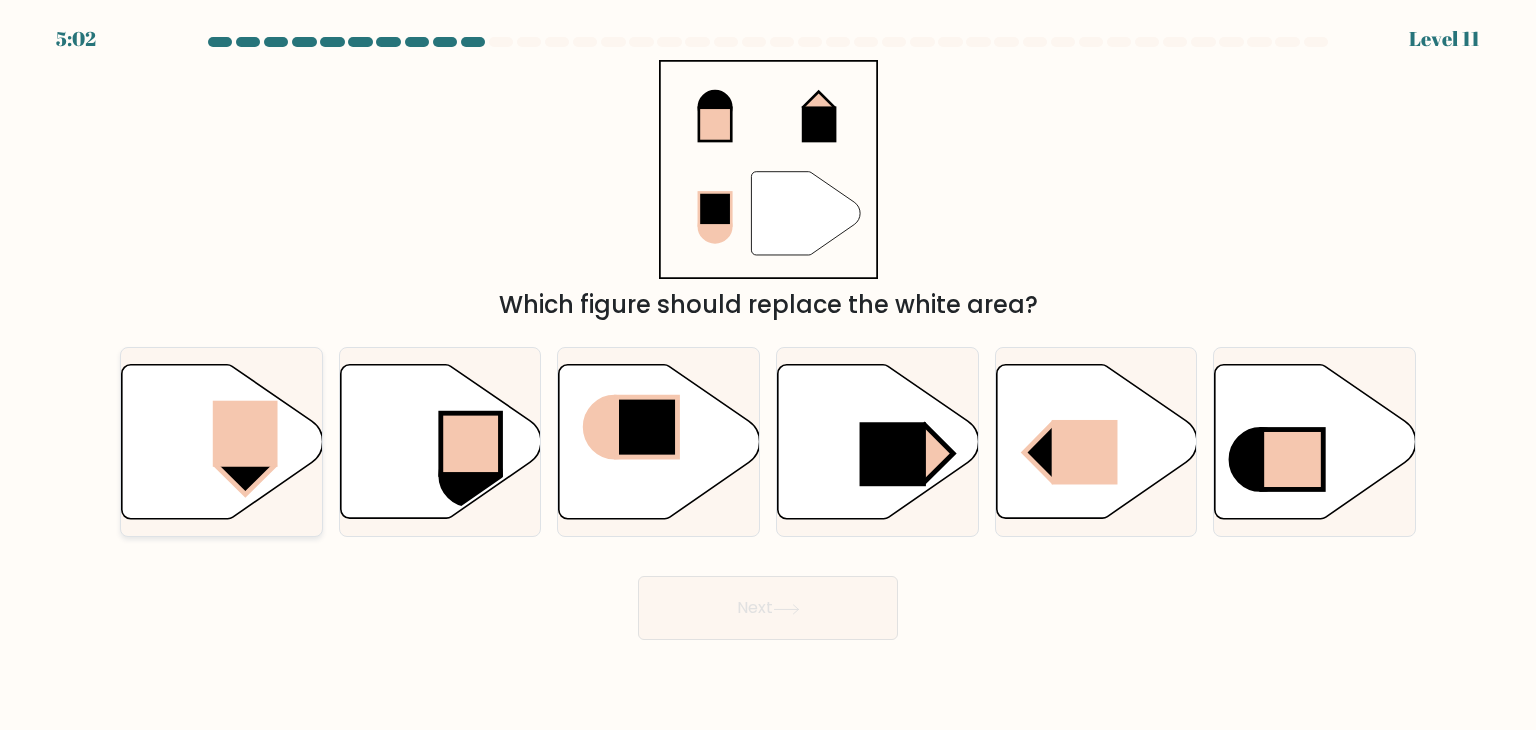 click 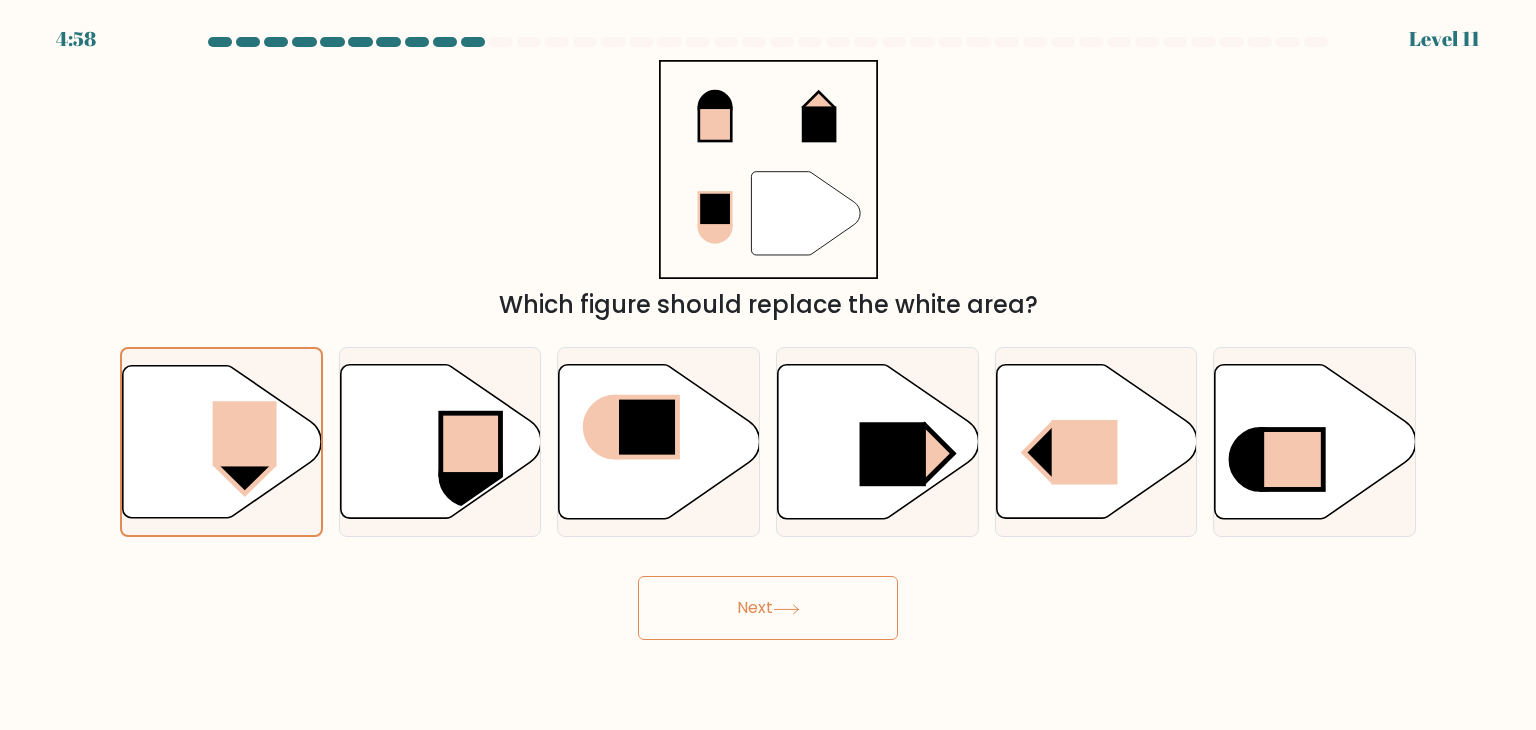 click on "Next" at bounding box center (768, 608) 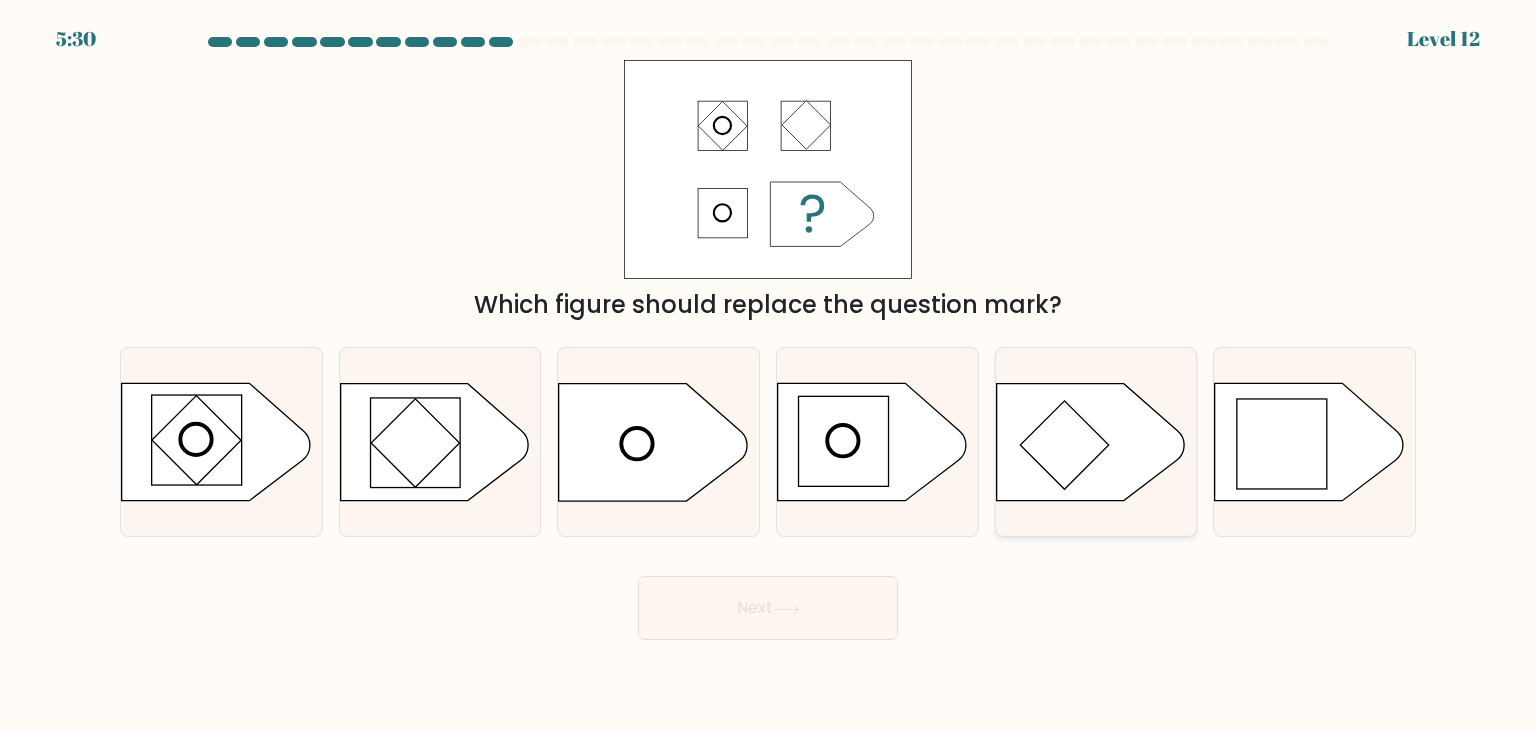 click 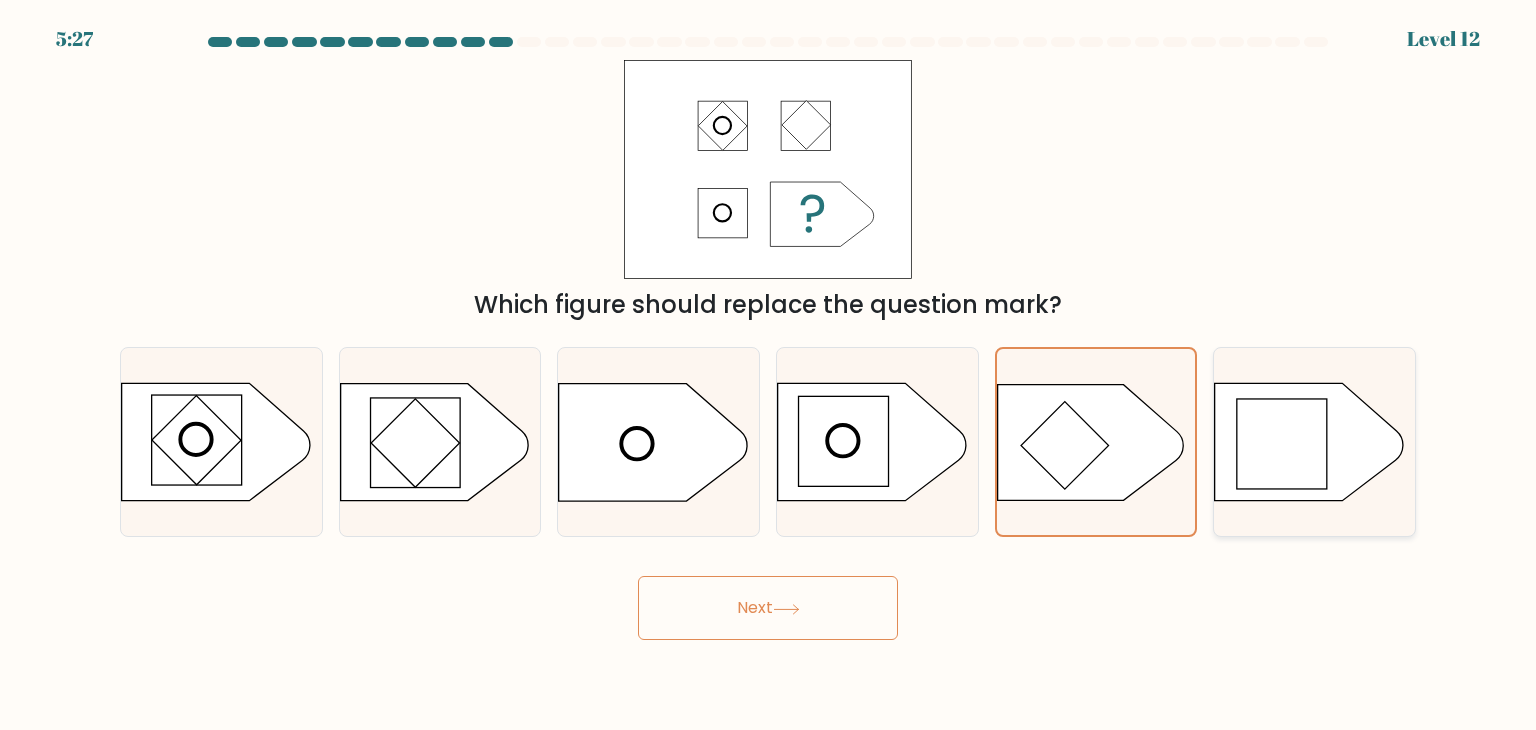 click 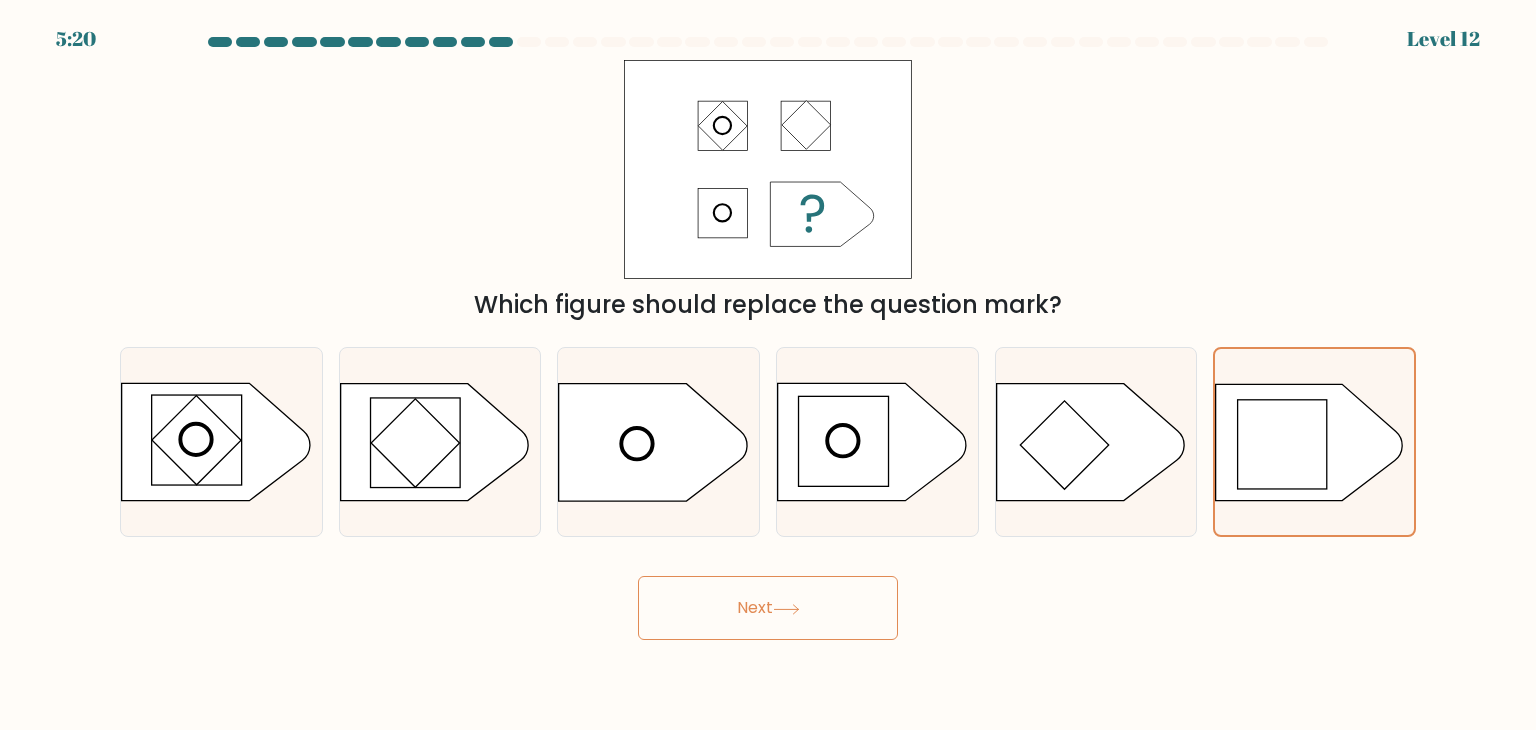 click on "Next" at bounding box center (768, 608) 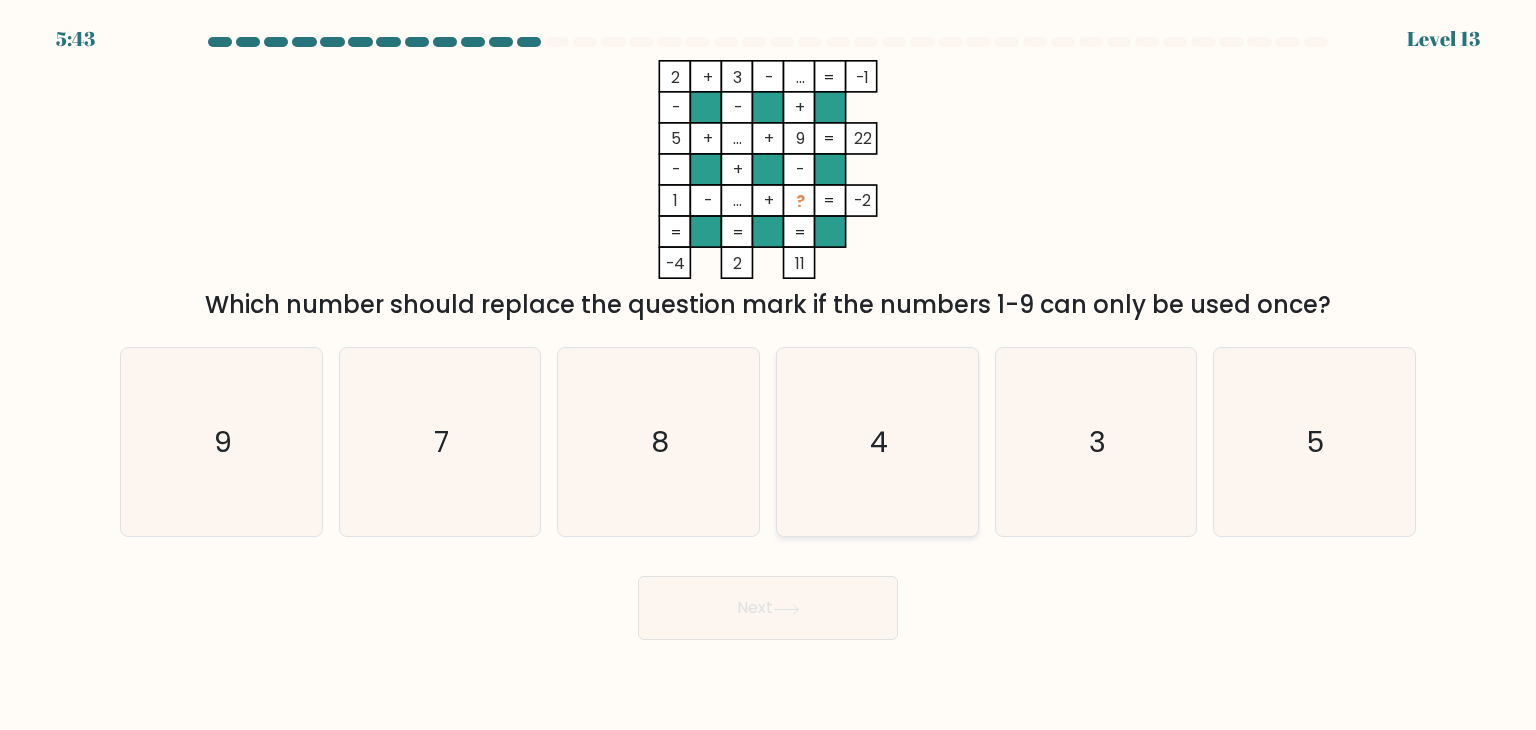 click on "4" 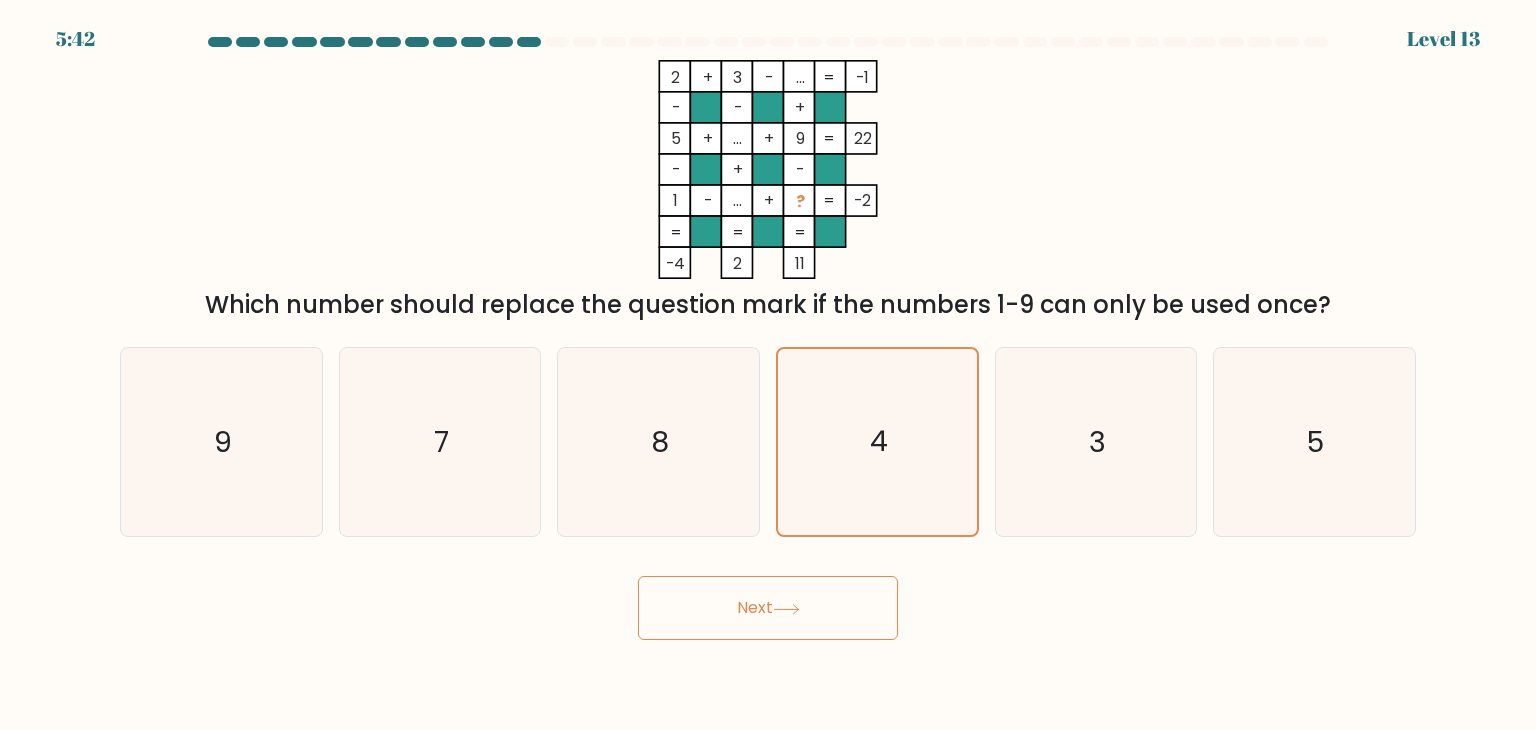 drag, startPoint x: 920, startPoint y: 459, endPoint x: 793, endPoint y: 606, distance: 194.26271 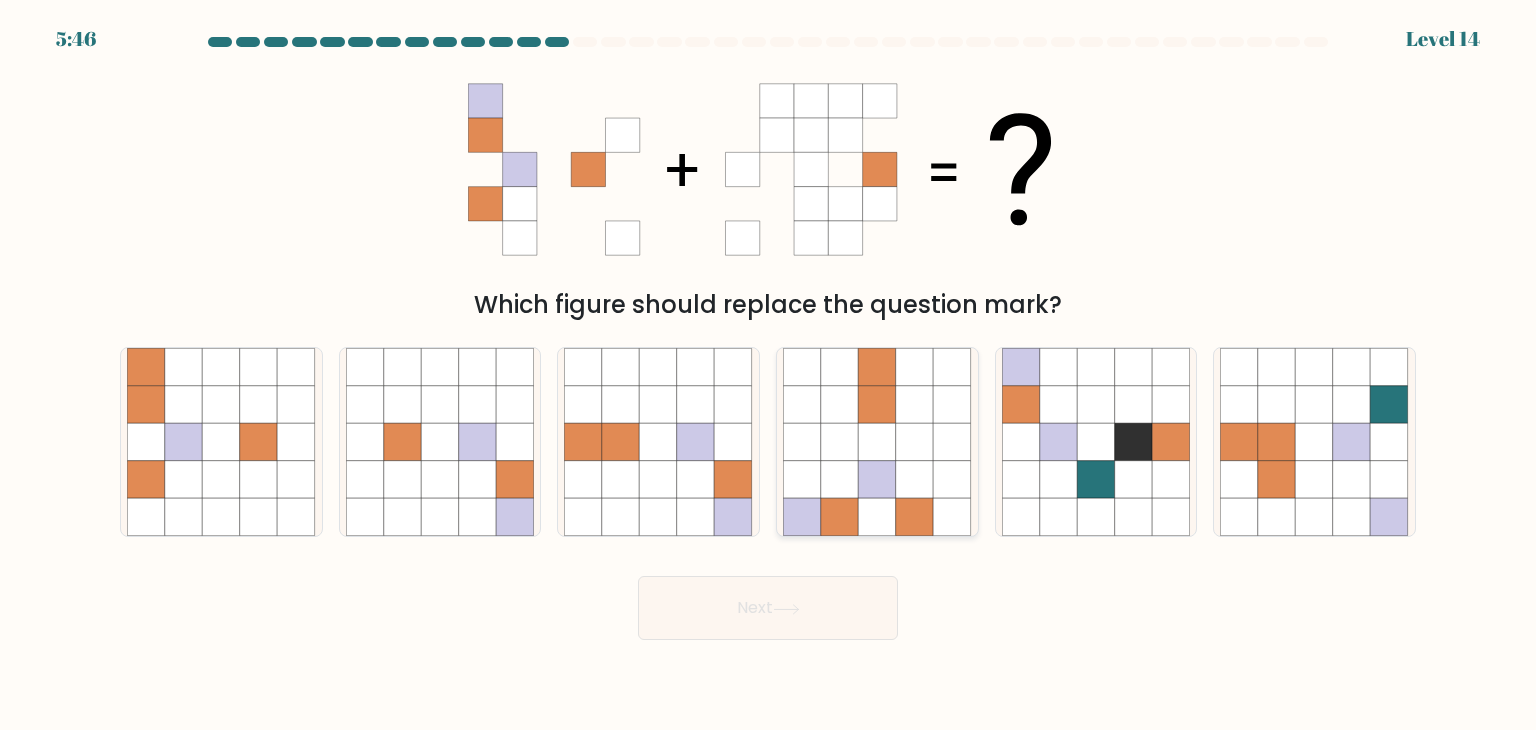 click 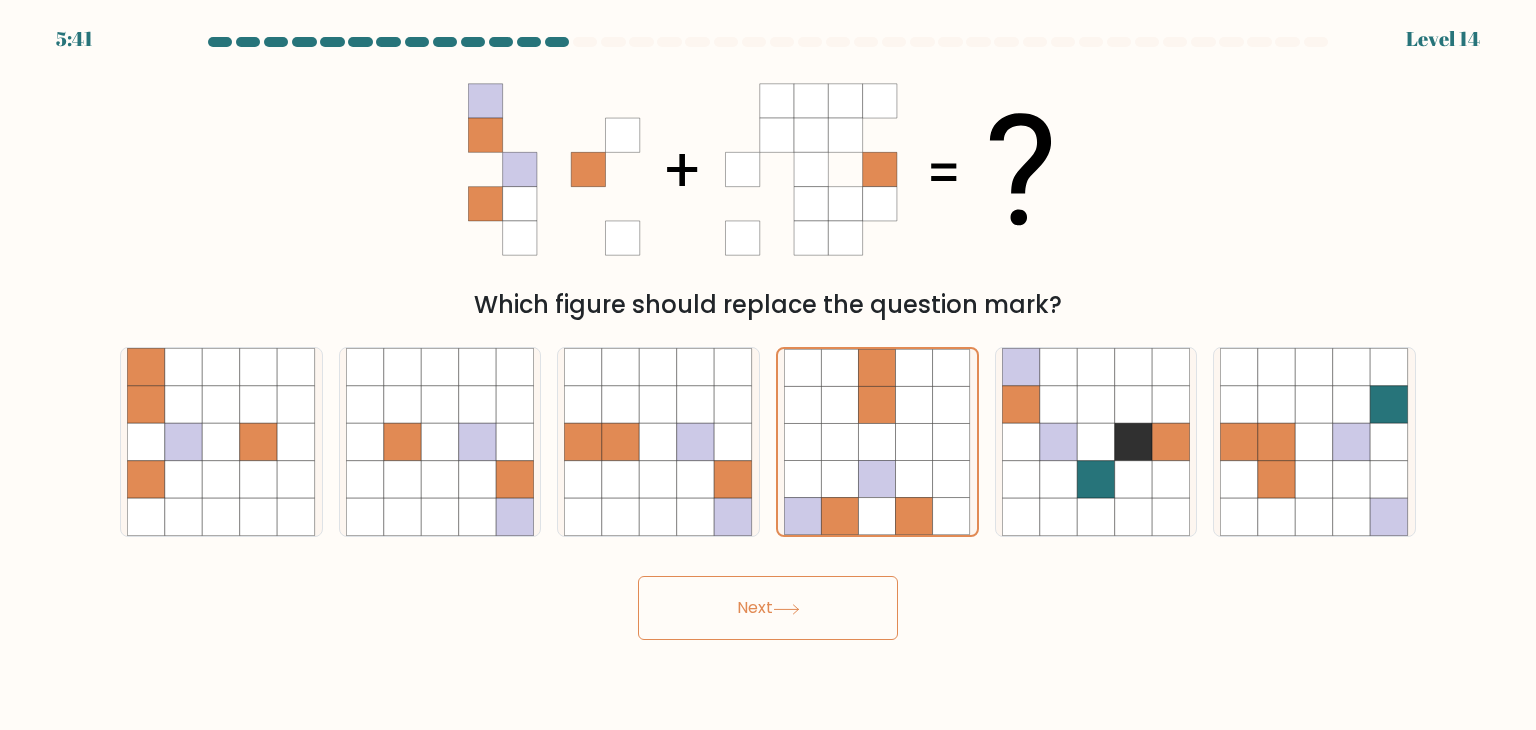 click on "Next" at bounding box center (768, 608) 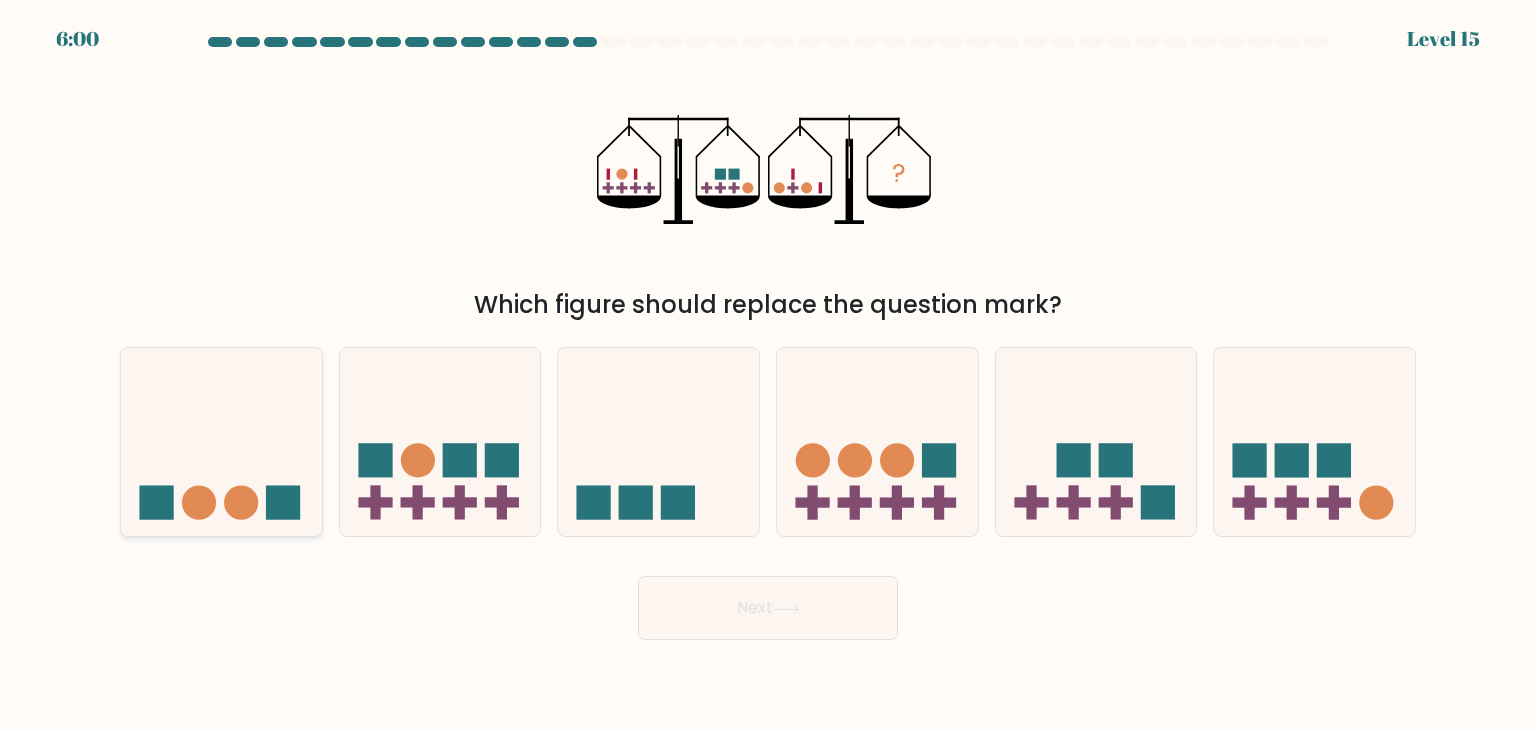 click 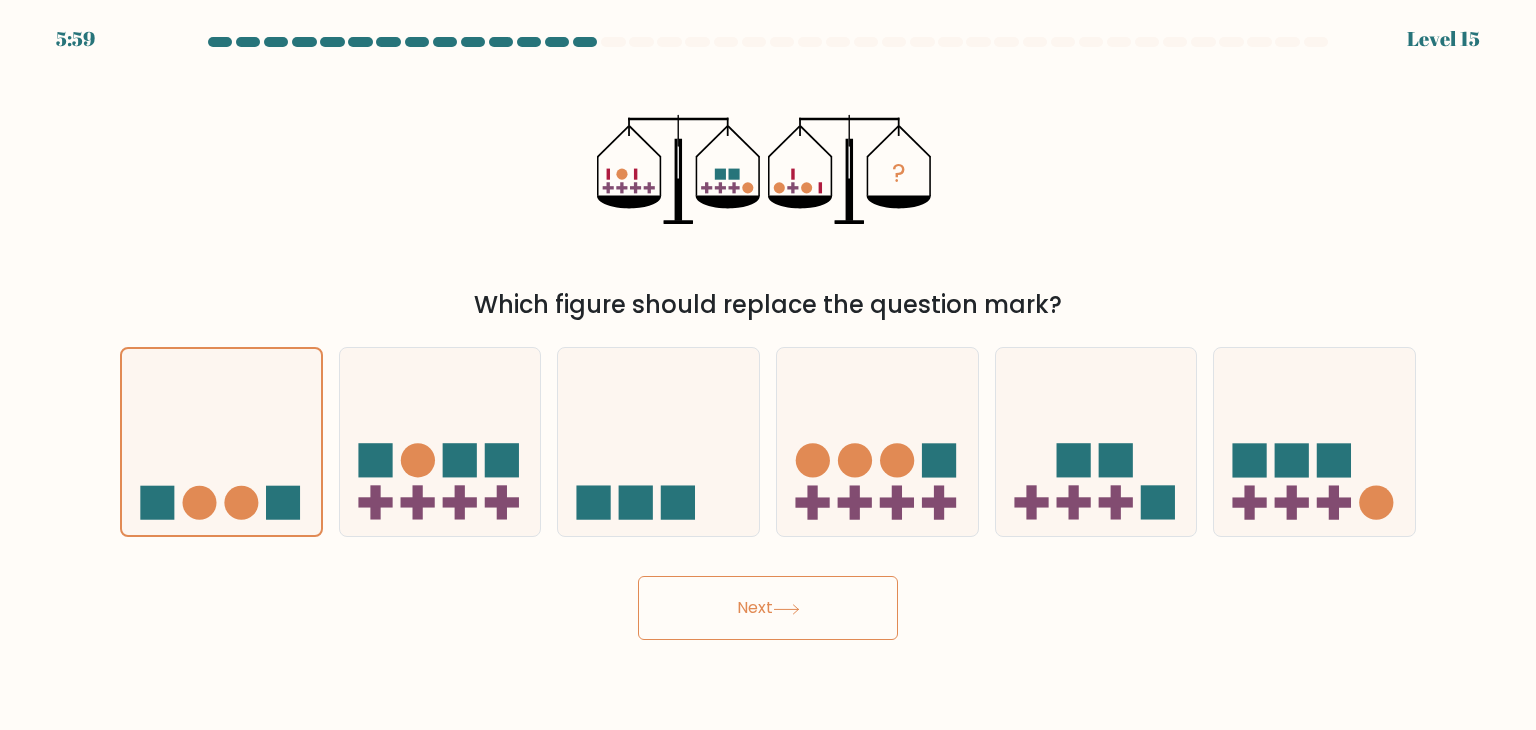 click on "Next" at bounding box center (768, 608) 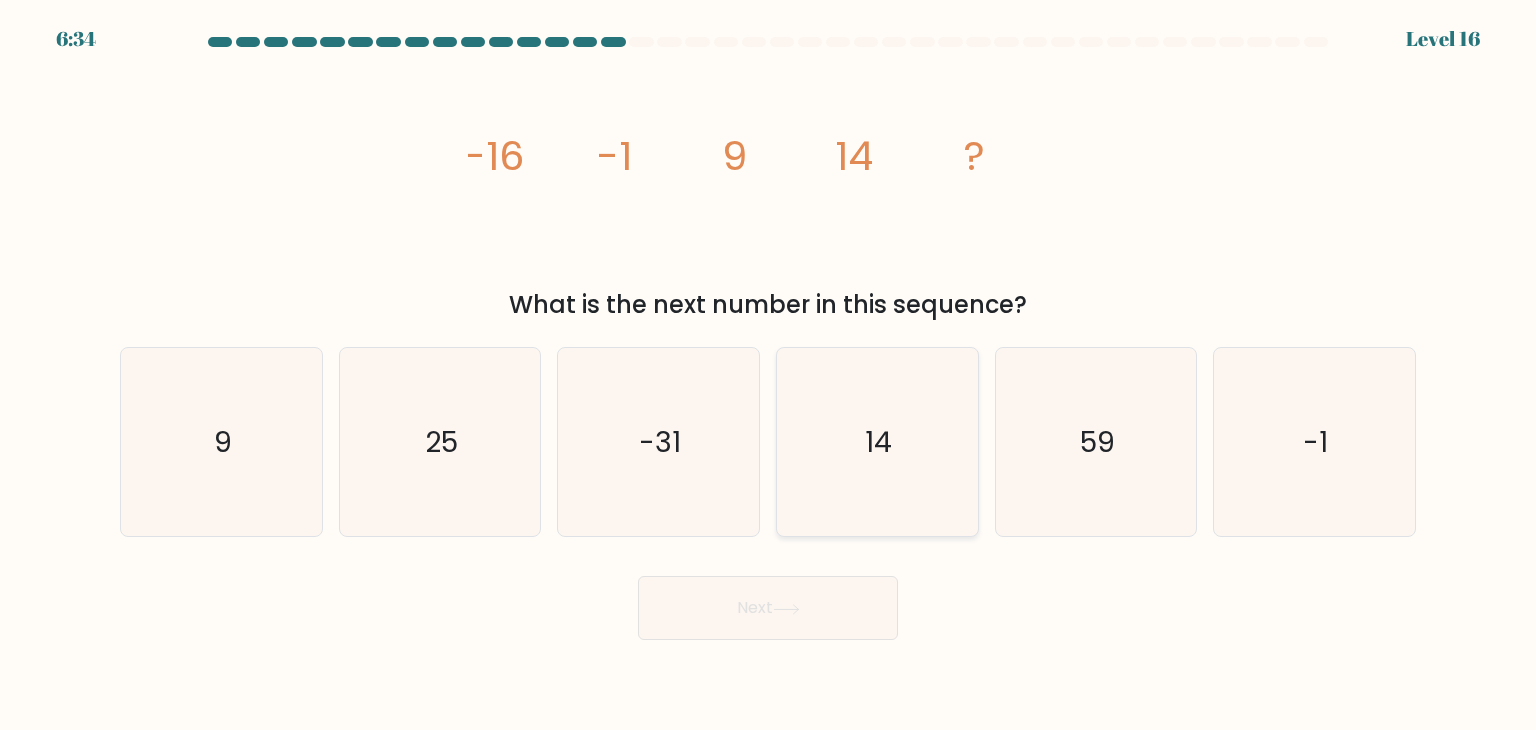 click on "14" 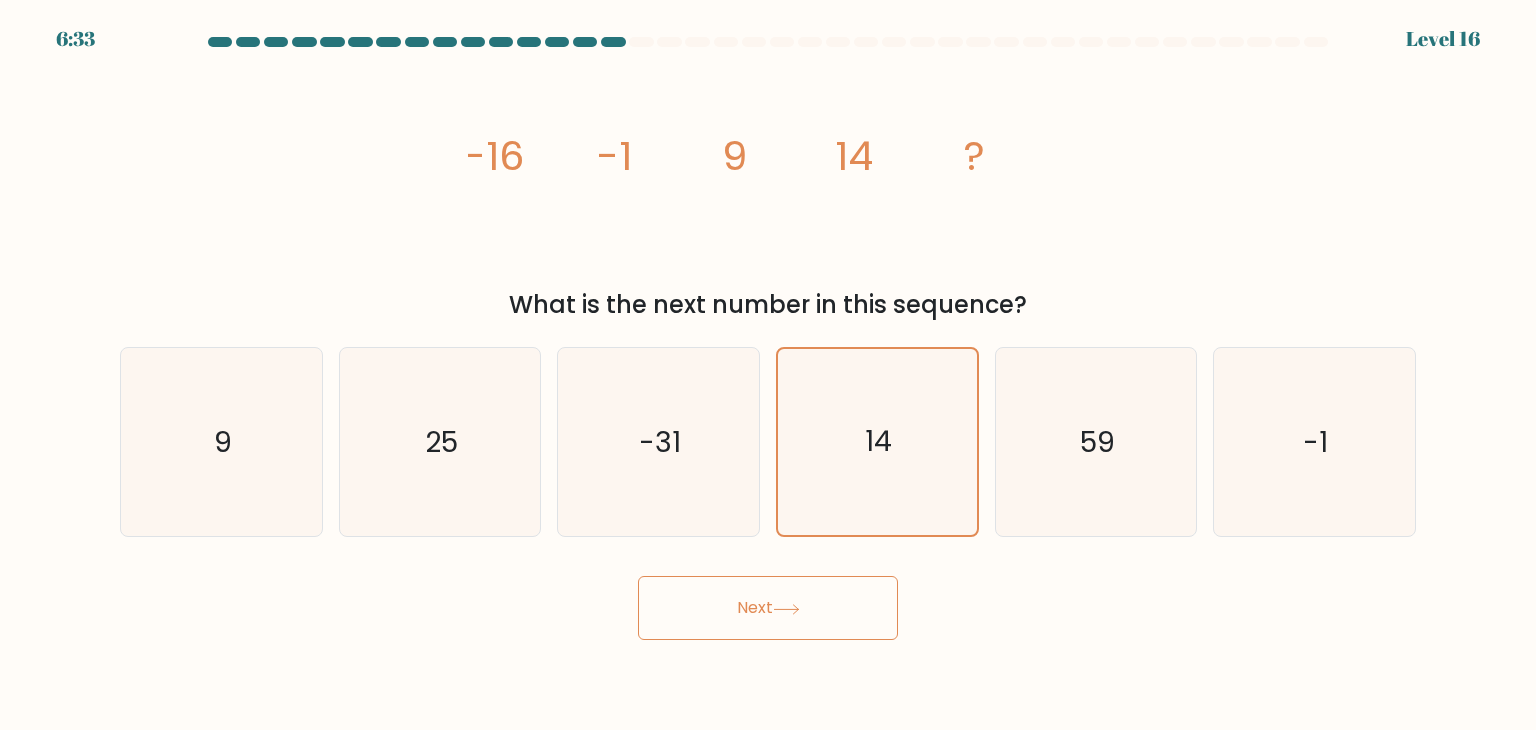 click on "Next" at bounding box center [768, 608] 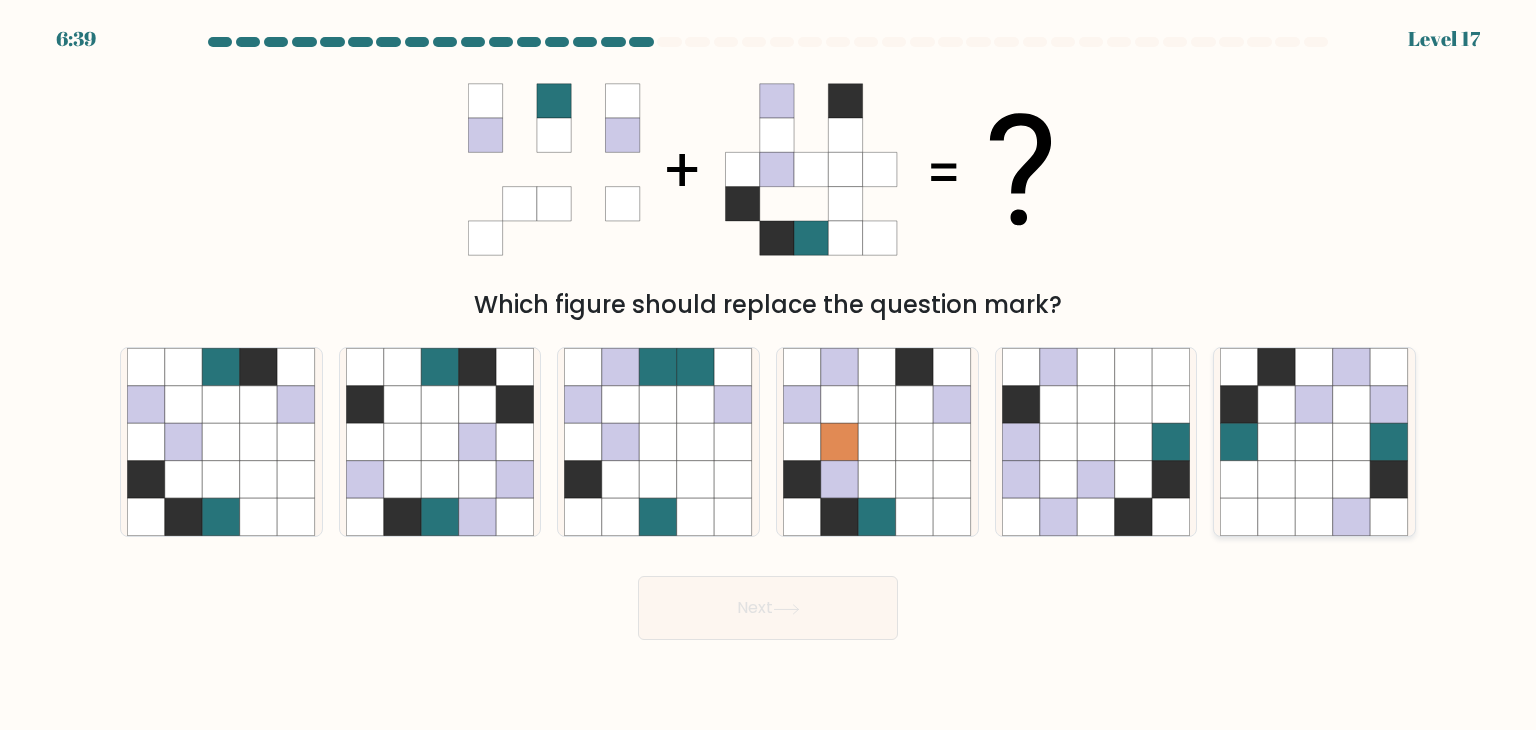 click 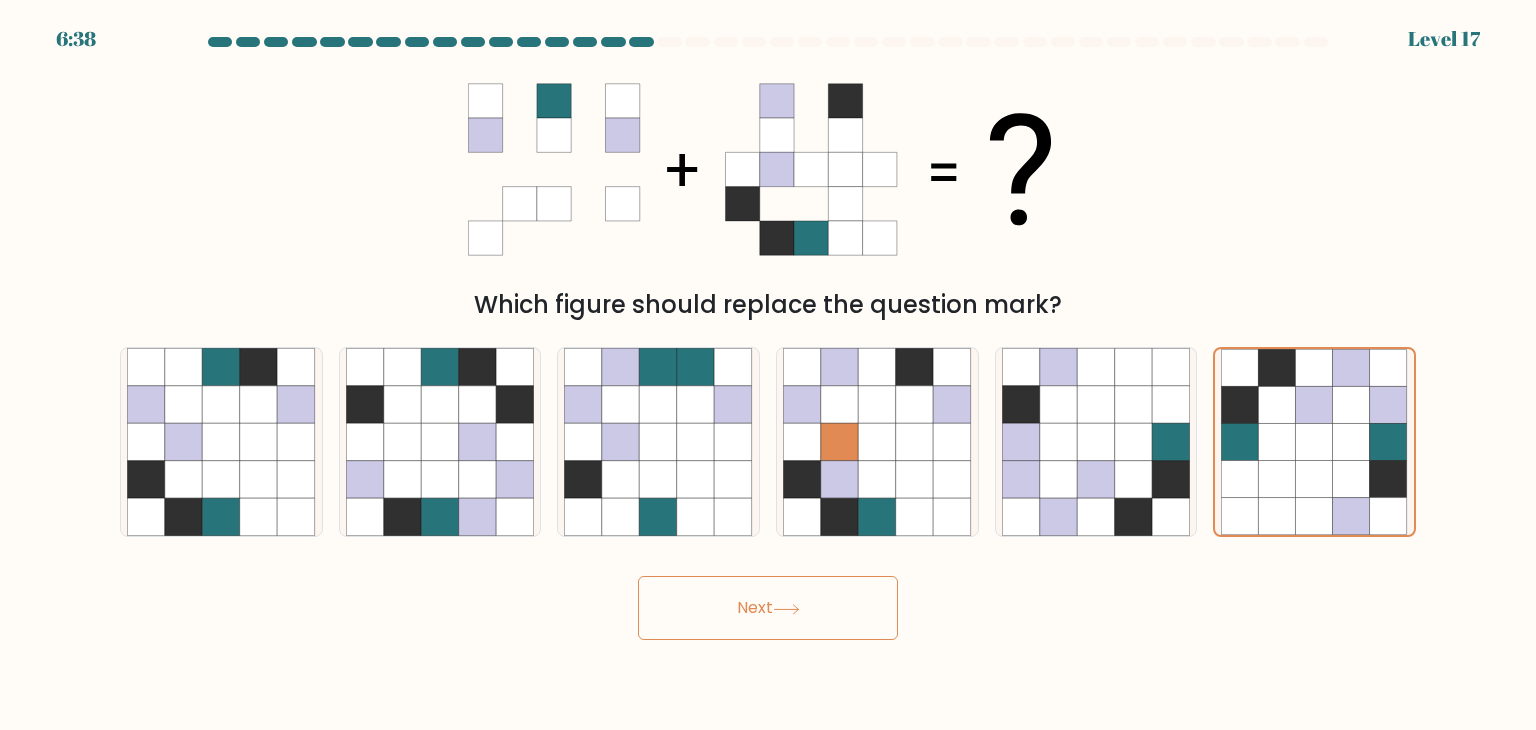 click on "6:38
Level 17" at bounding box center [768, 365] 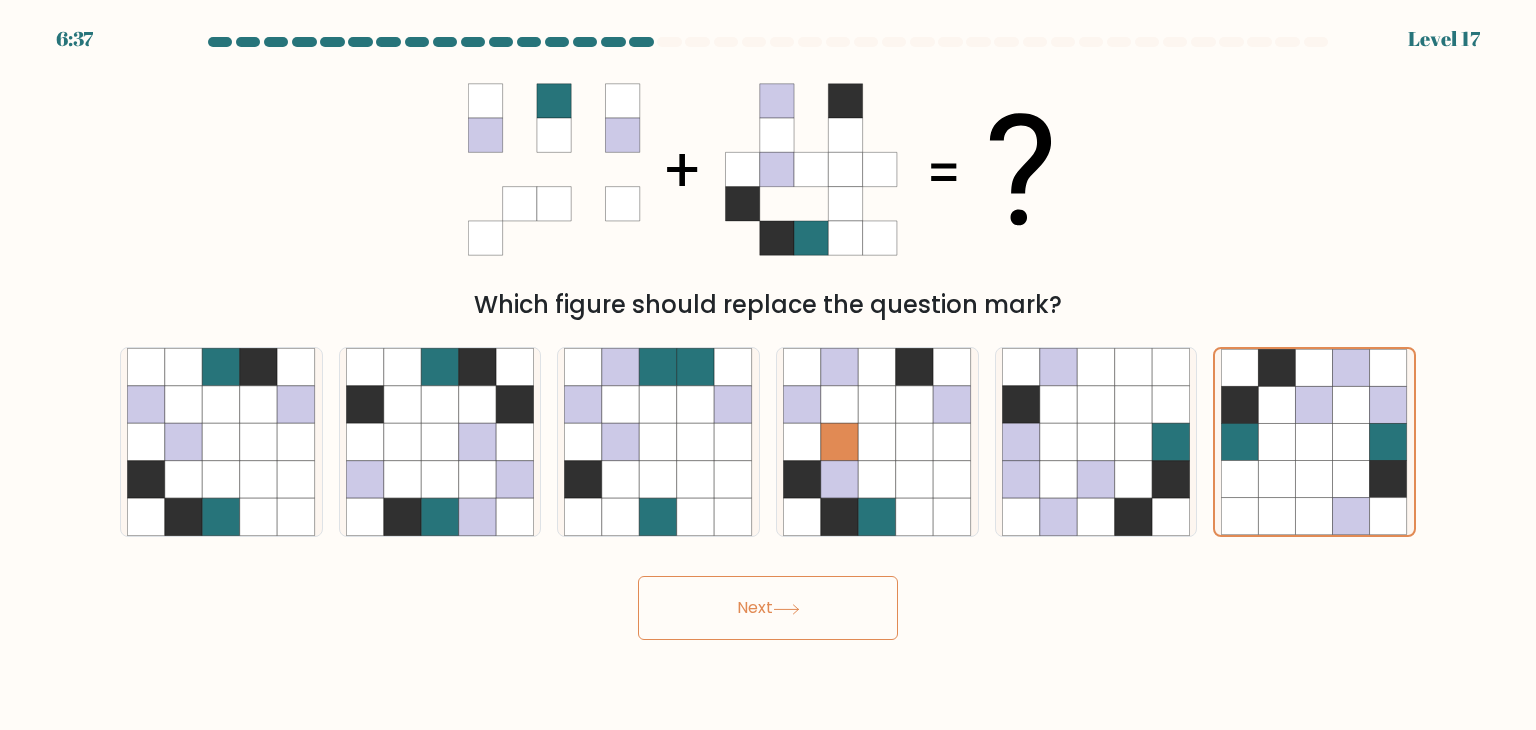 click 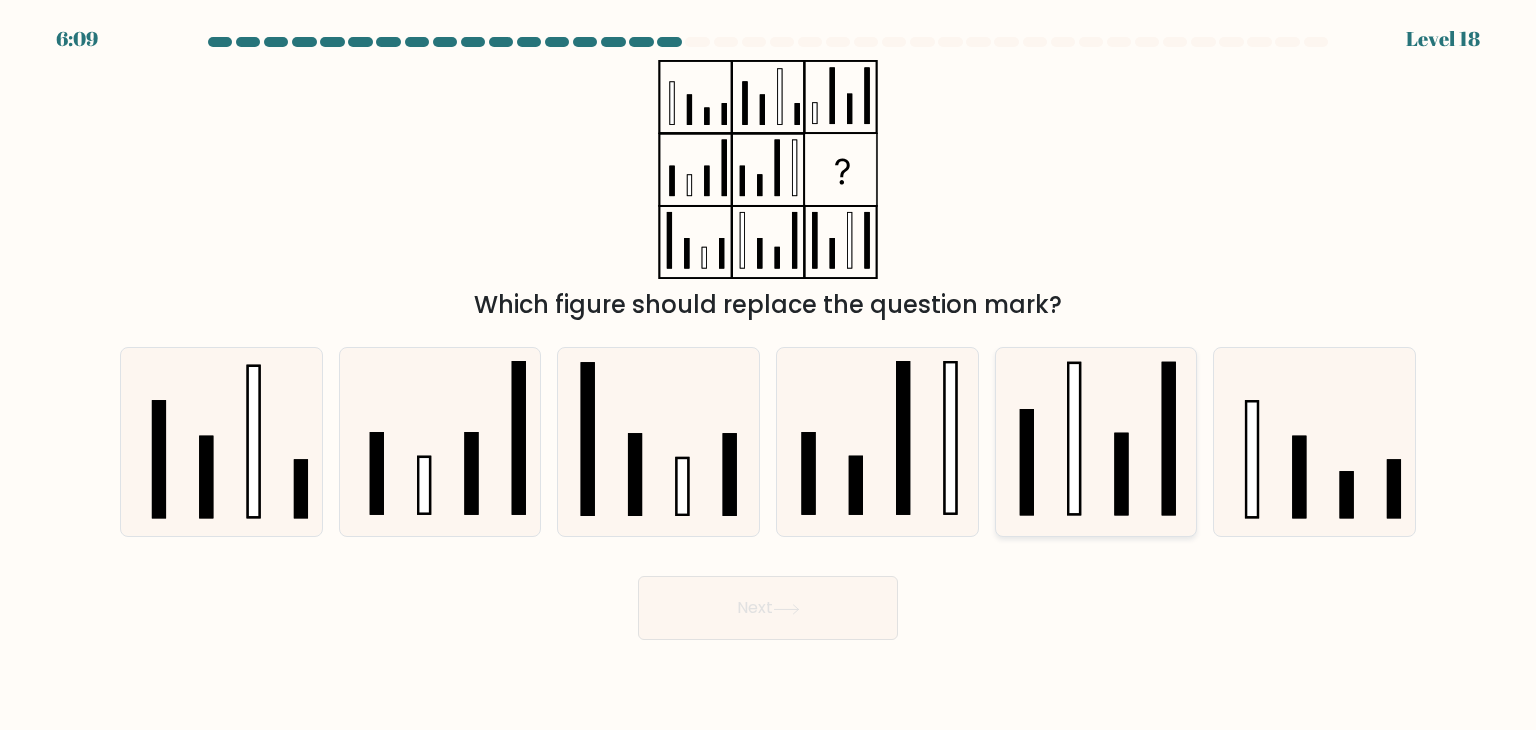 click 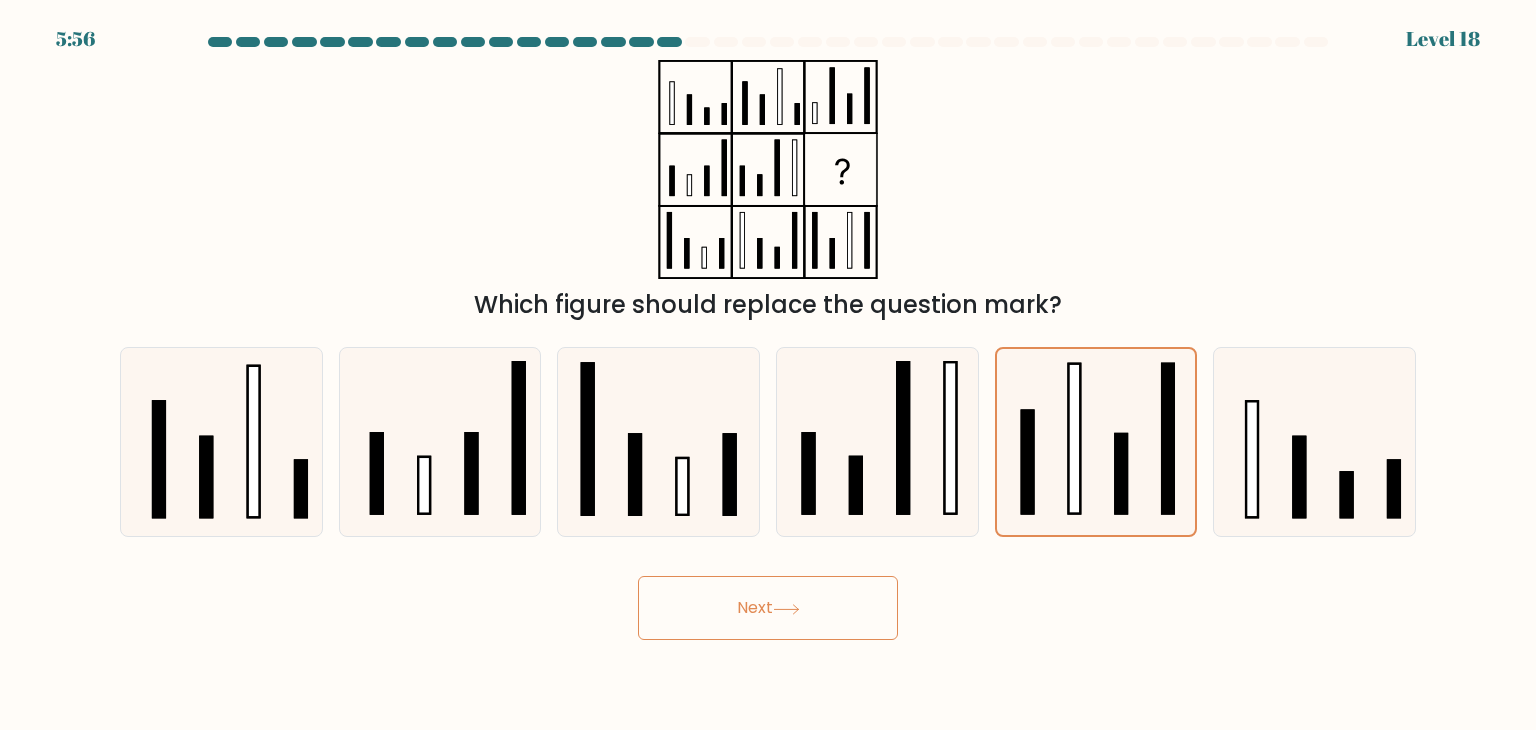 click on "Next" at bounding box center (768, 608) 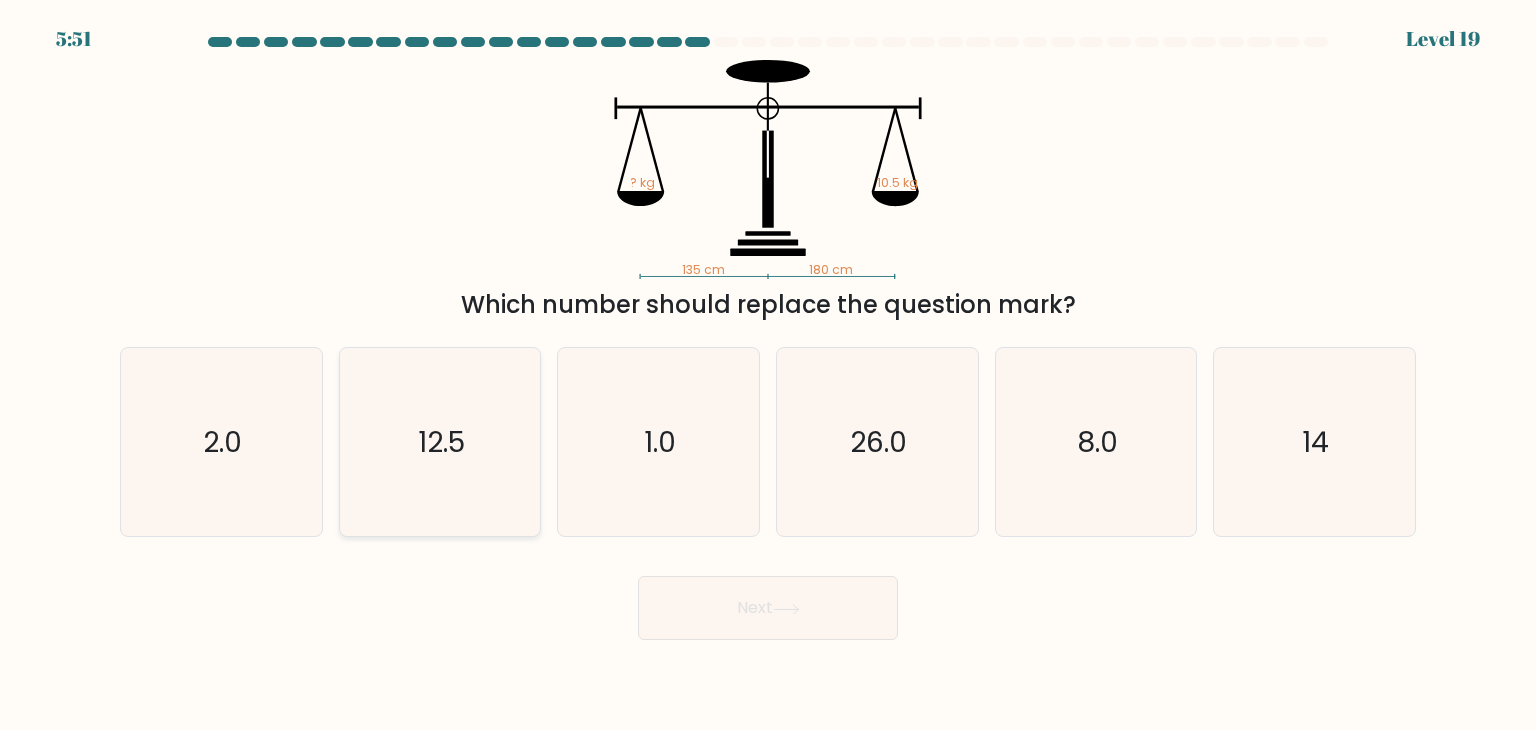 click on "12.5" 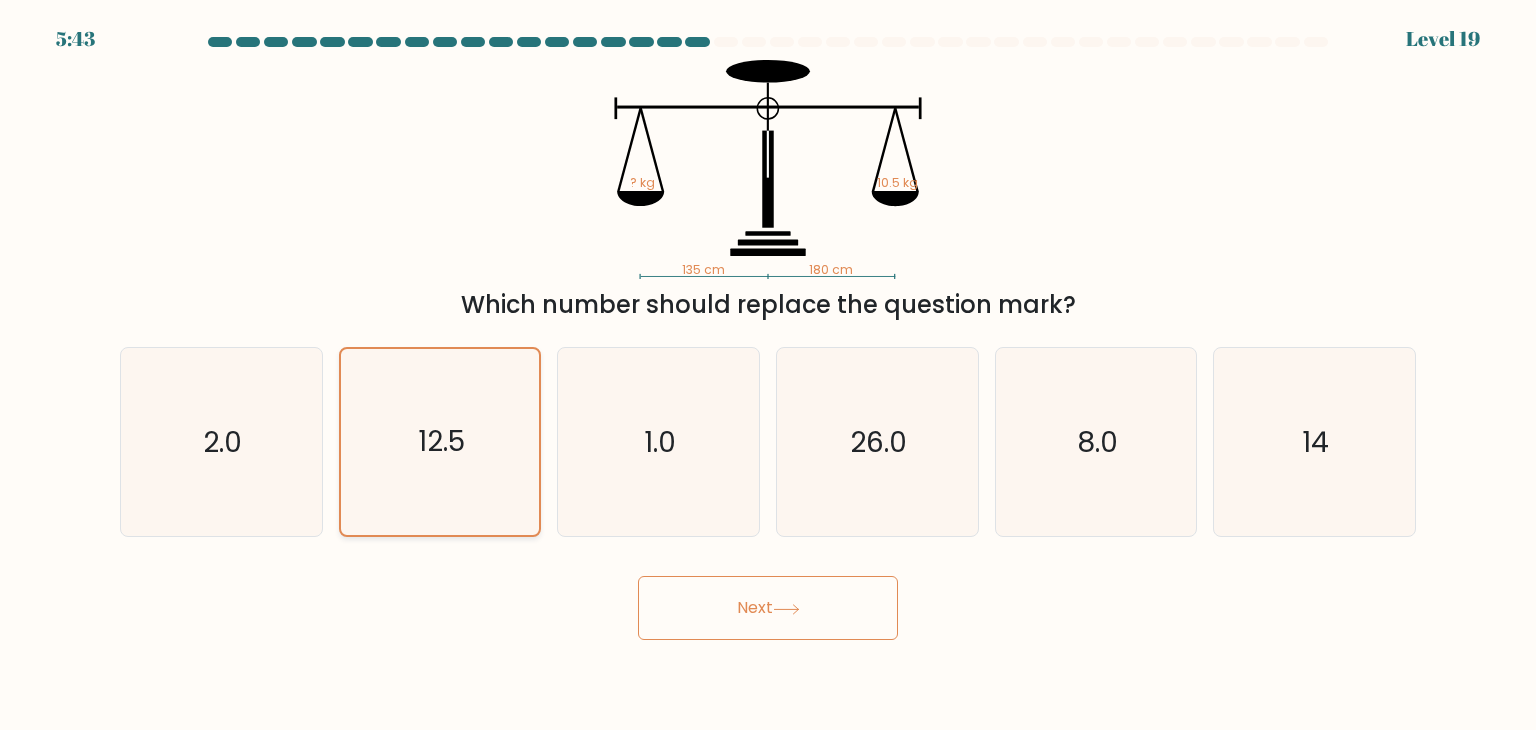 drag, startPoint x: 415, startPoint y: 463, endPoint x: 450, endPoint y: 528, distance: 73.82411 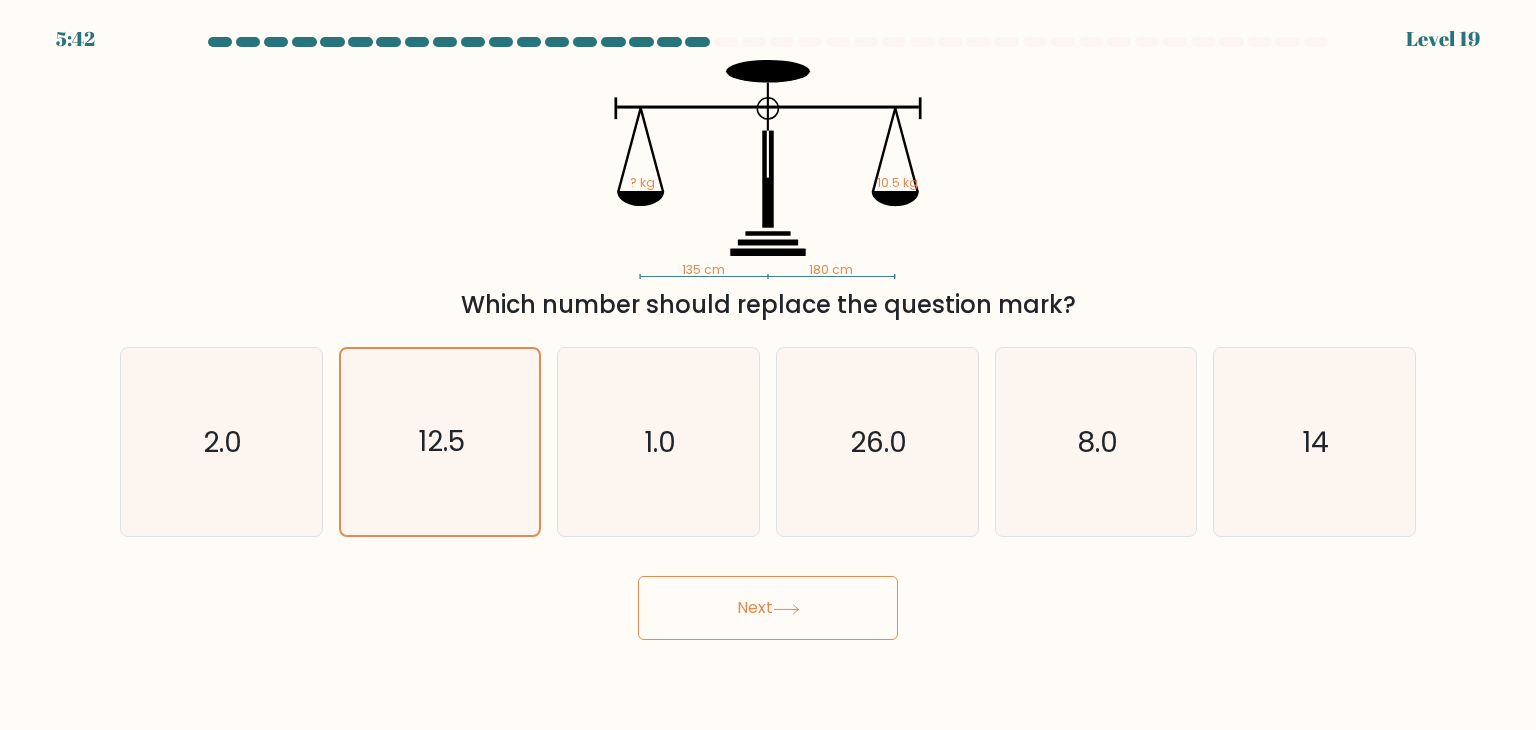 drag, startPoint x: 450, startPoint y: 528, endPoint x: 488, endPoint y: 646, distance: 123.967735 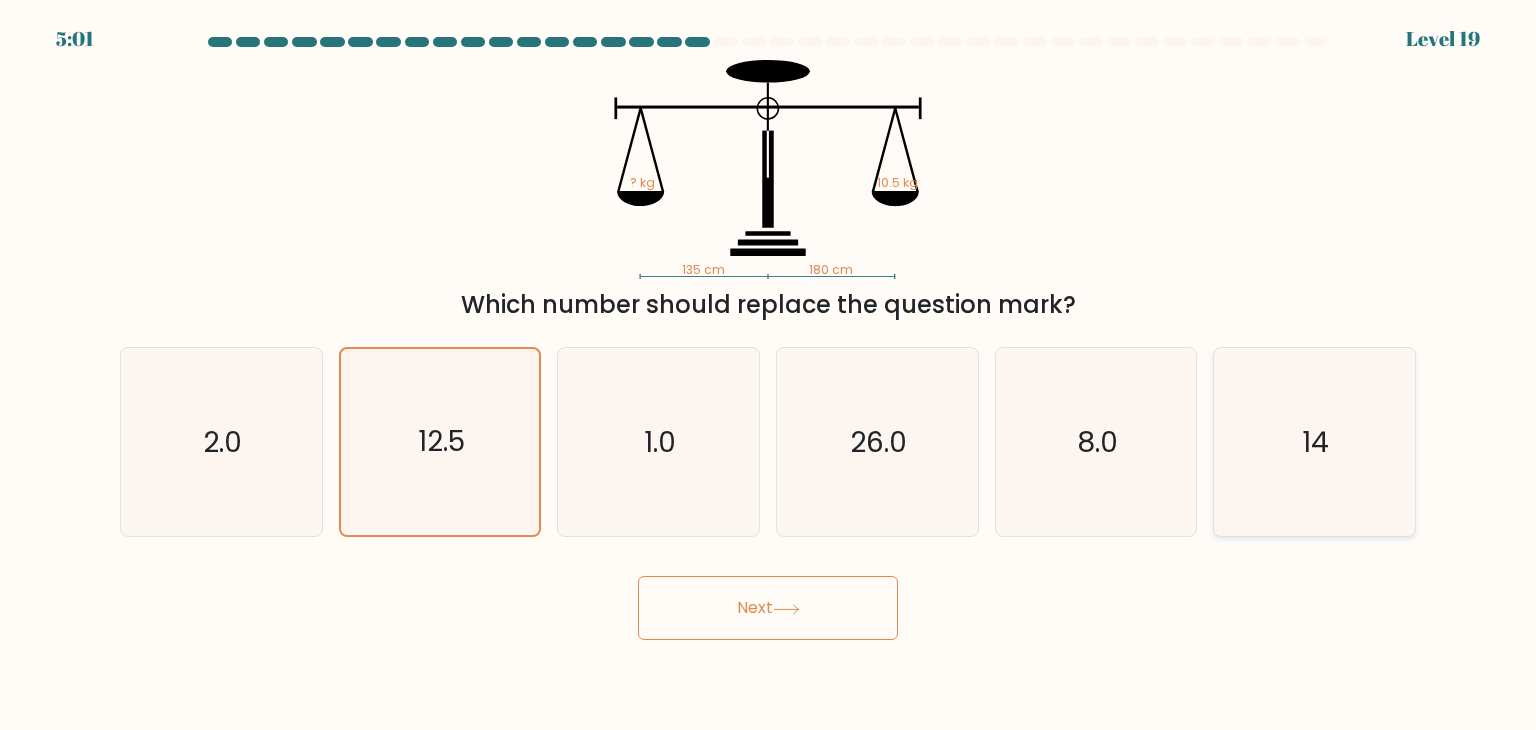 click on "14" 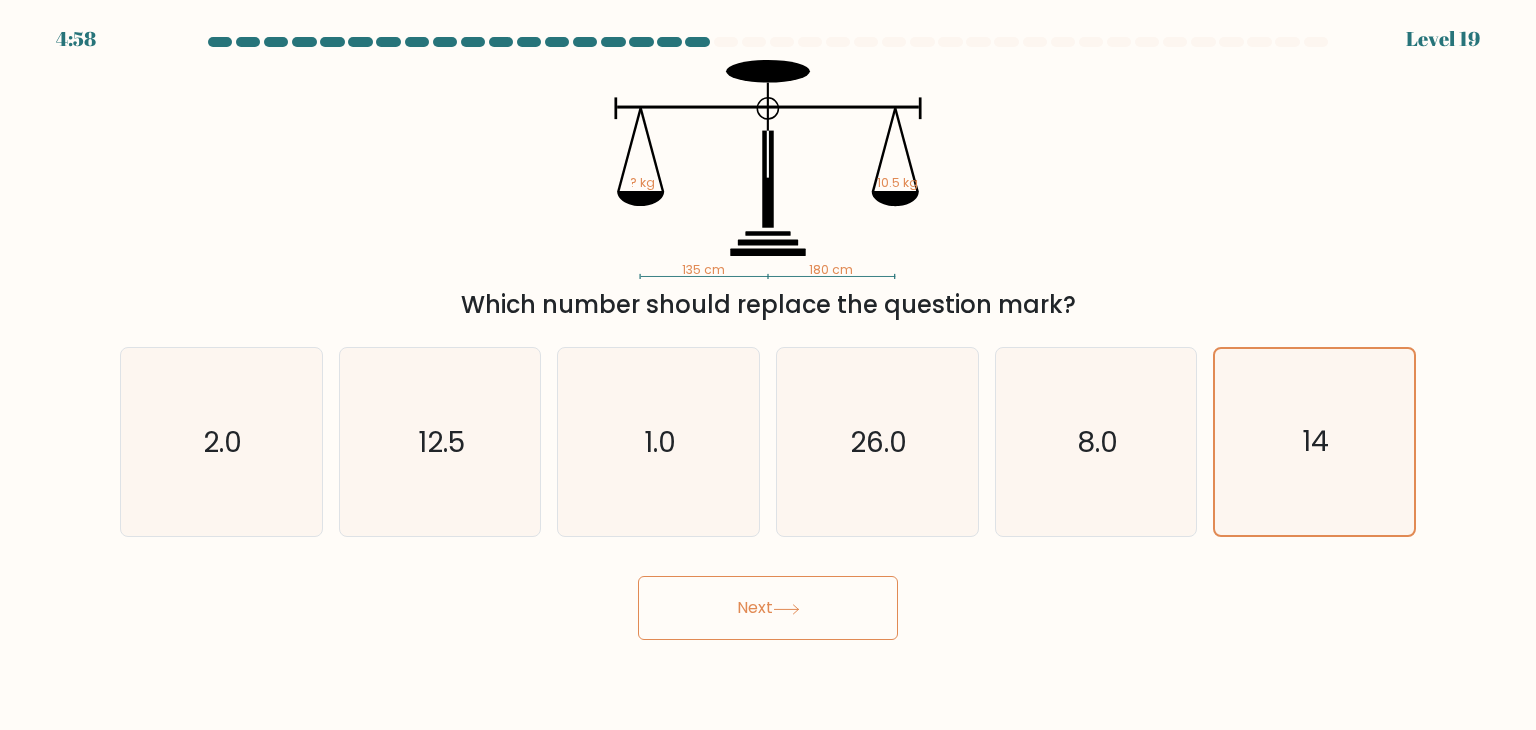 click on "4:58
Level 19" at bounding box center (768, 365) 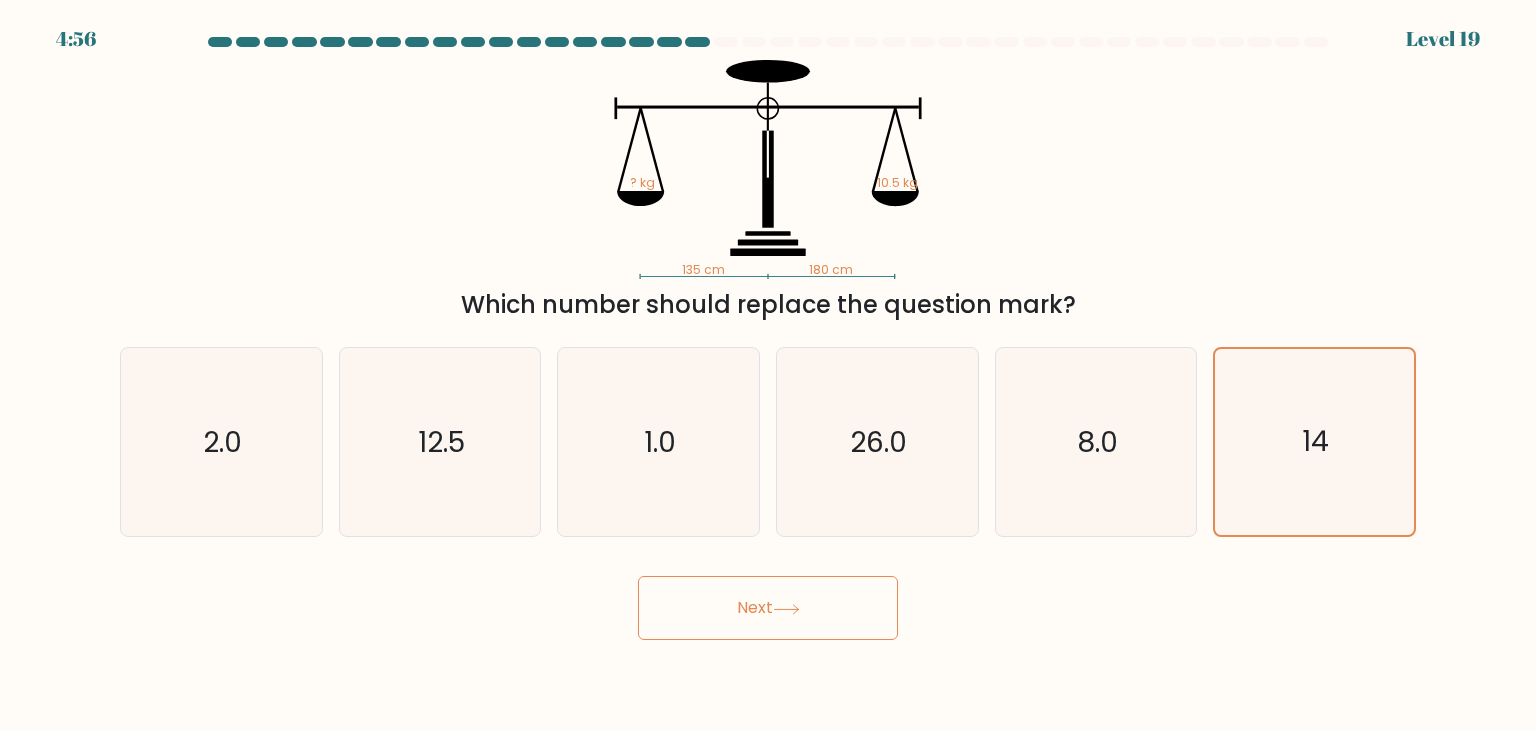 click on "Next" at bounding box center [768, 608] 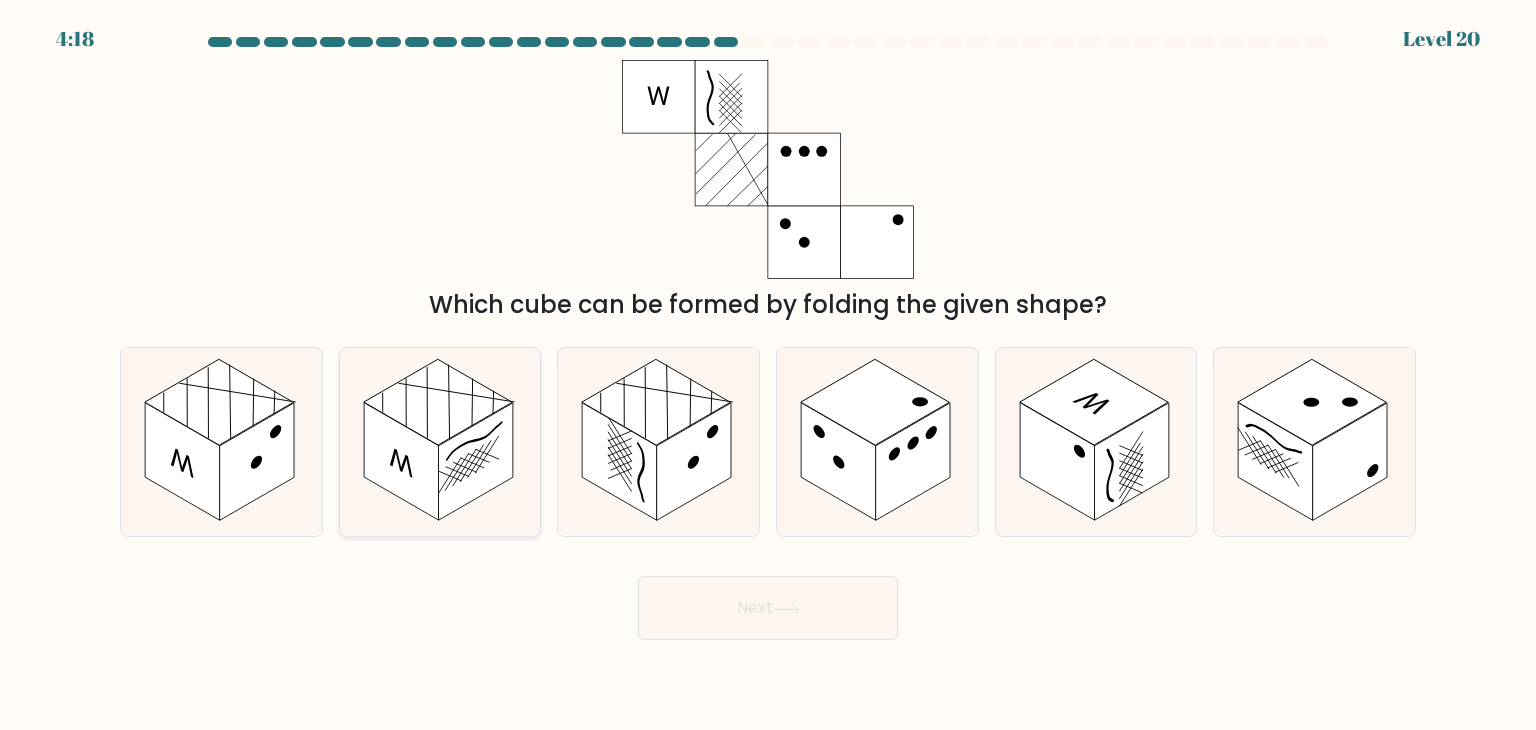click 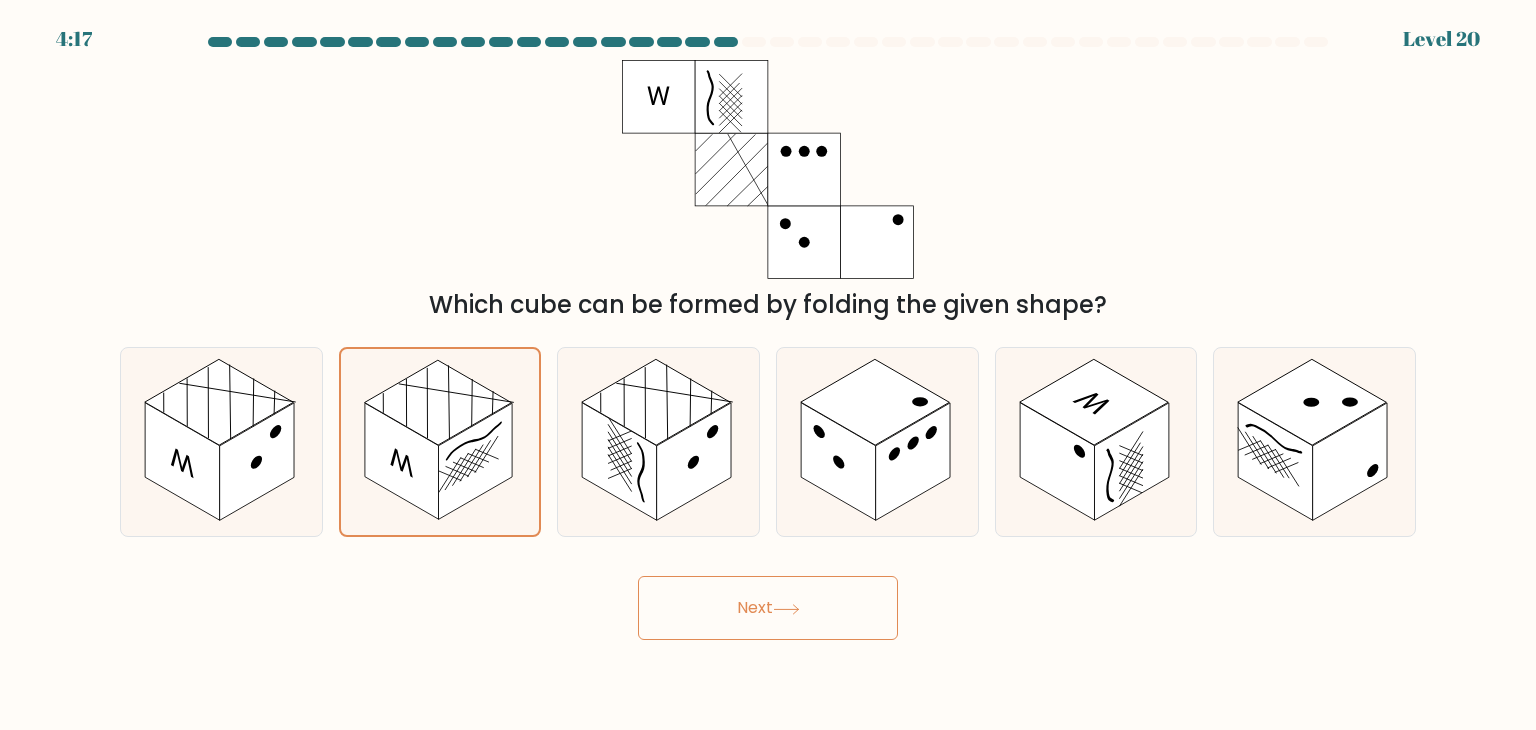 click on "Next" at bounding box center [768, 608] 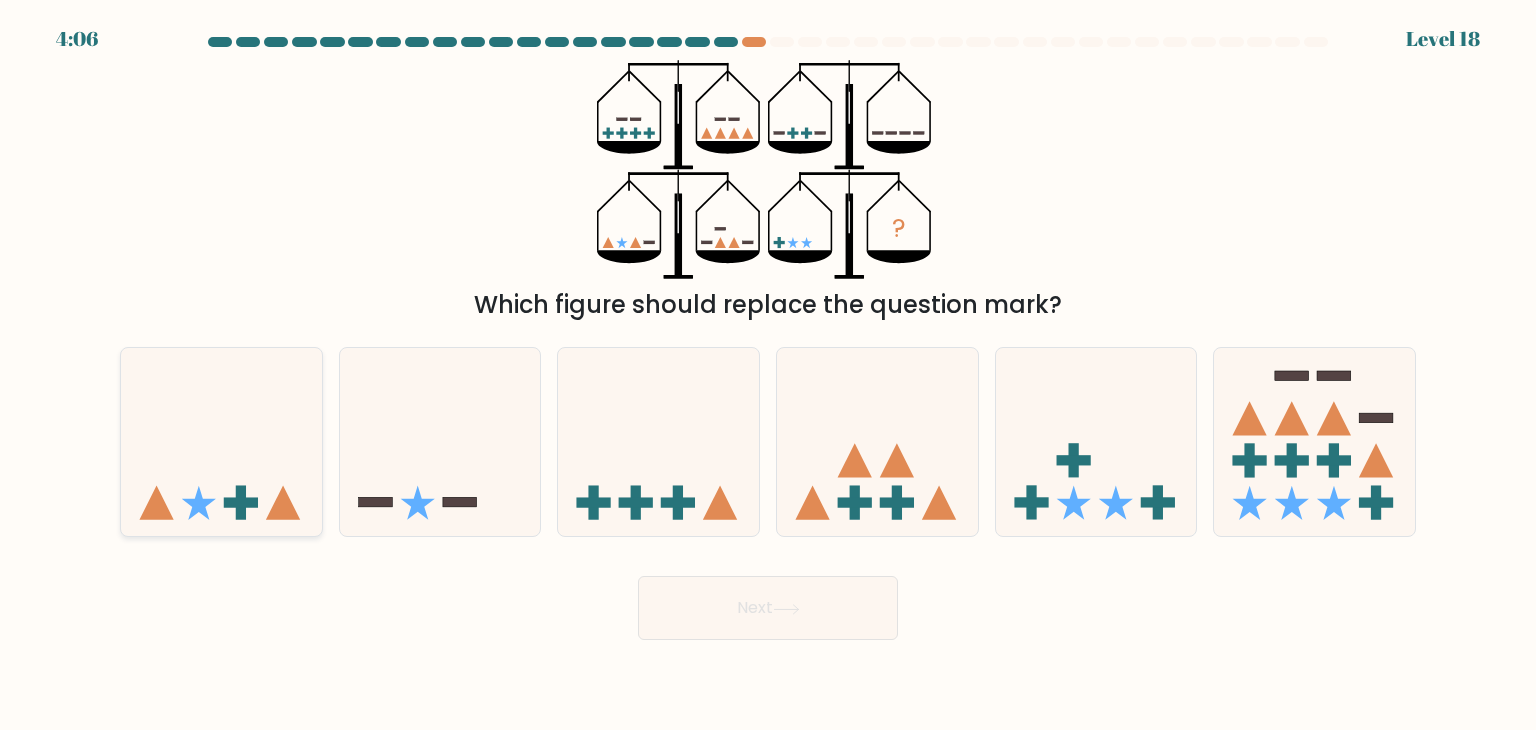 click at bounding box center (221, 442) 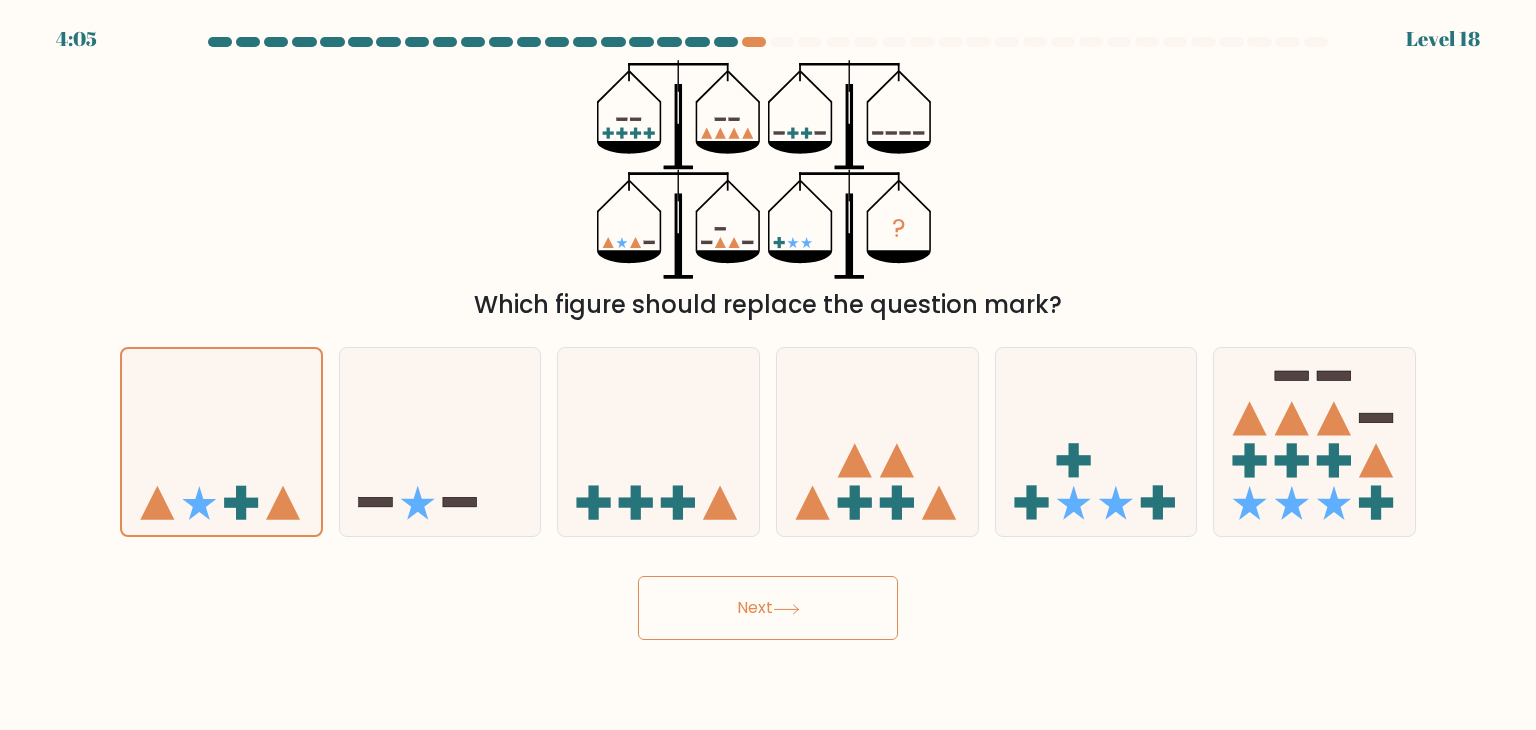 click on "Next" at bounding box center [768, 608] 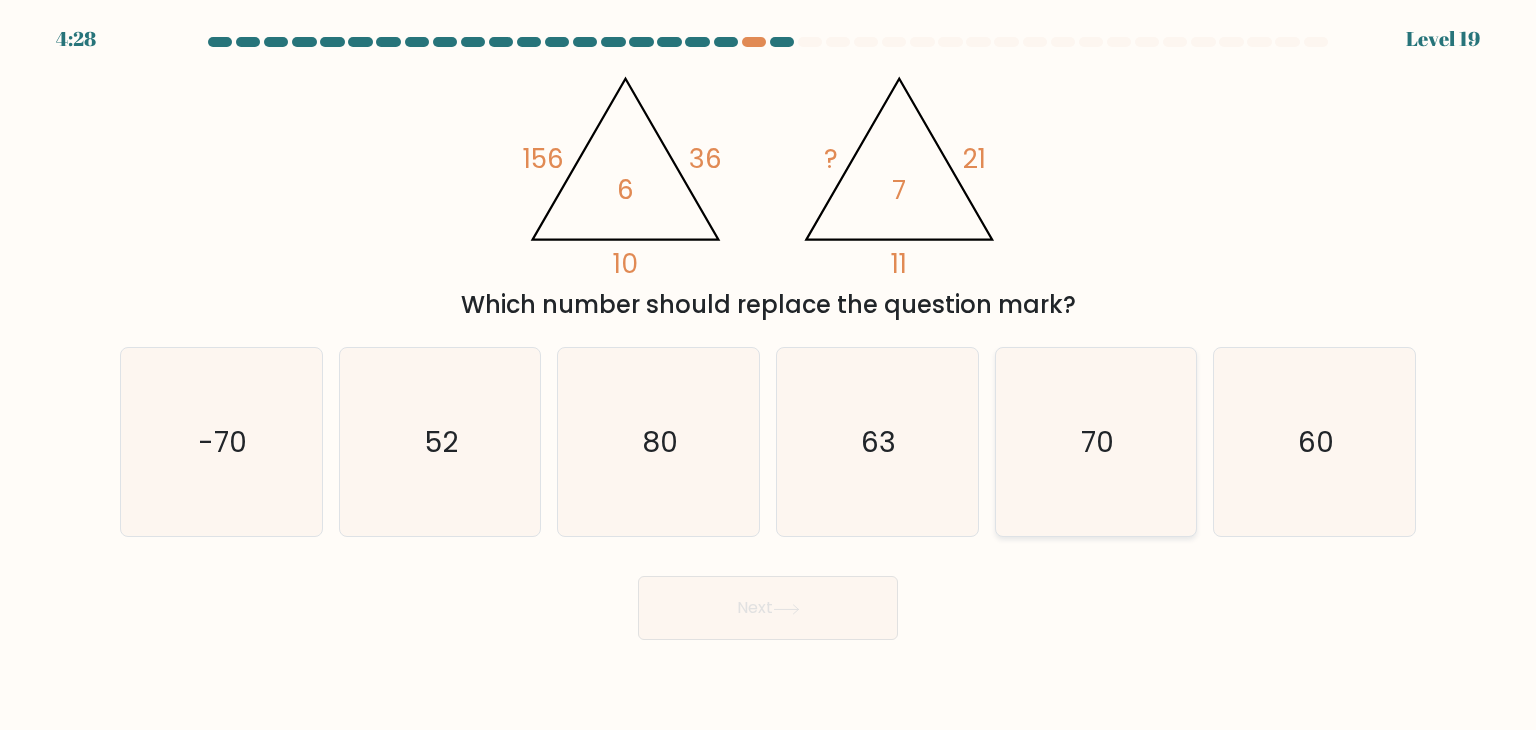 click on "70" 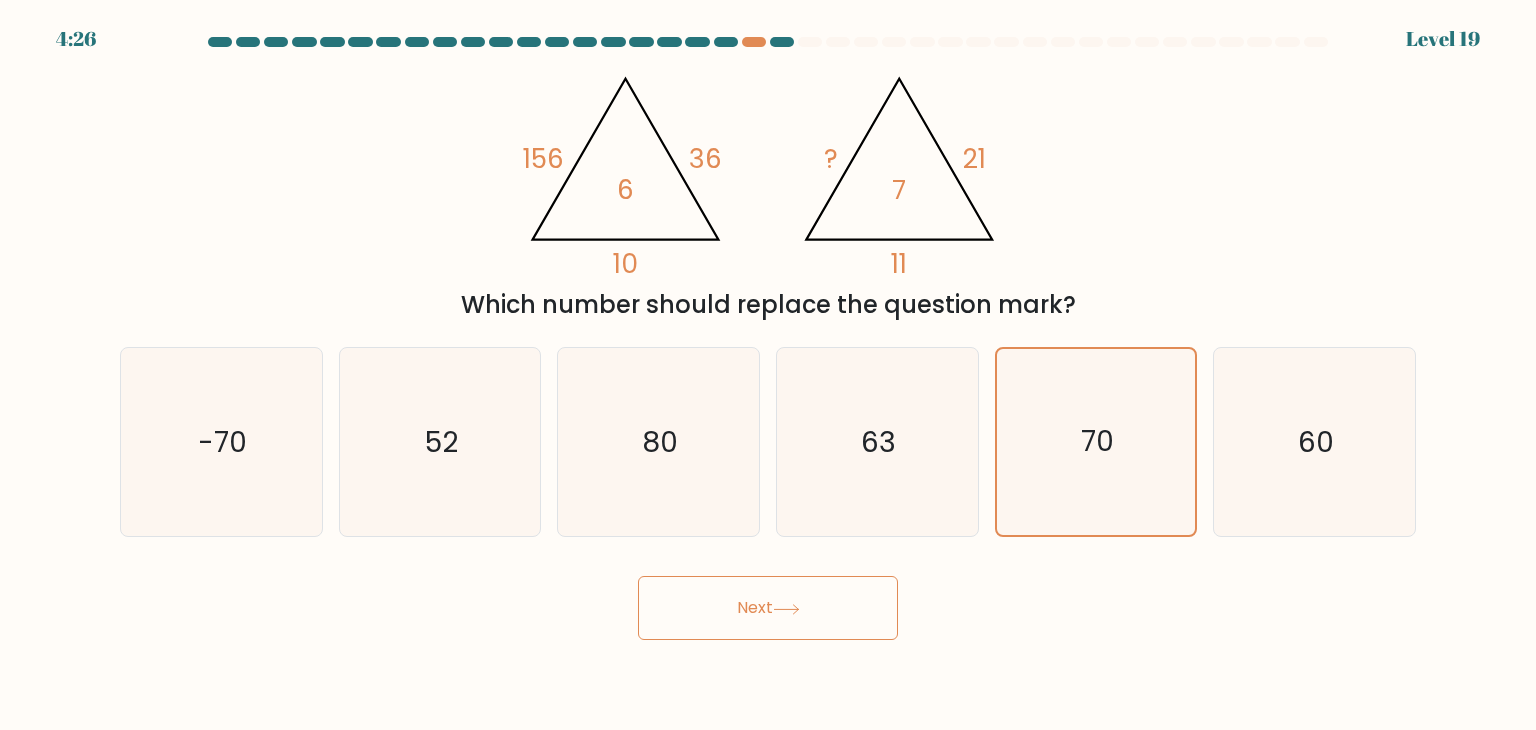 click on "Next" at bounding box center (768, 608) 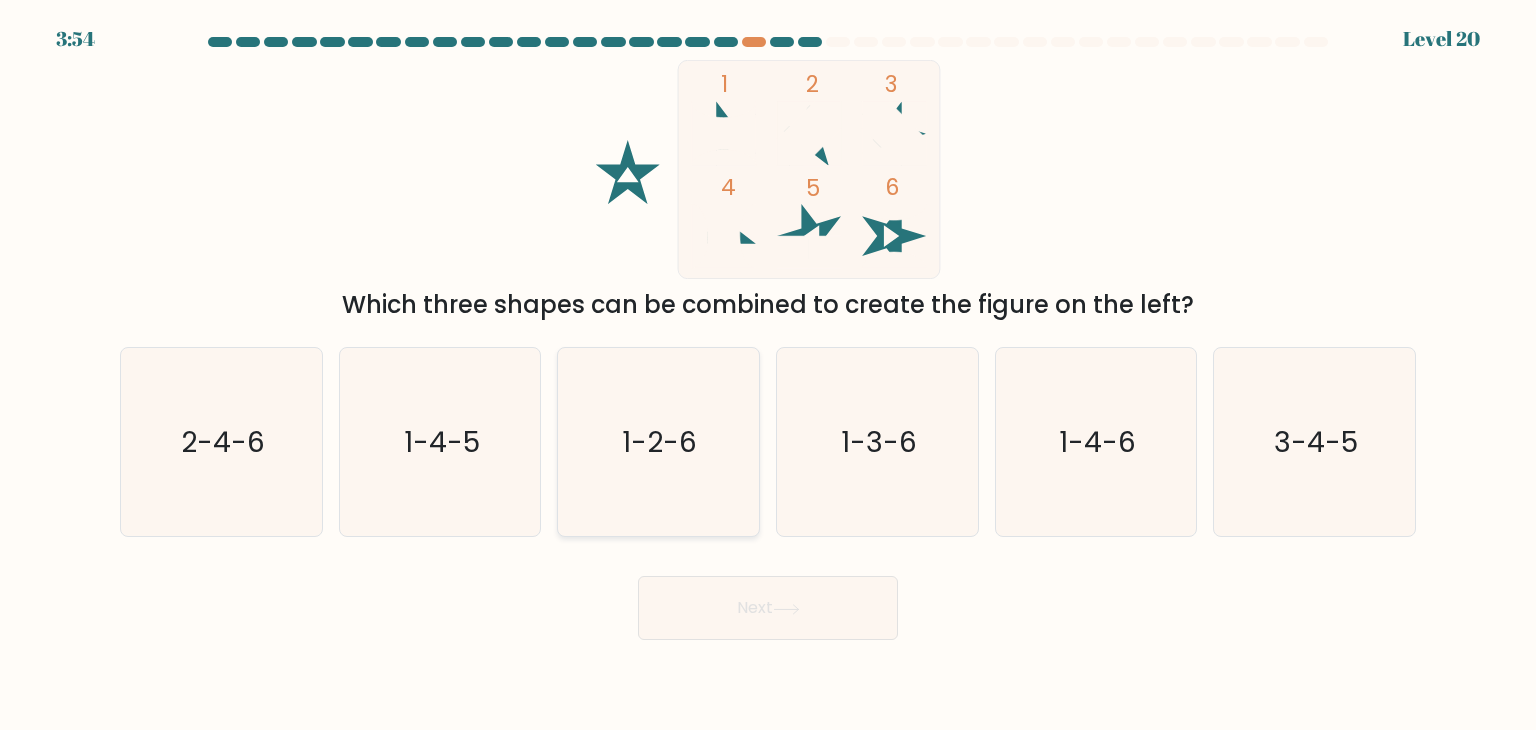 click on "1-2-6" 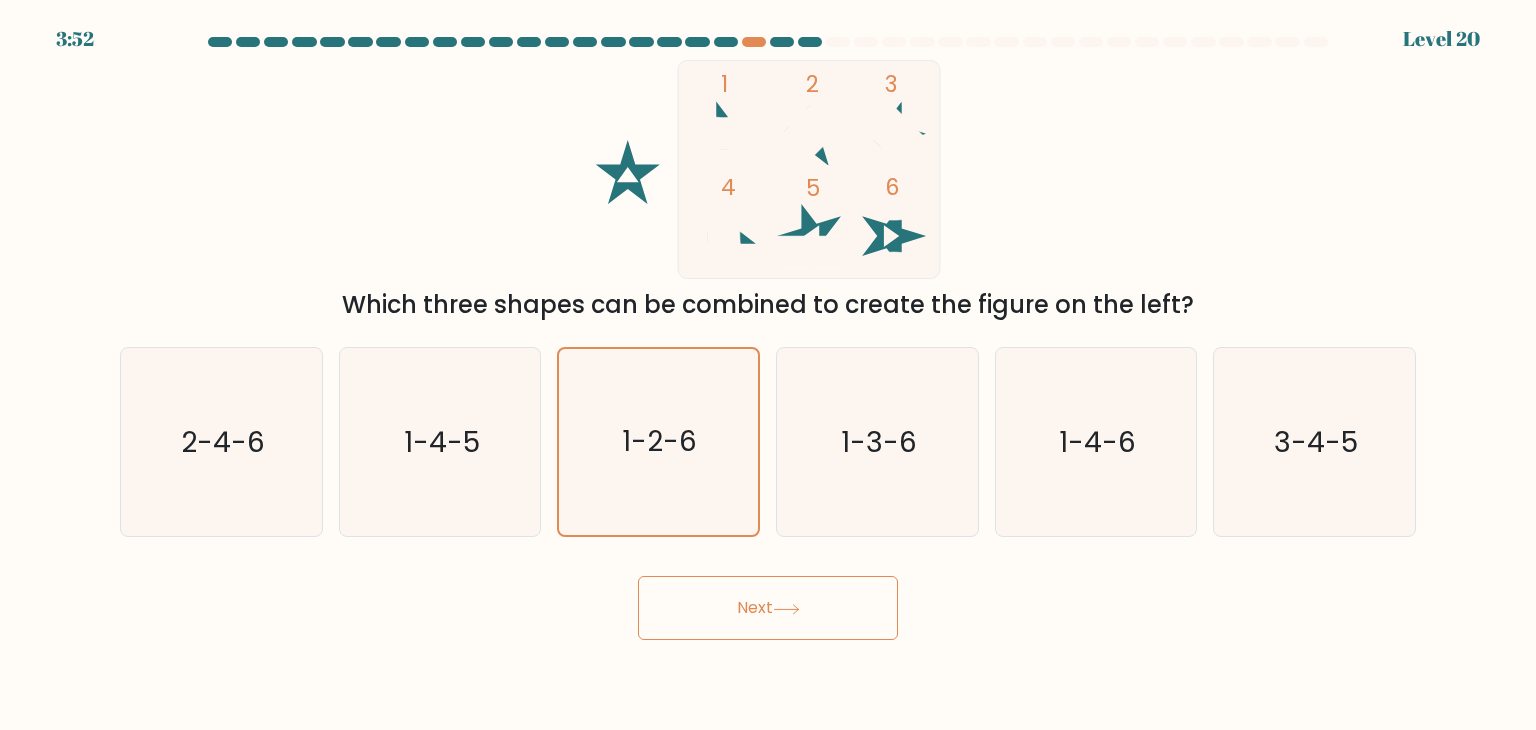 drag, startPoint x: 828, startPoint y: 616, endPoint x: 748, endPoint y: 659, distance: 90.824005 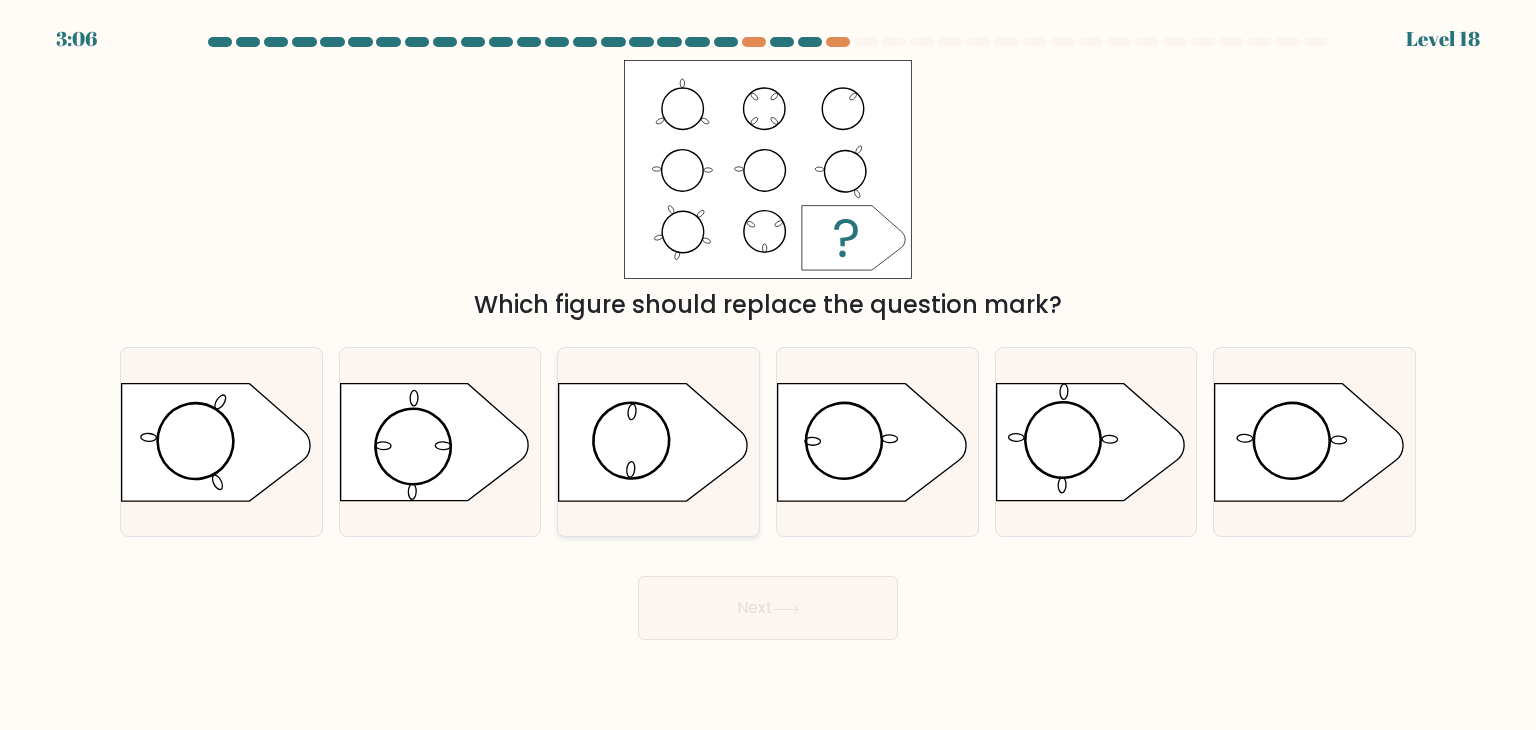 click 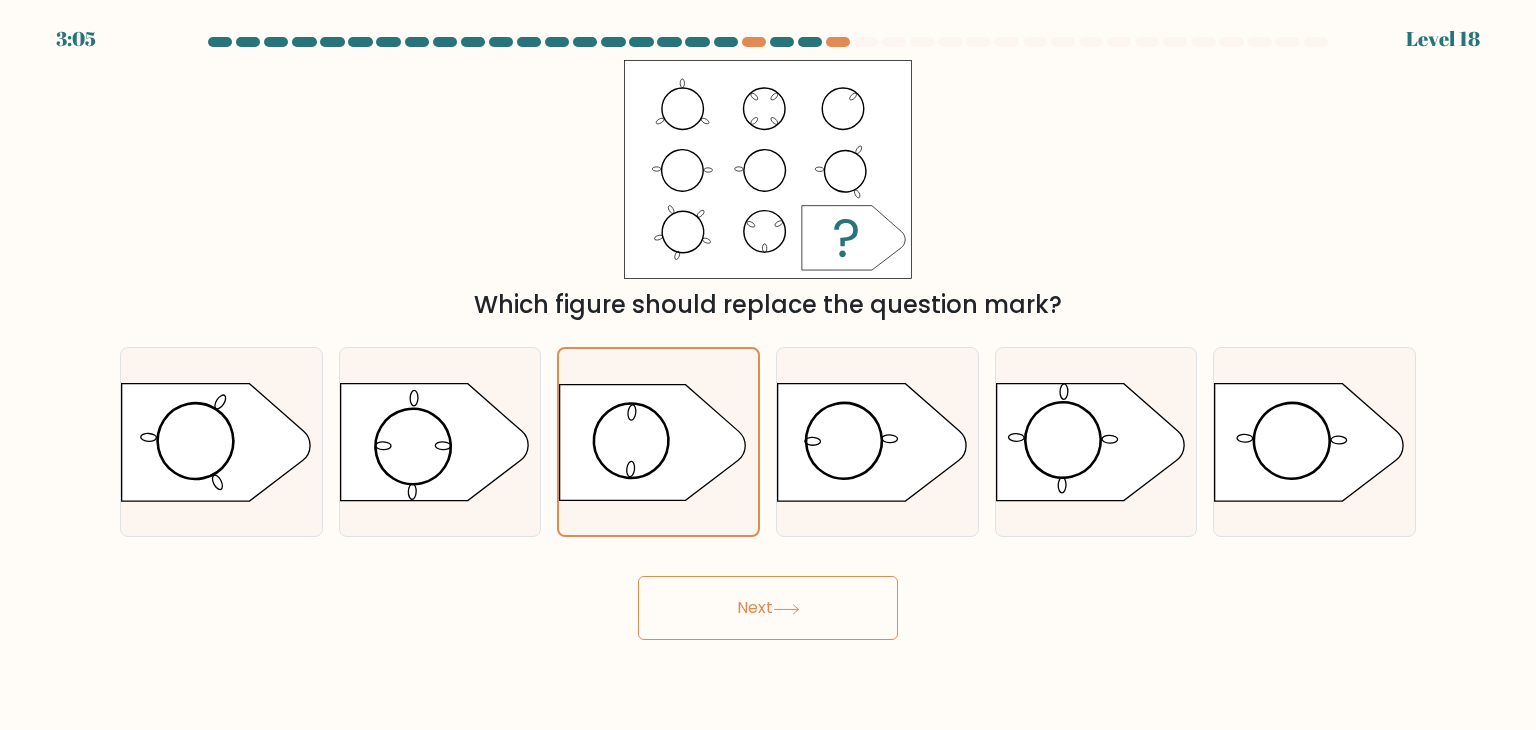 click on "Next" at bounding box center (768, 608) 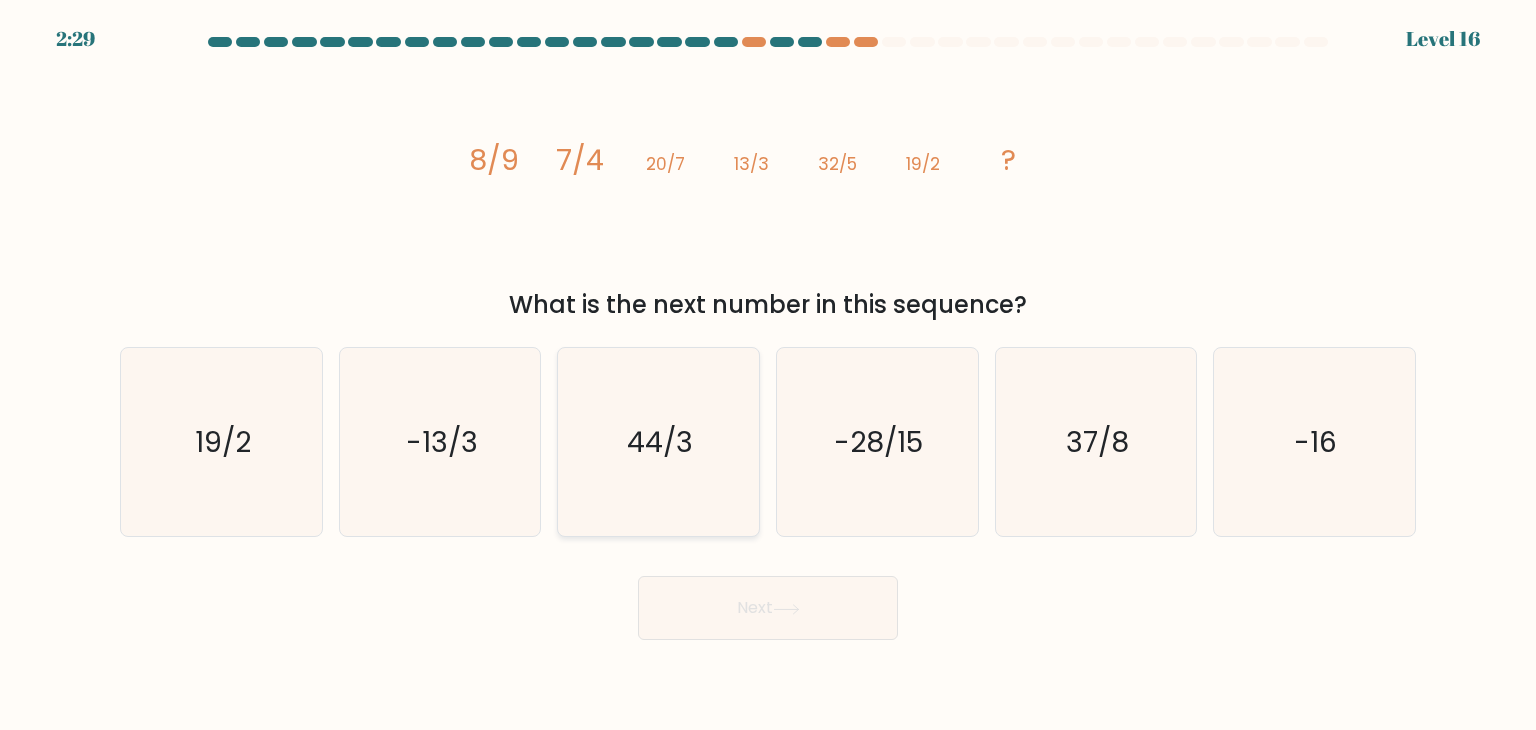 click on "44/3" 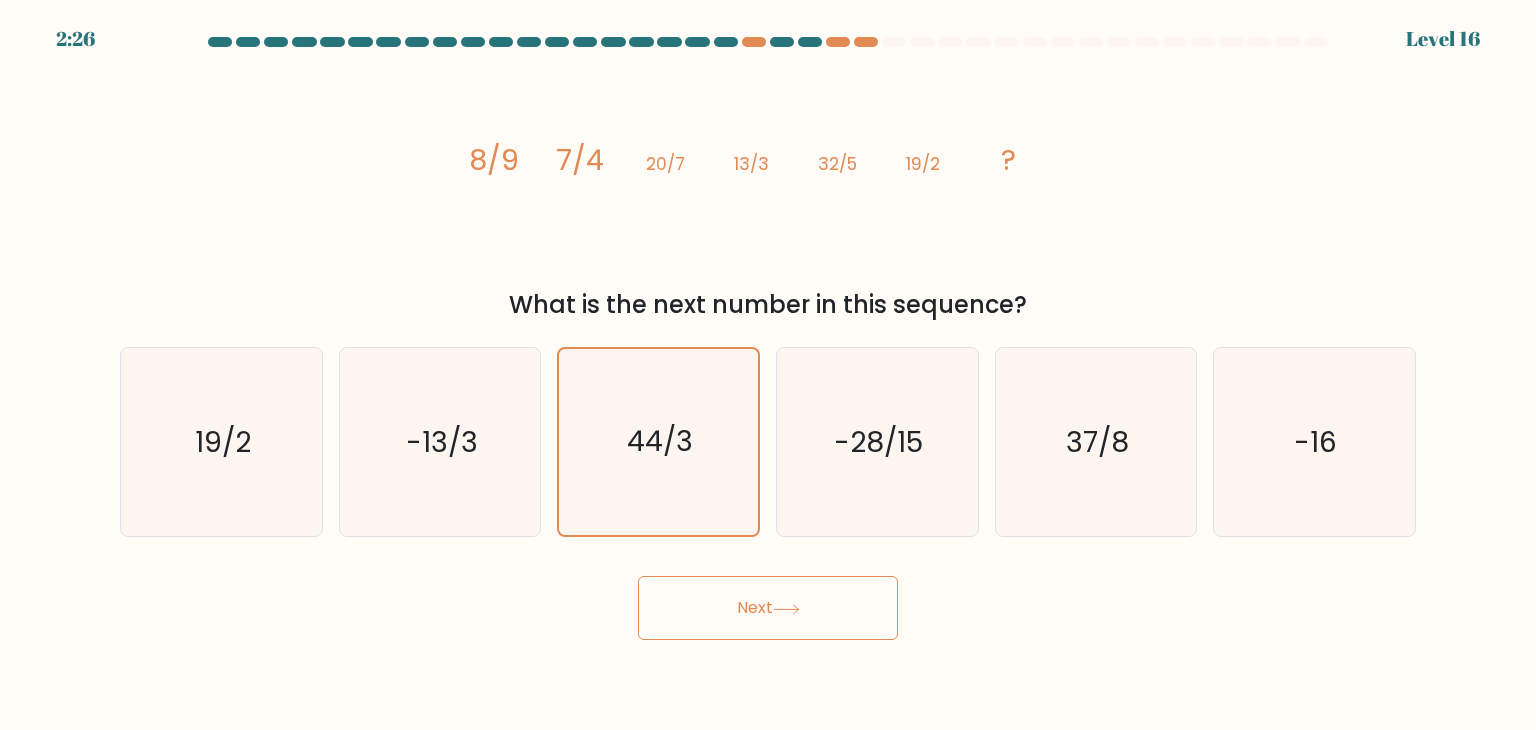 click on "Next" at bounding box center (768, 608) 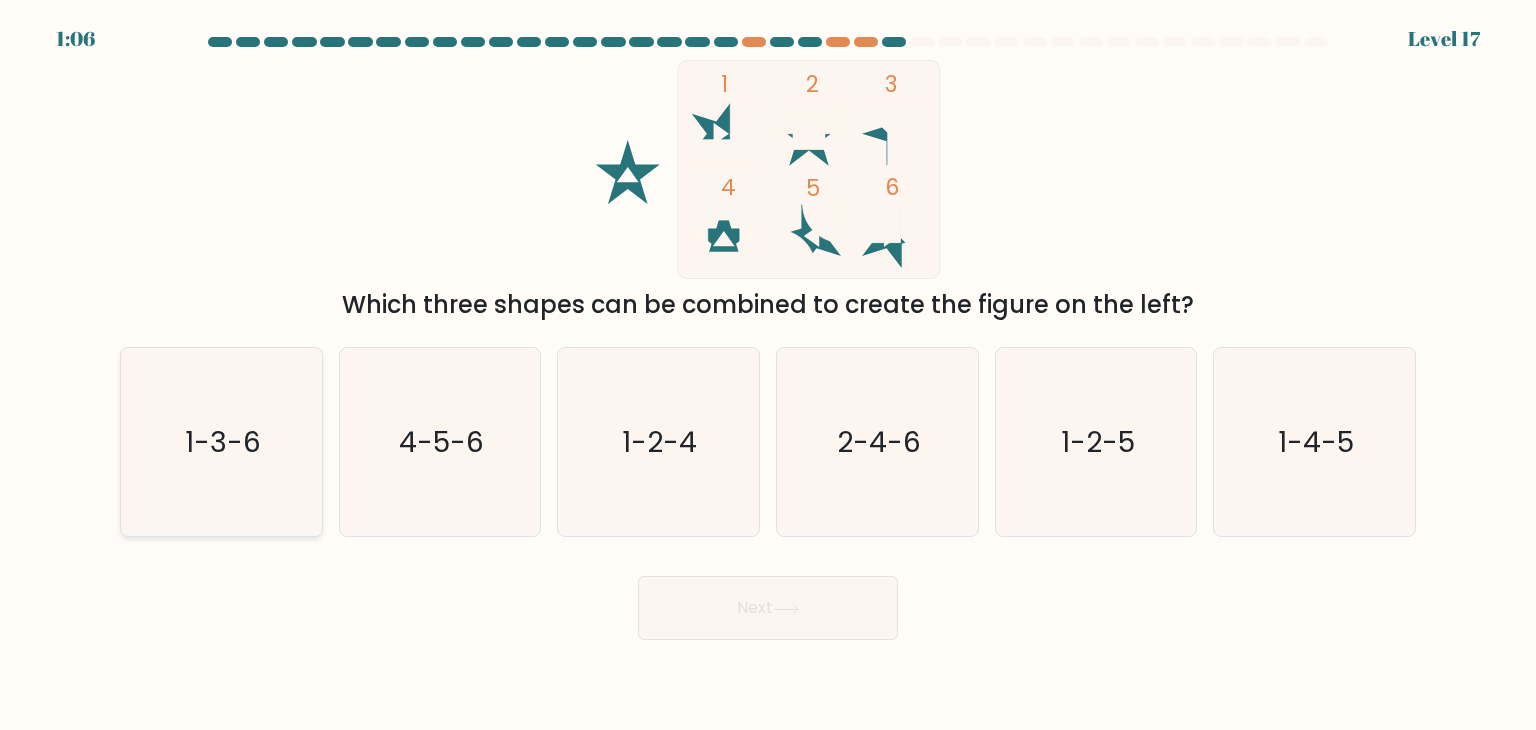 click on "1-3-6" 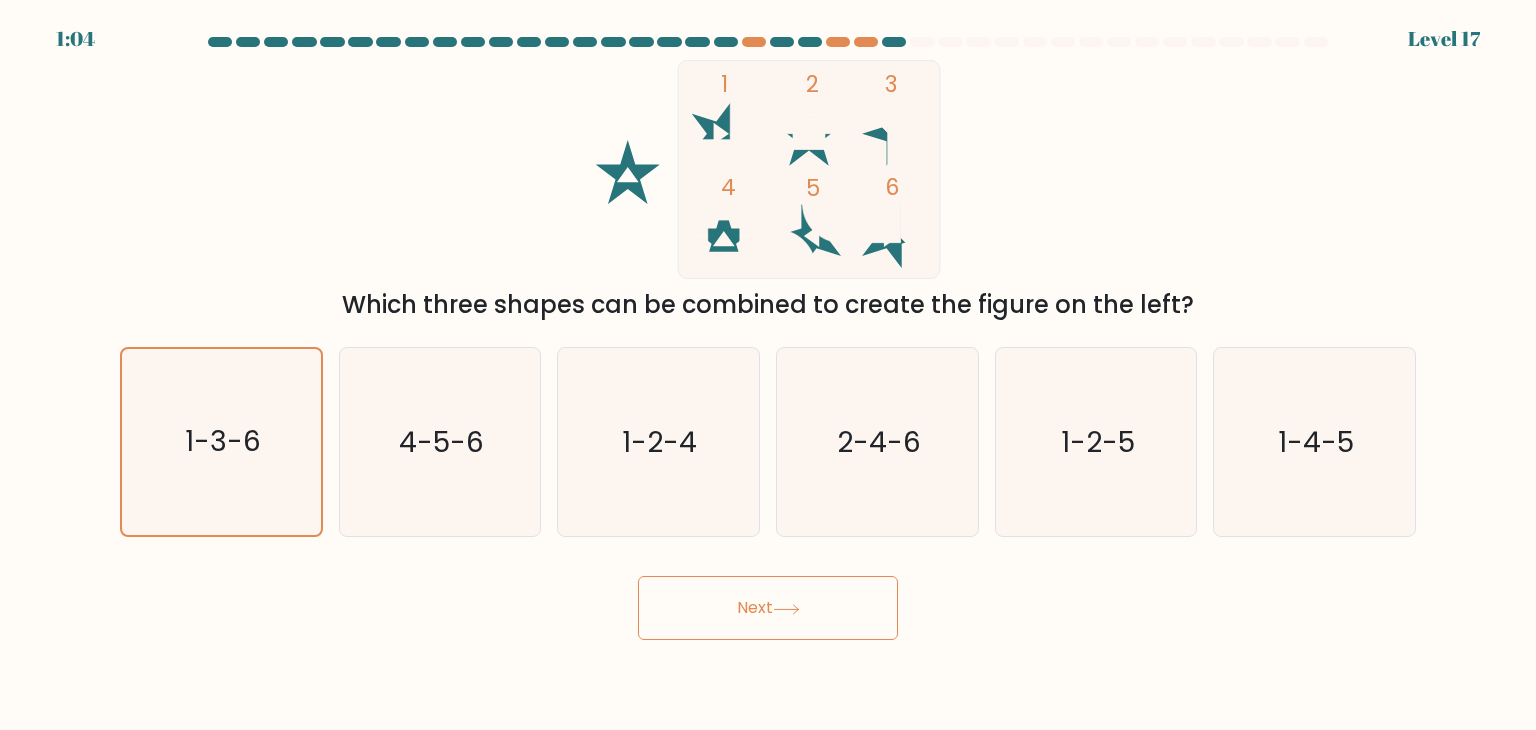 click on "Next" at bounding box center (768, 608) 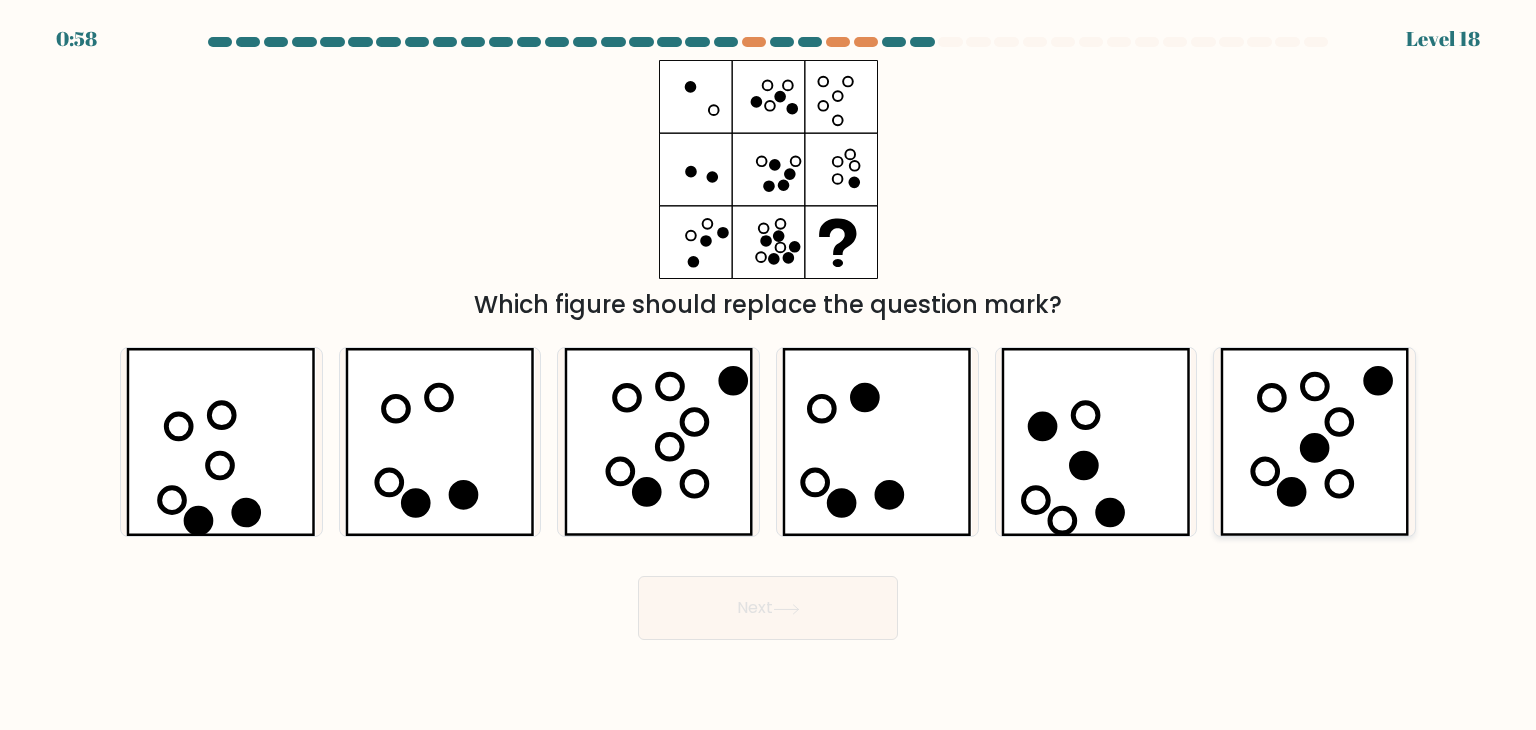 click 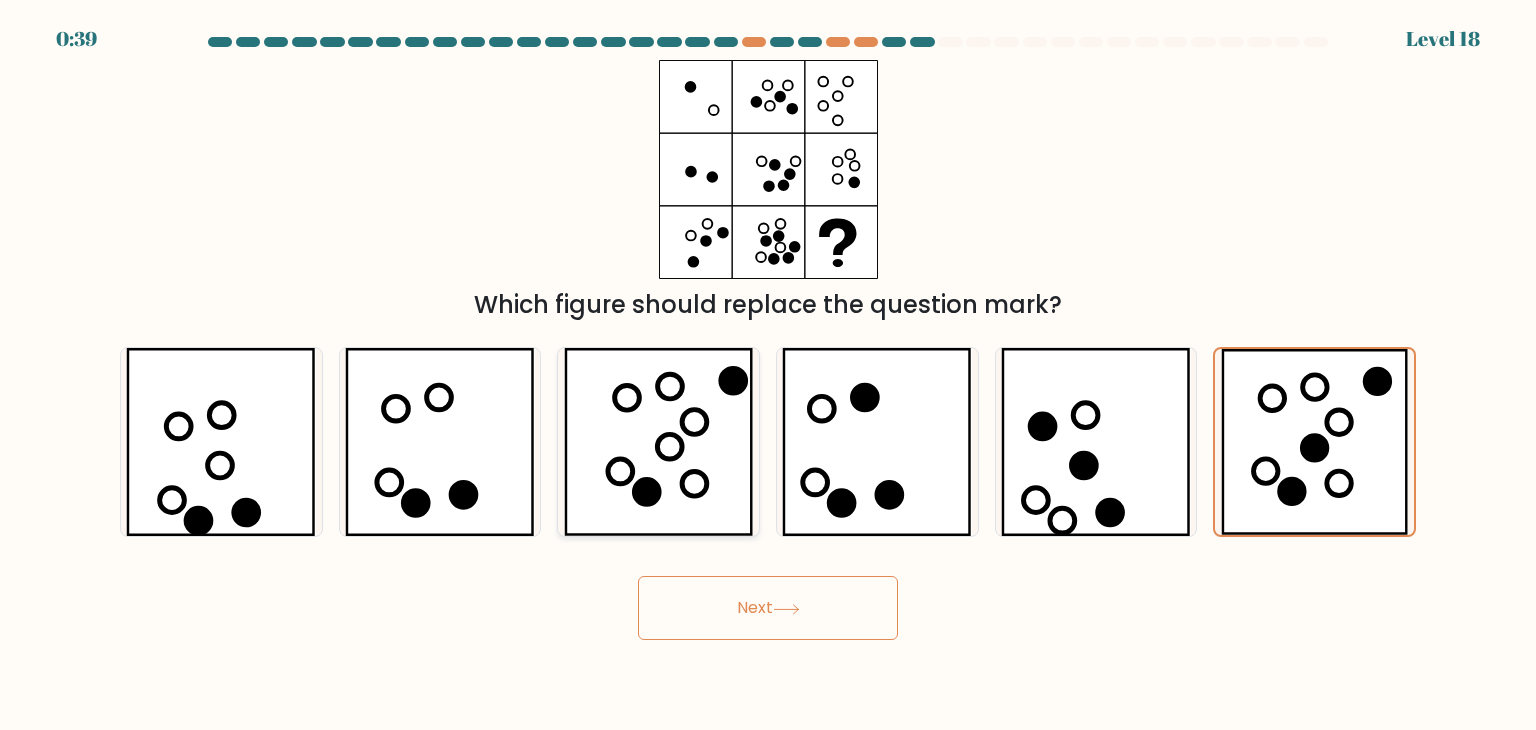 click 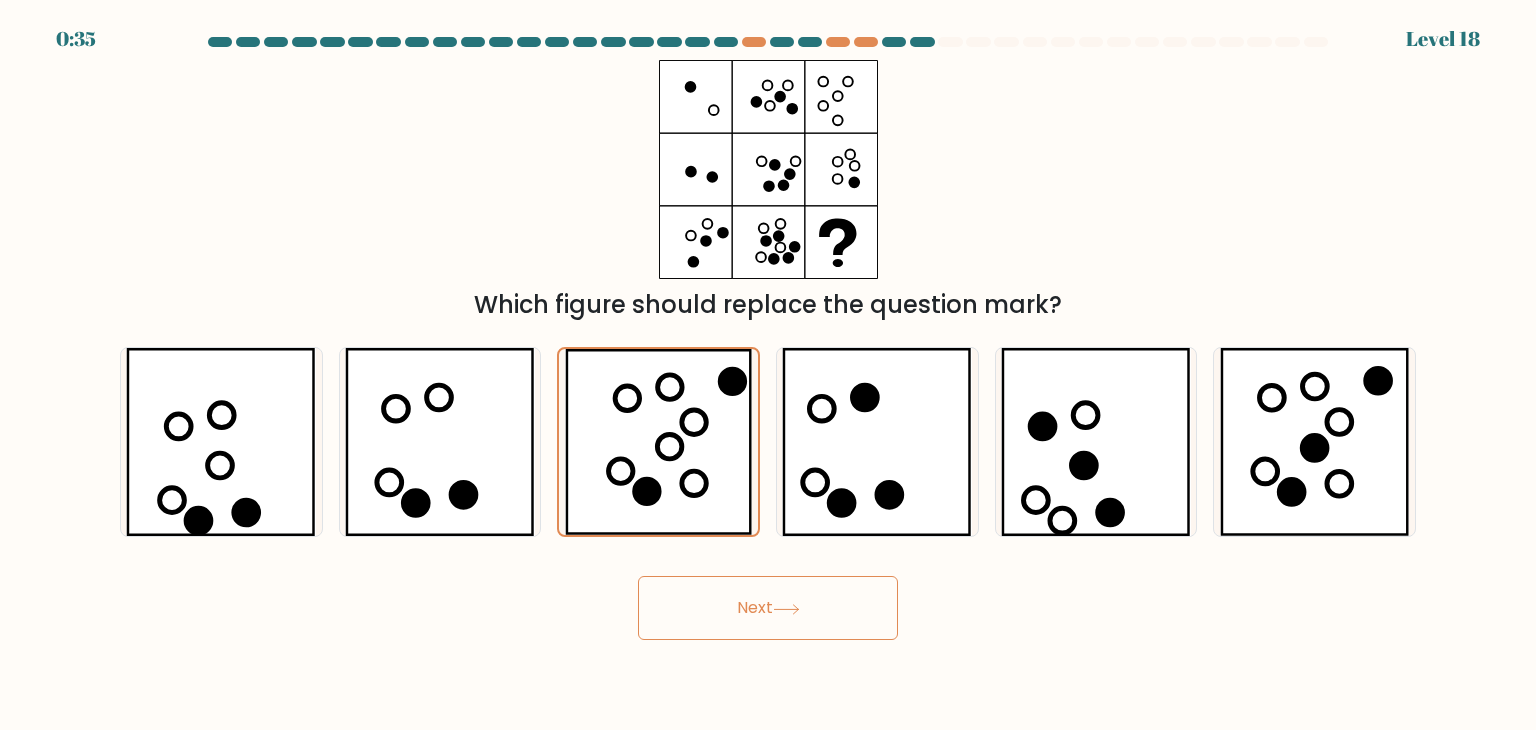 click on "Next" at bounding box center [768, 600] 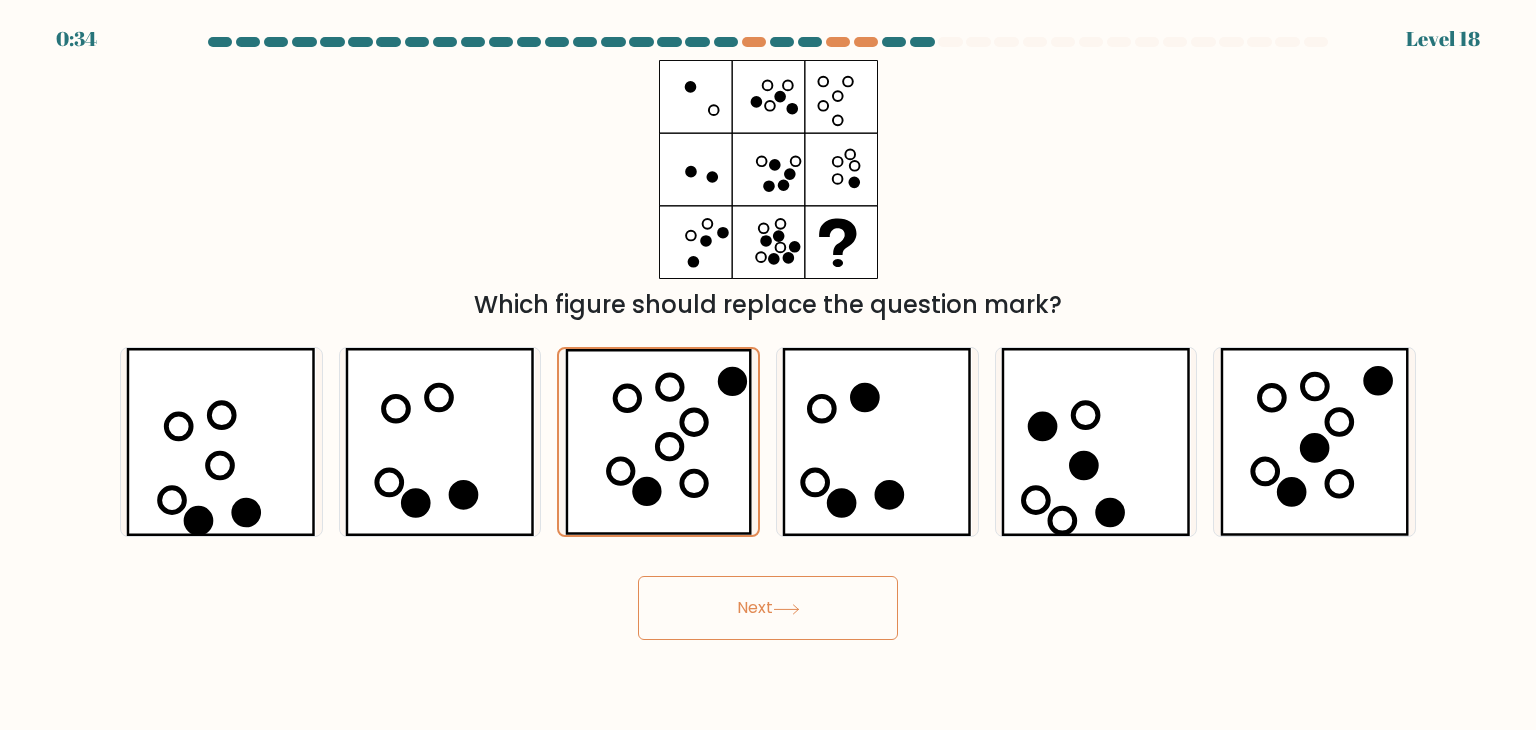 click on "Next" at bounding box center [768, 608] 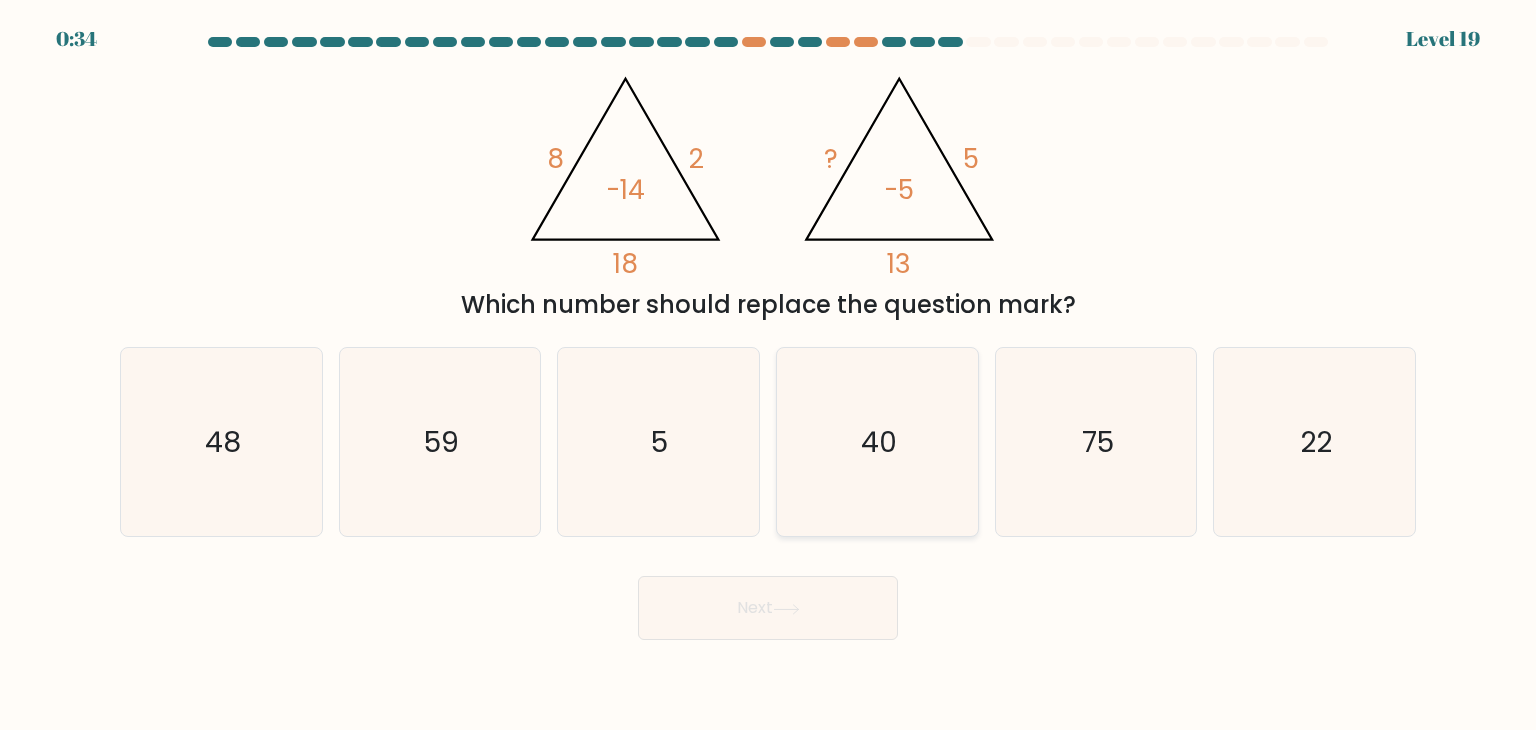 click on "40" 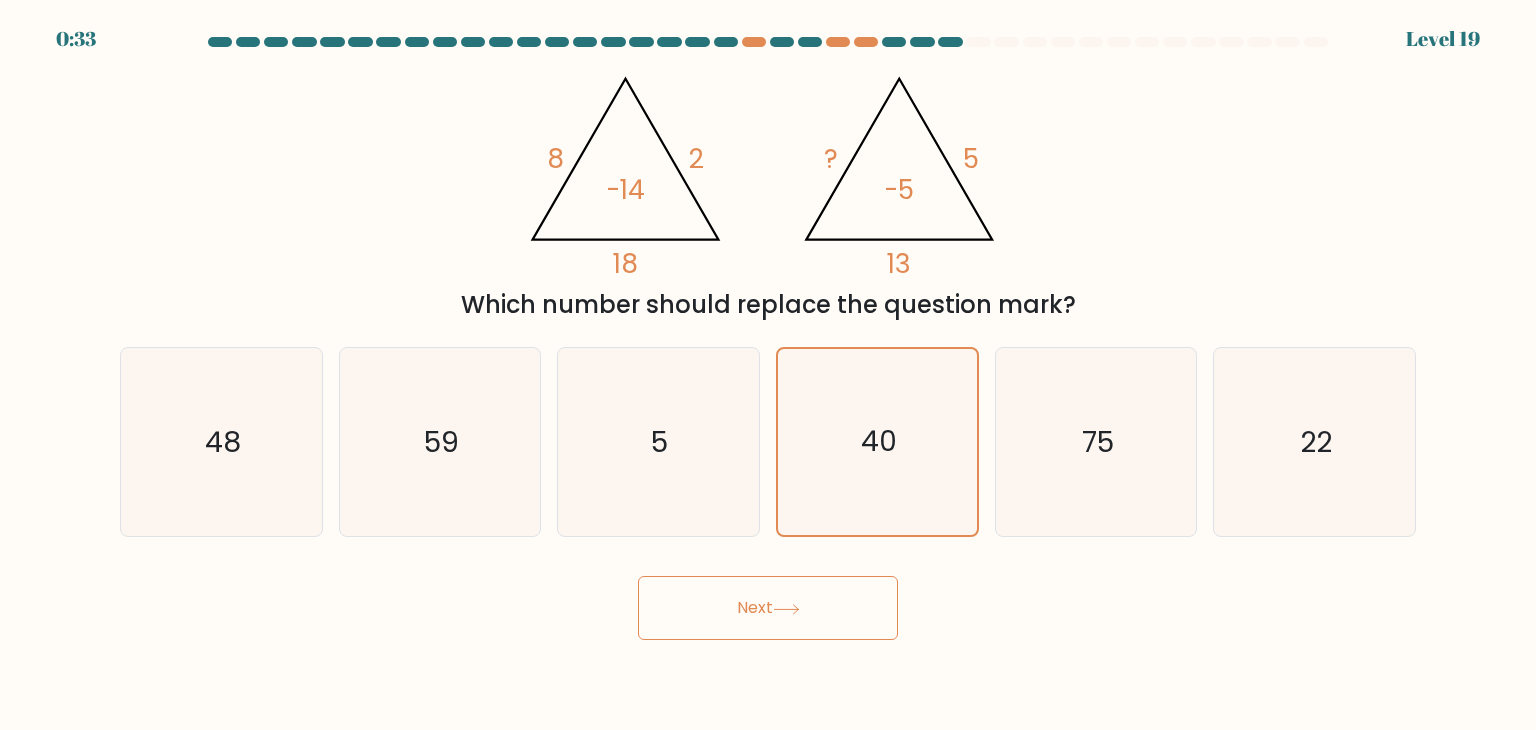 click on "Next" at bounding box center (768, 608) 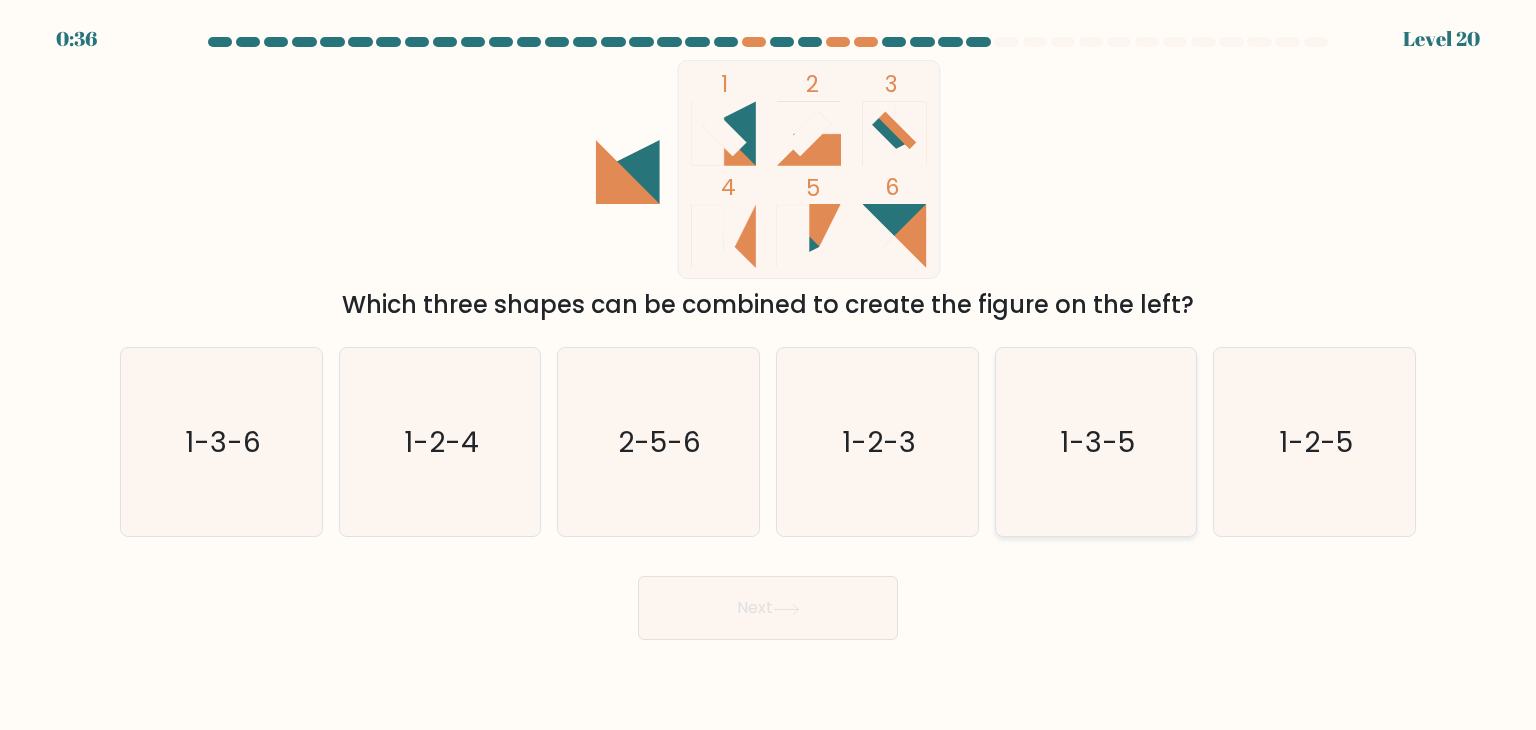 click on "1-3-5" 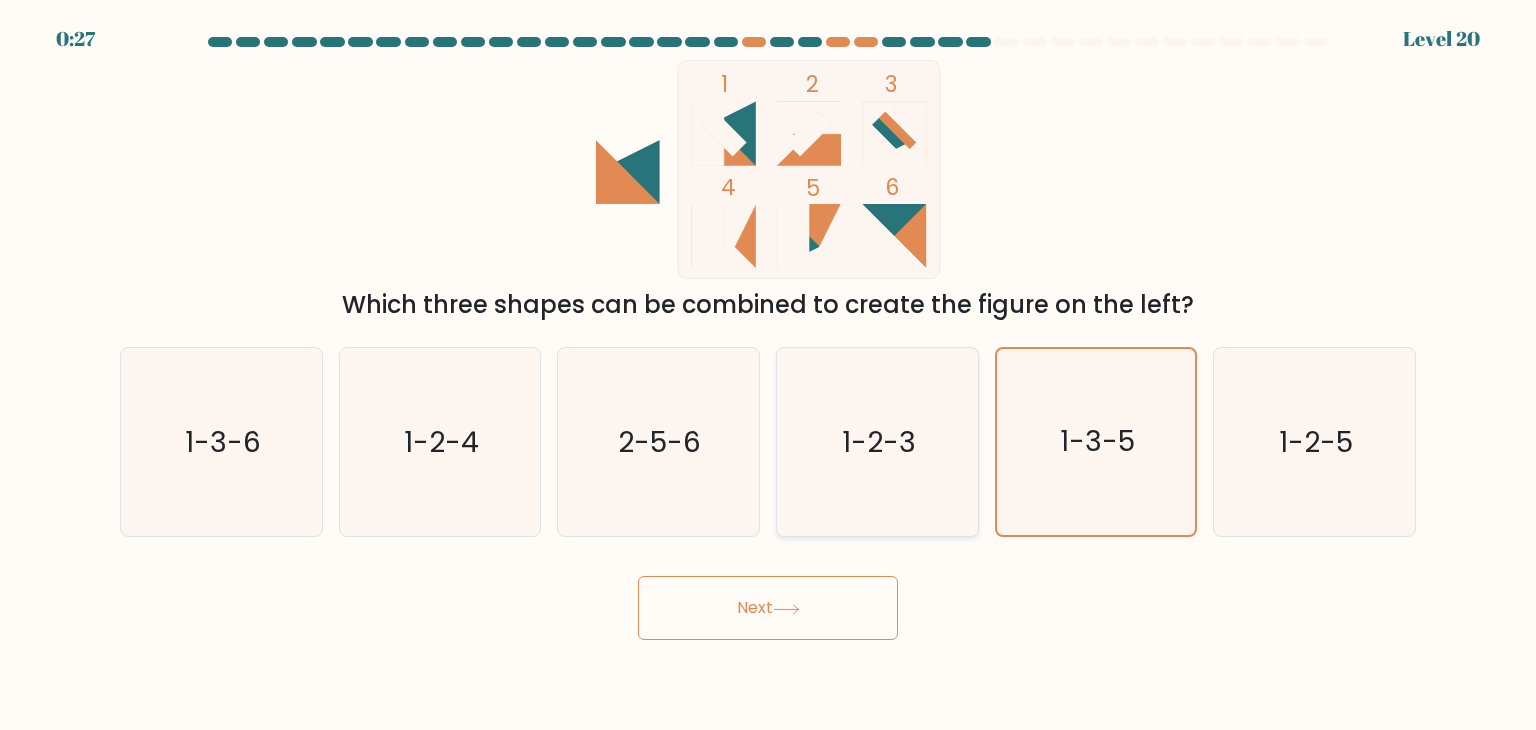 click on "1-2-3" 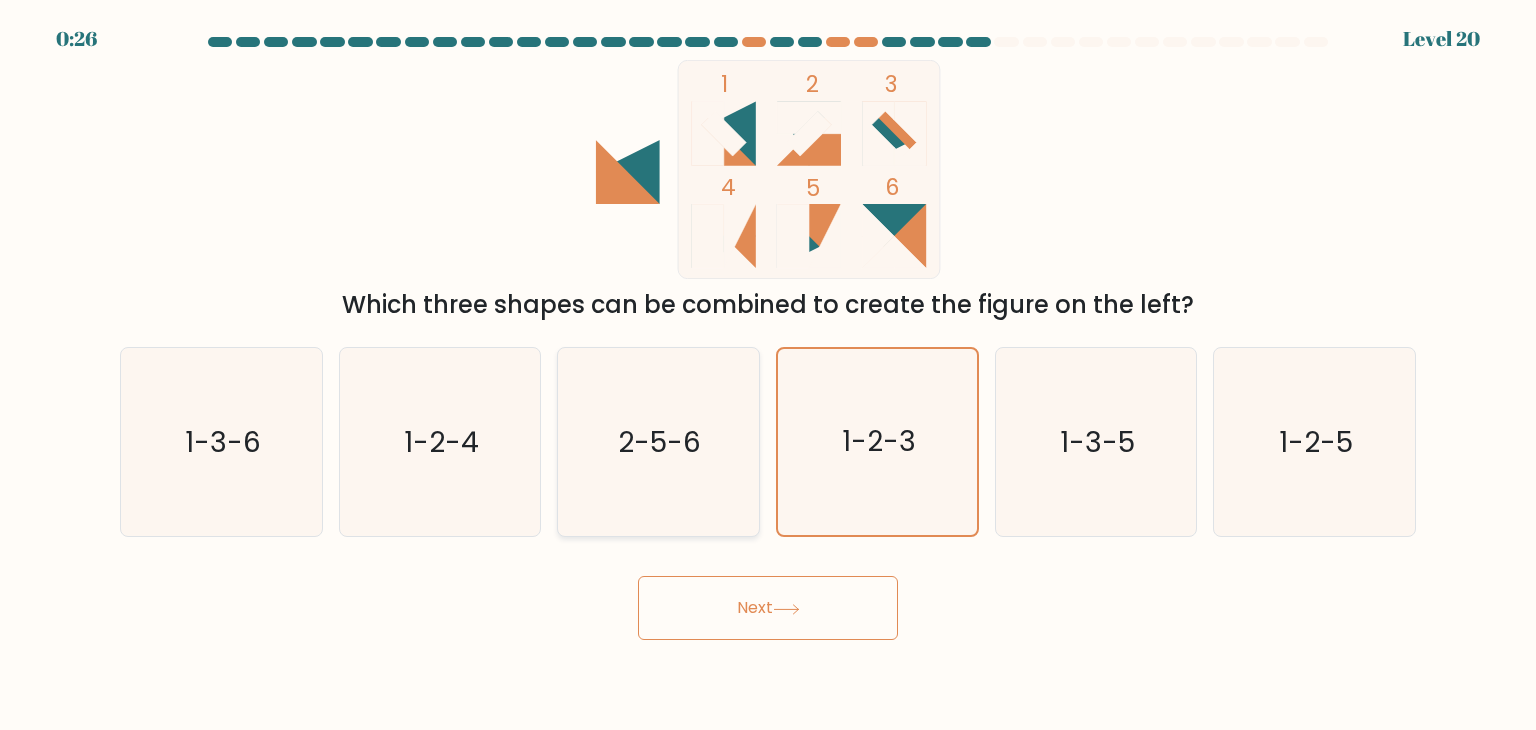 click on "2-5-6" 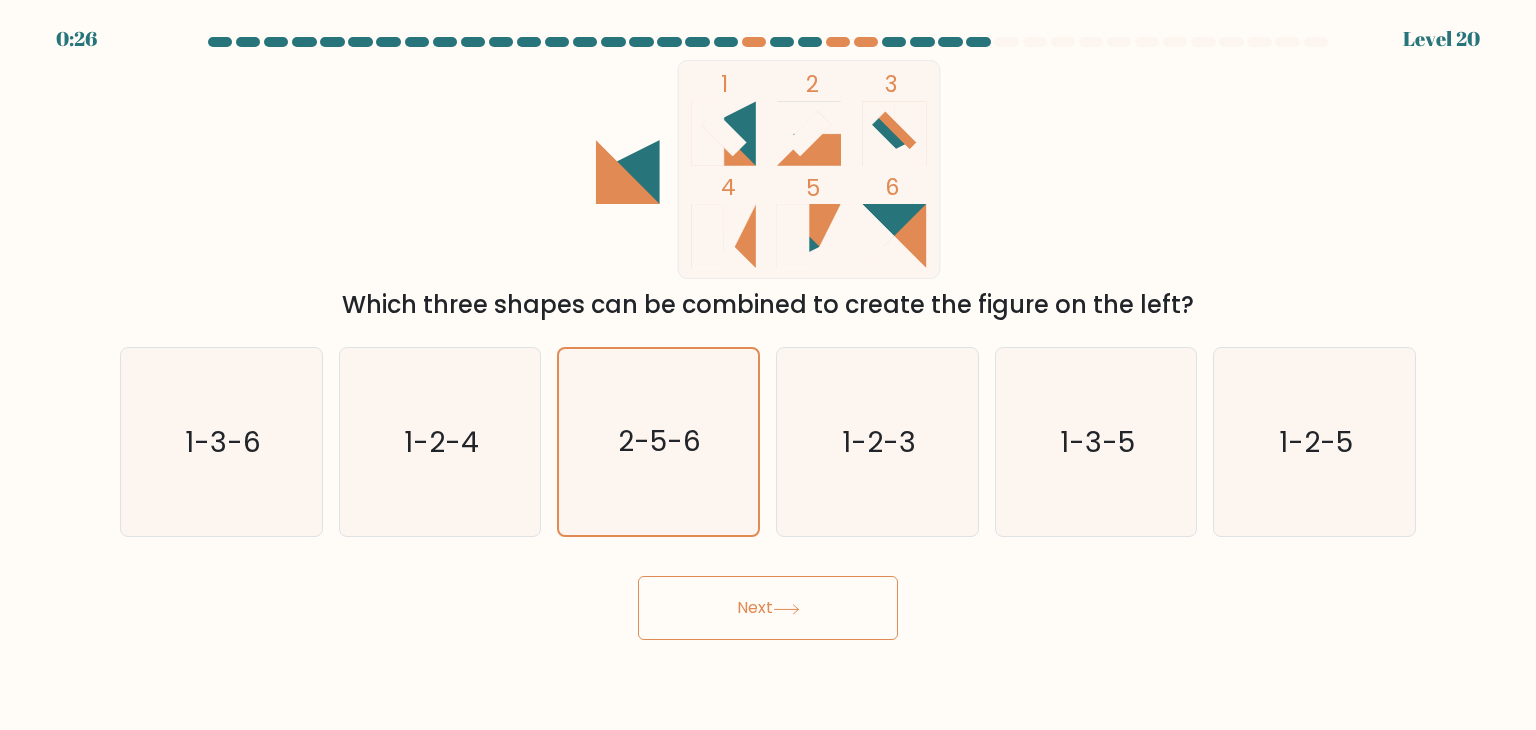 click on "Next" at bounding box center (768, 608) 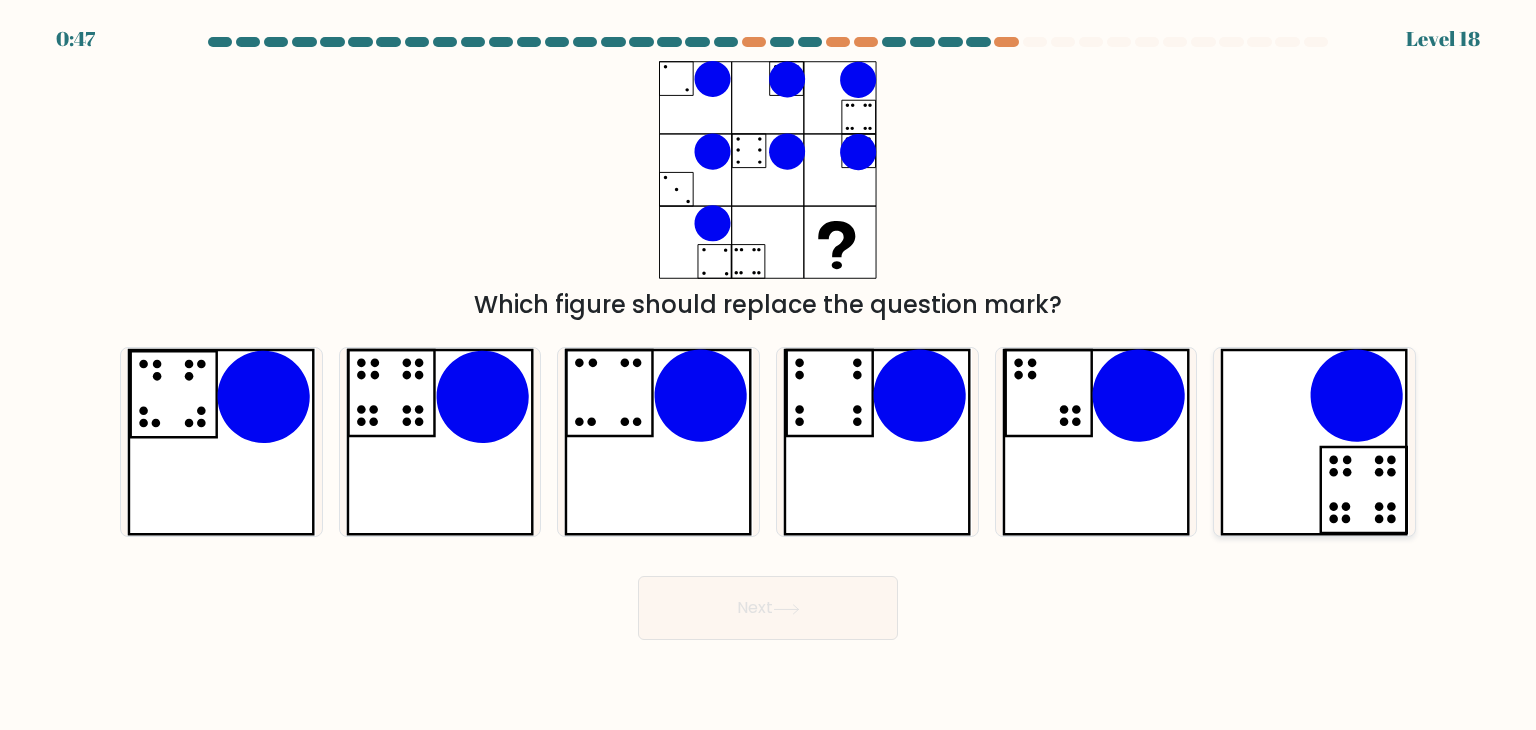 click 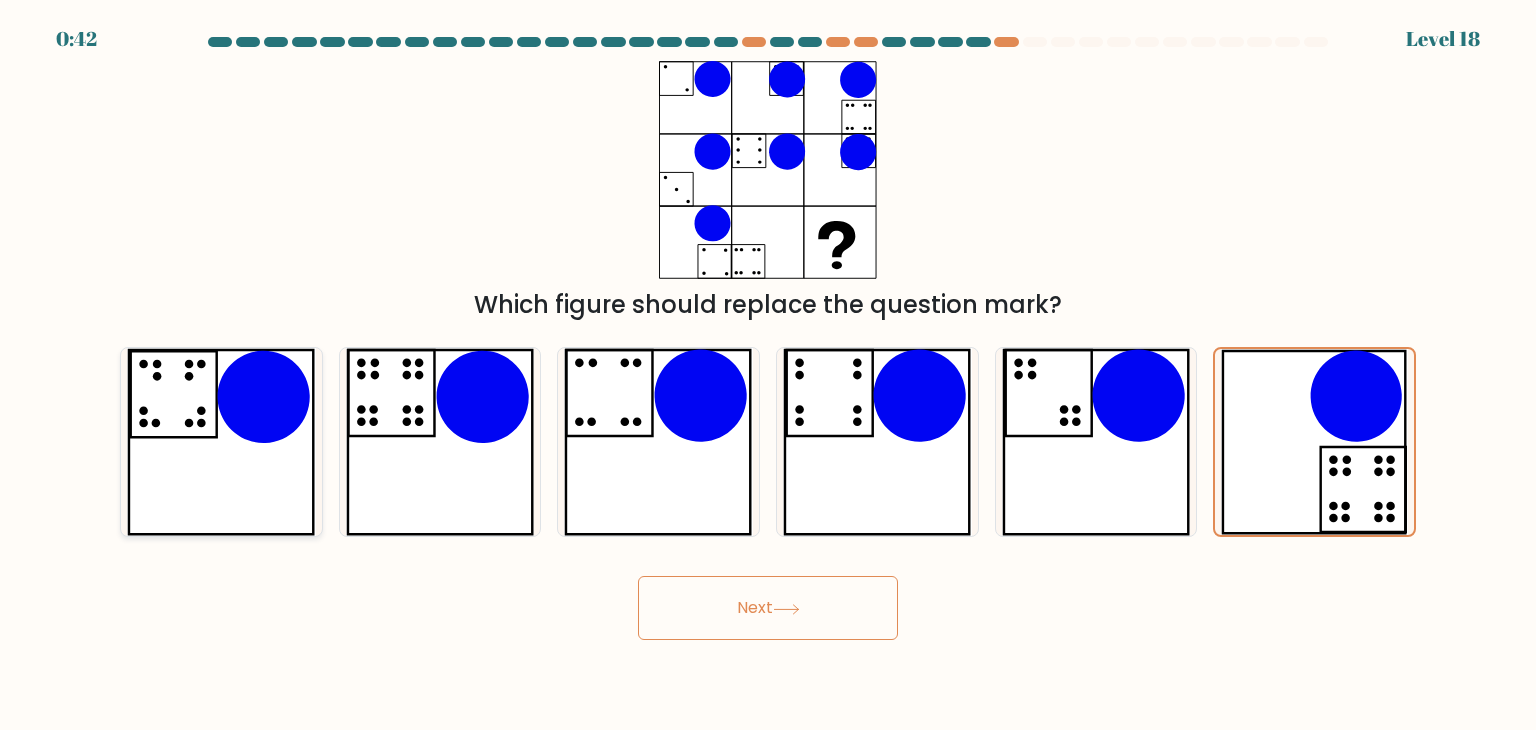 click 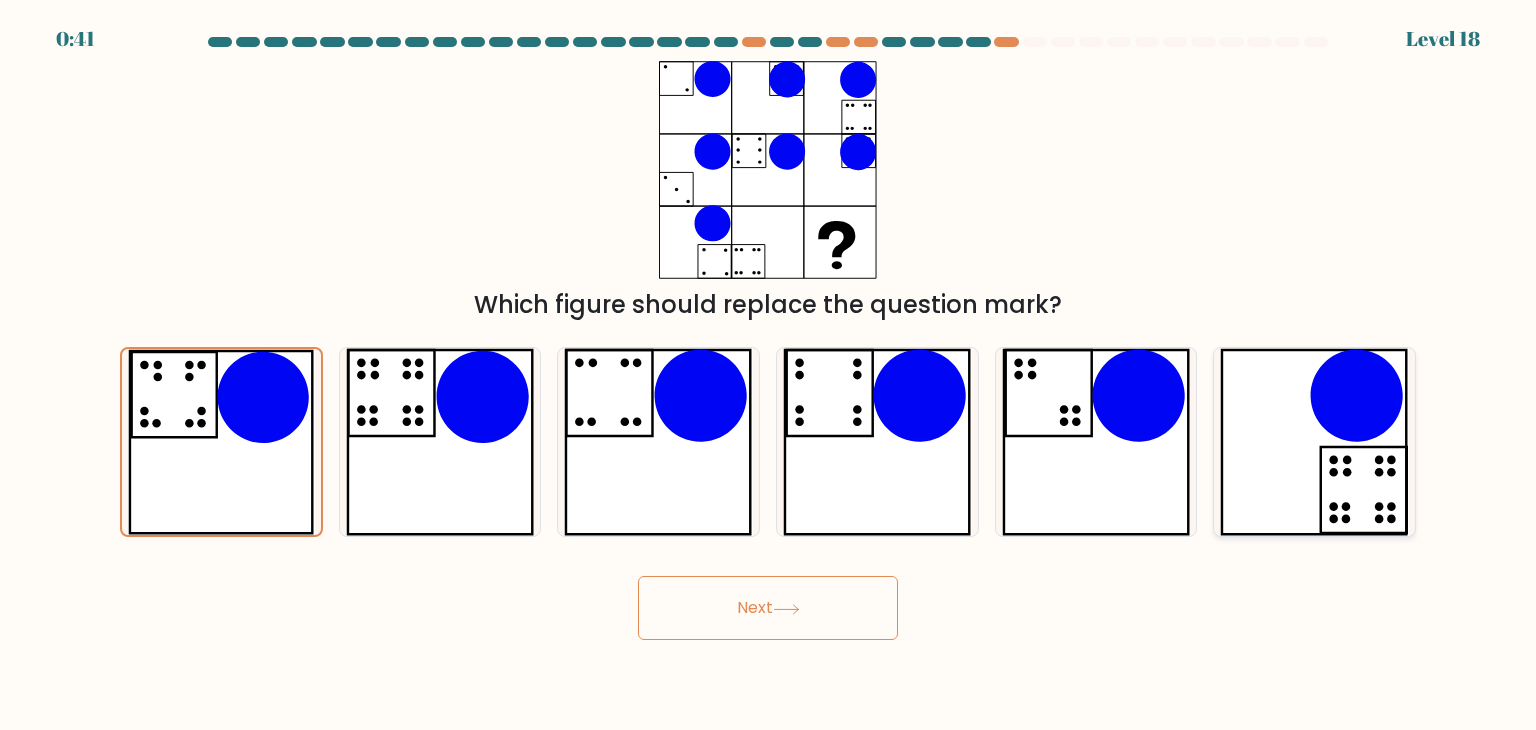 click 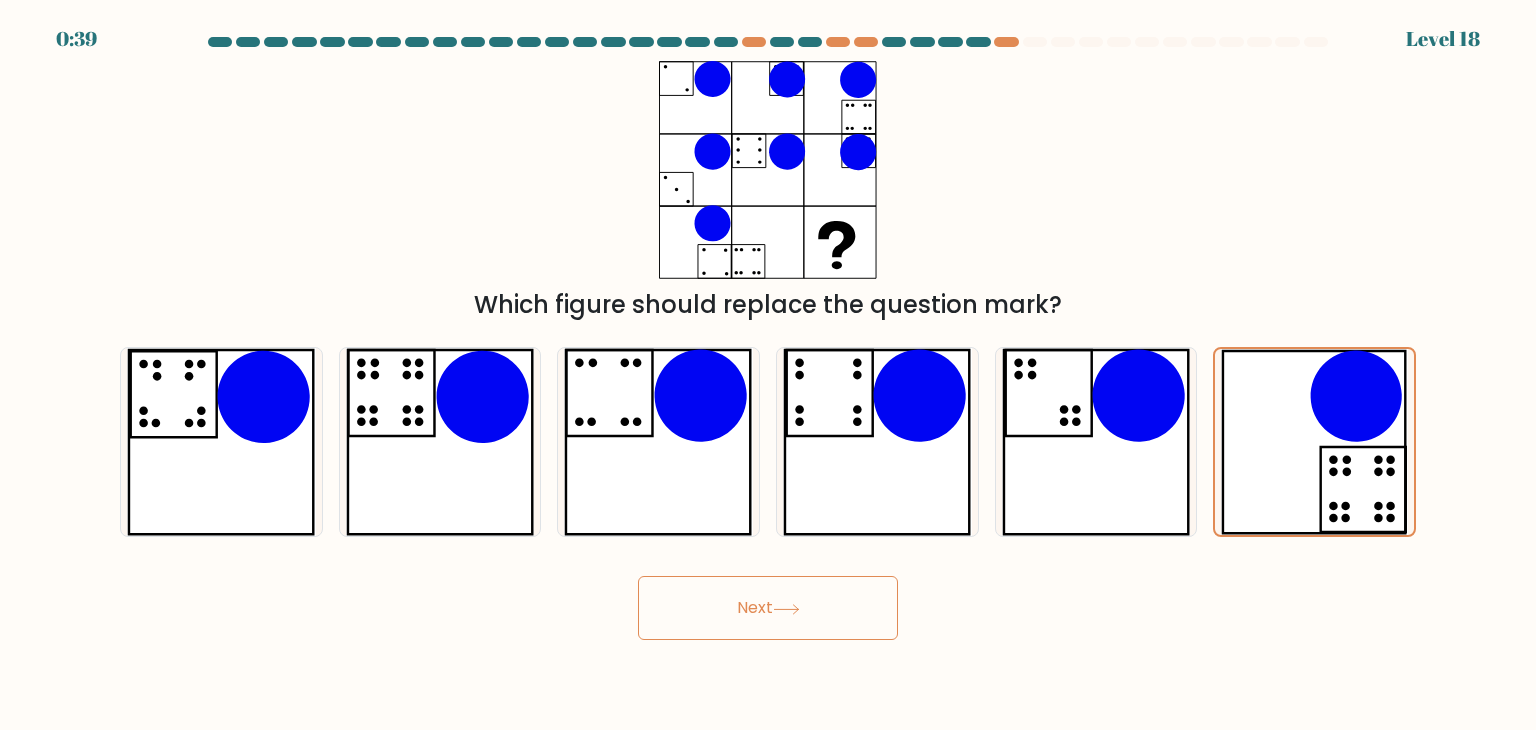 click on "Next" at bounding box center (768, 608) 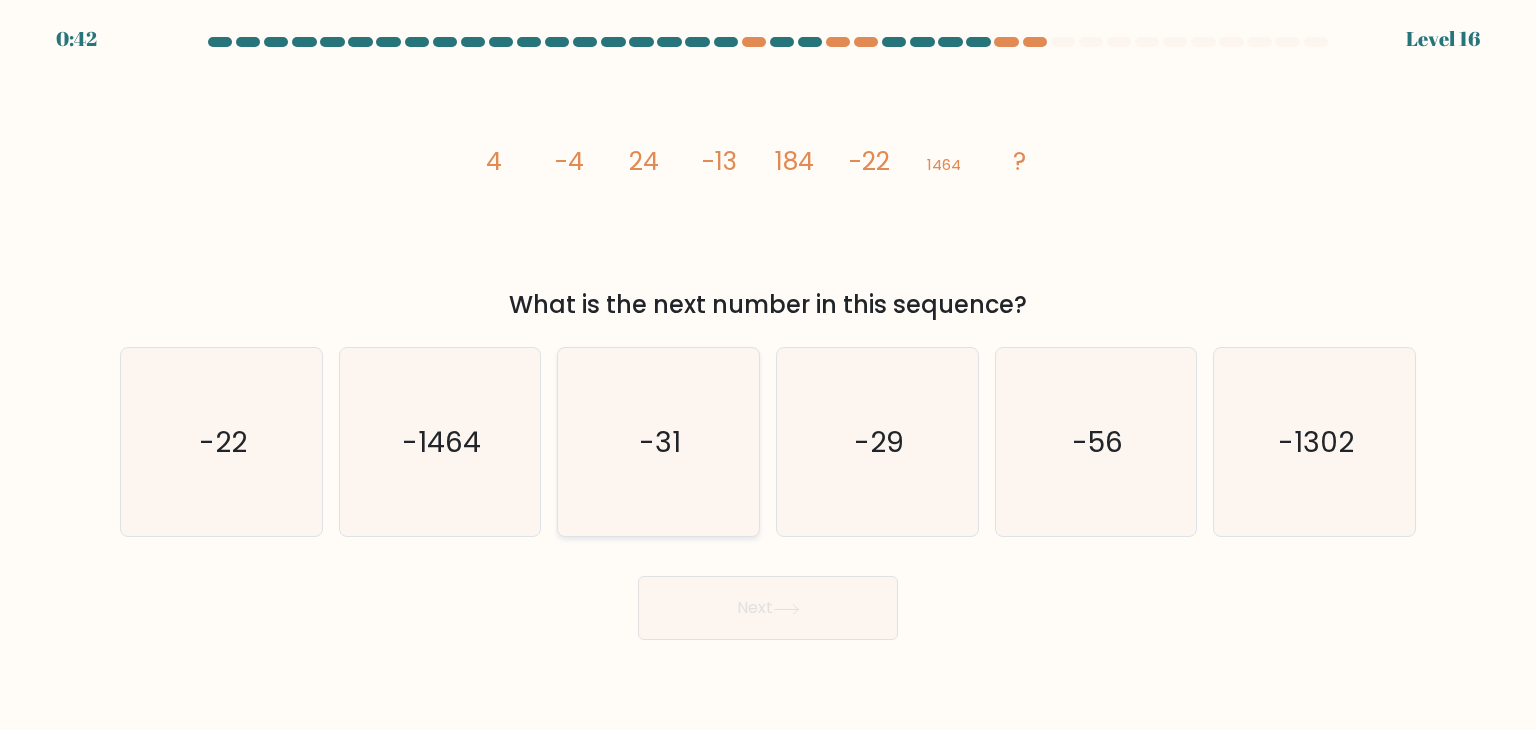 click on "-31" 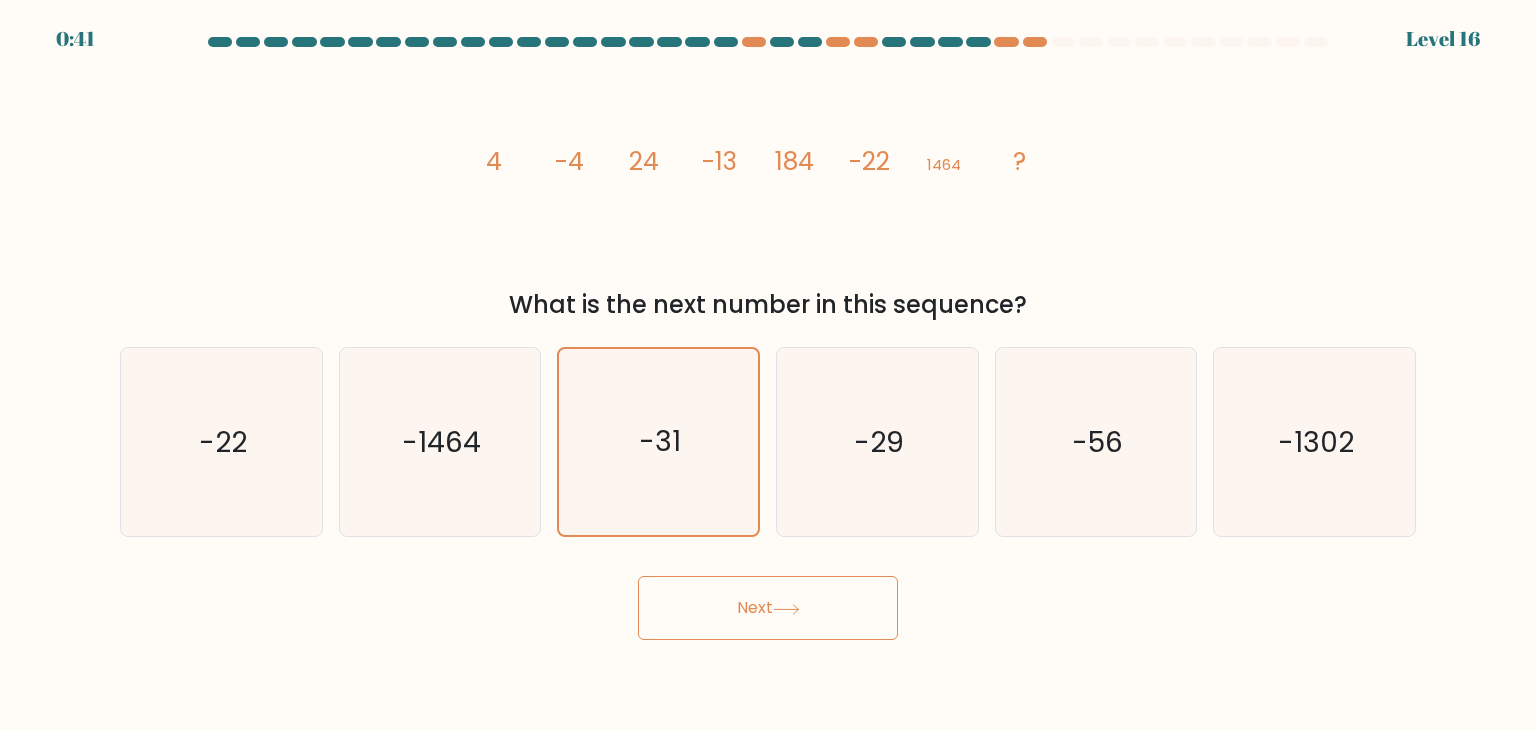 click on "Next" at bounding box center (768, 608) 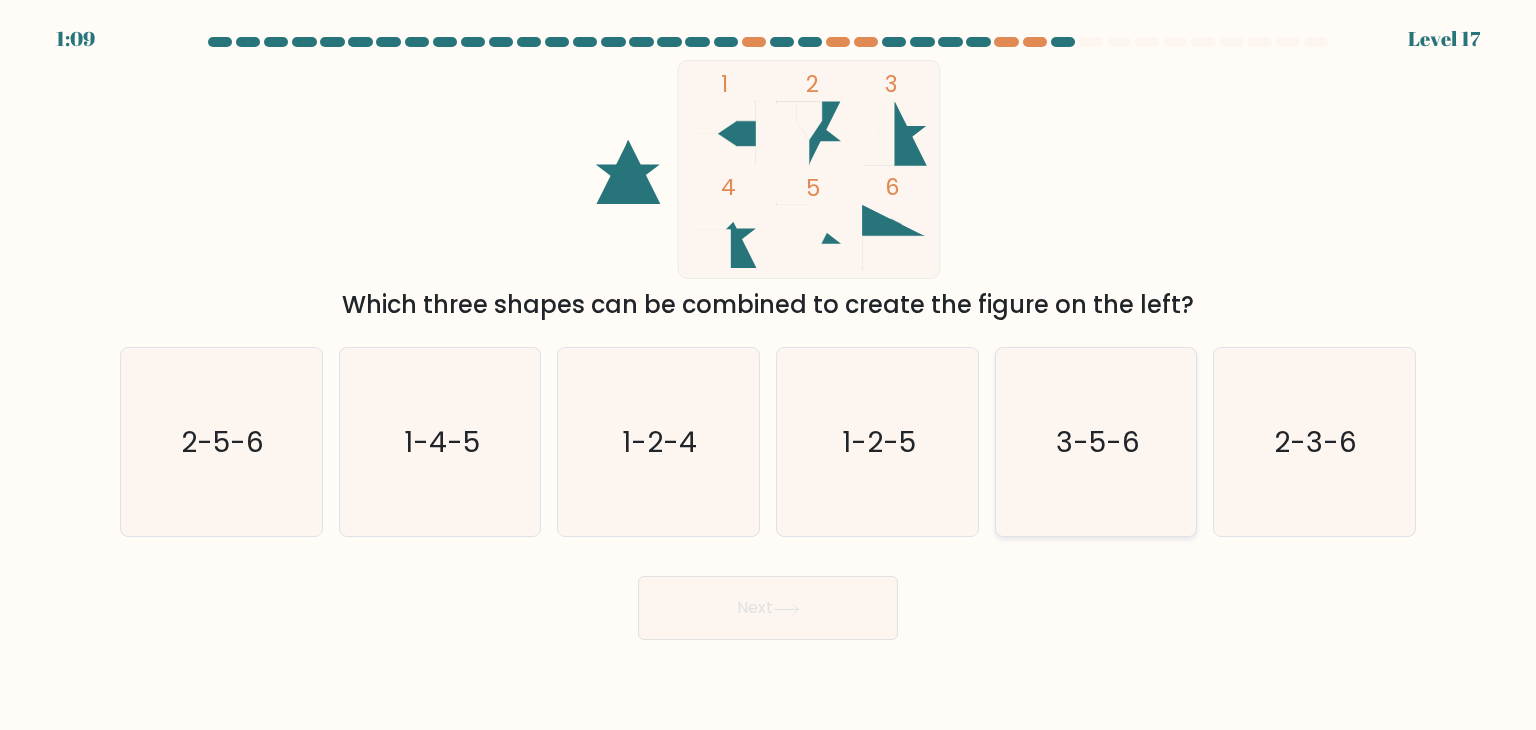 click on "3-5-6" 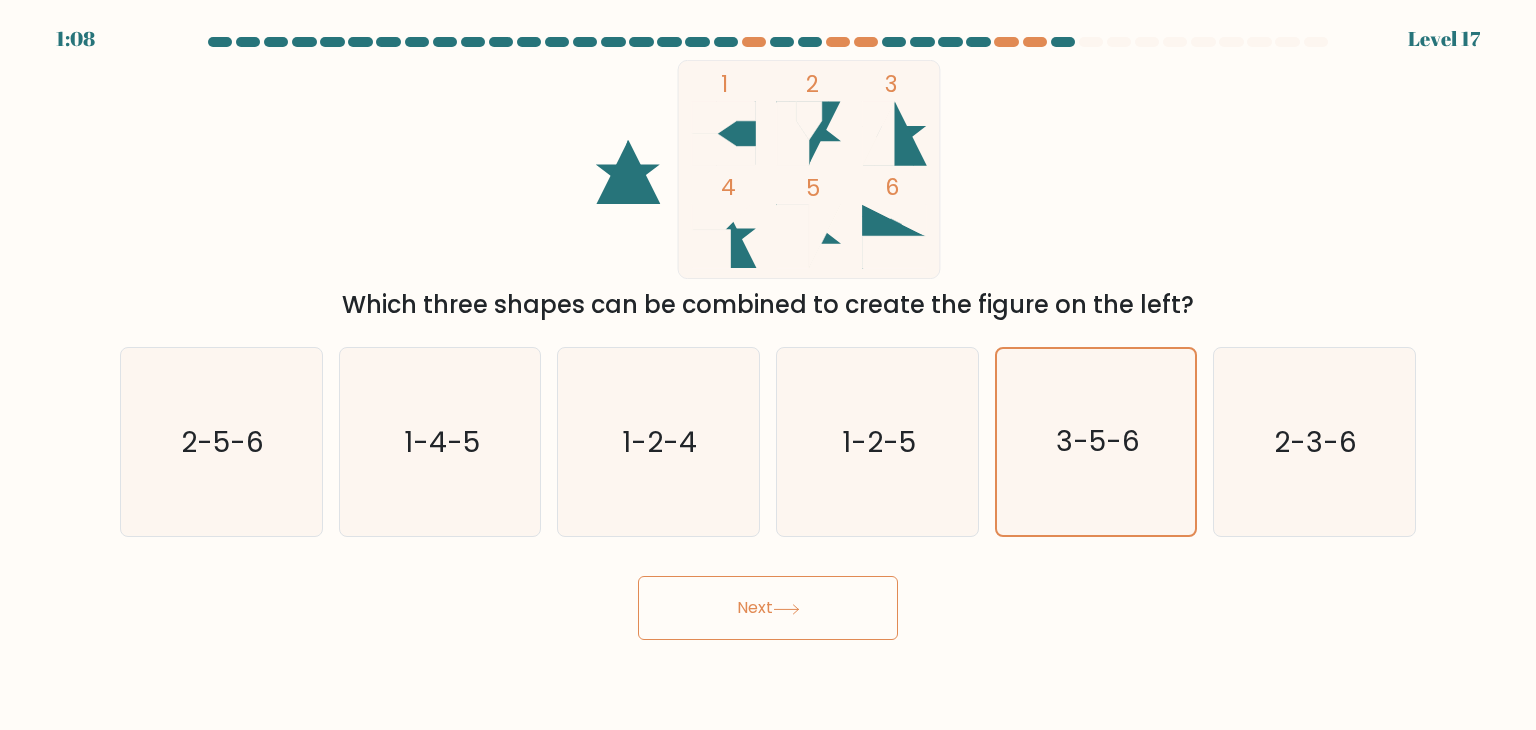 click on "Next" at bounding box center (768, 608) 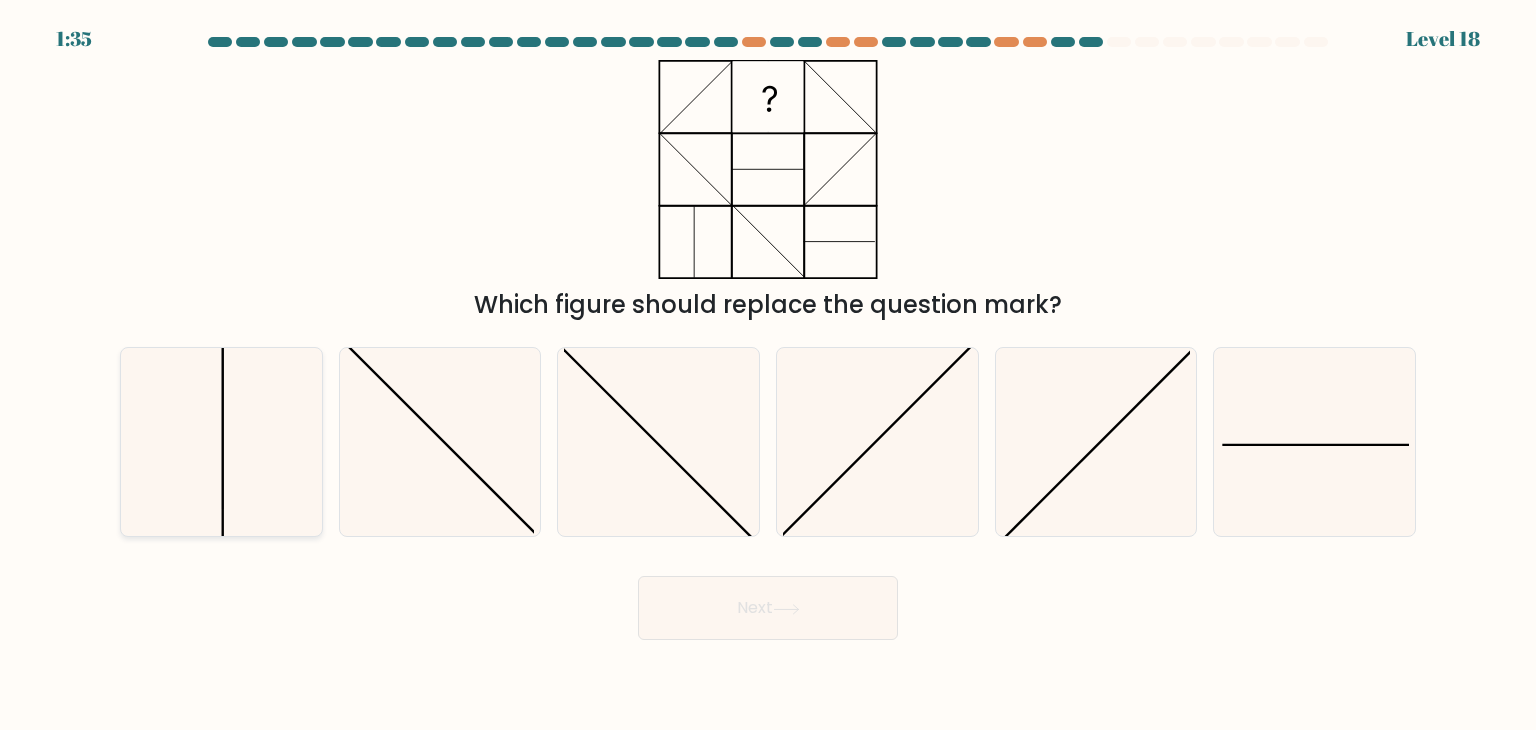click 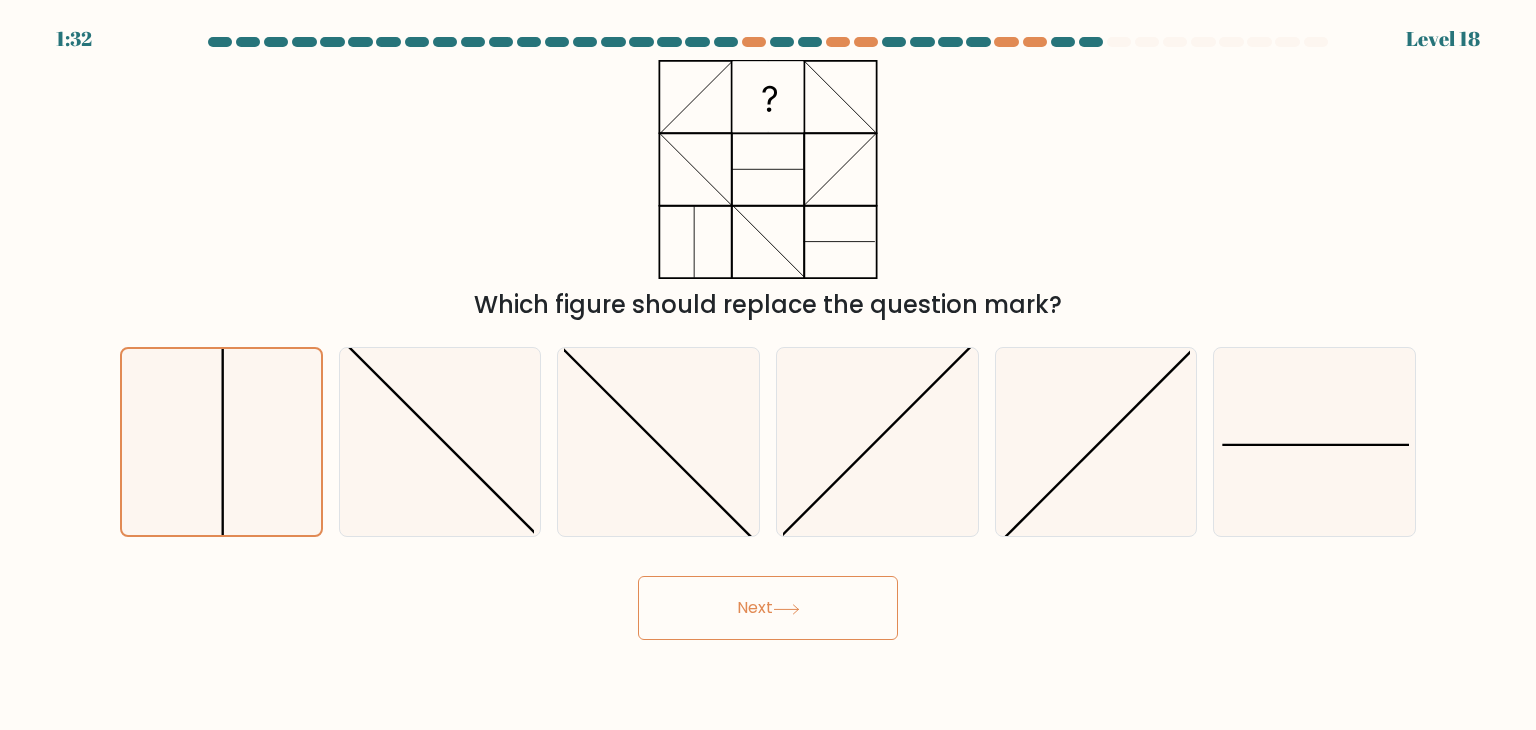 click on "Next" at bounding box center [768, 608] 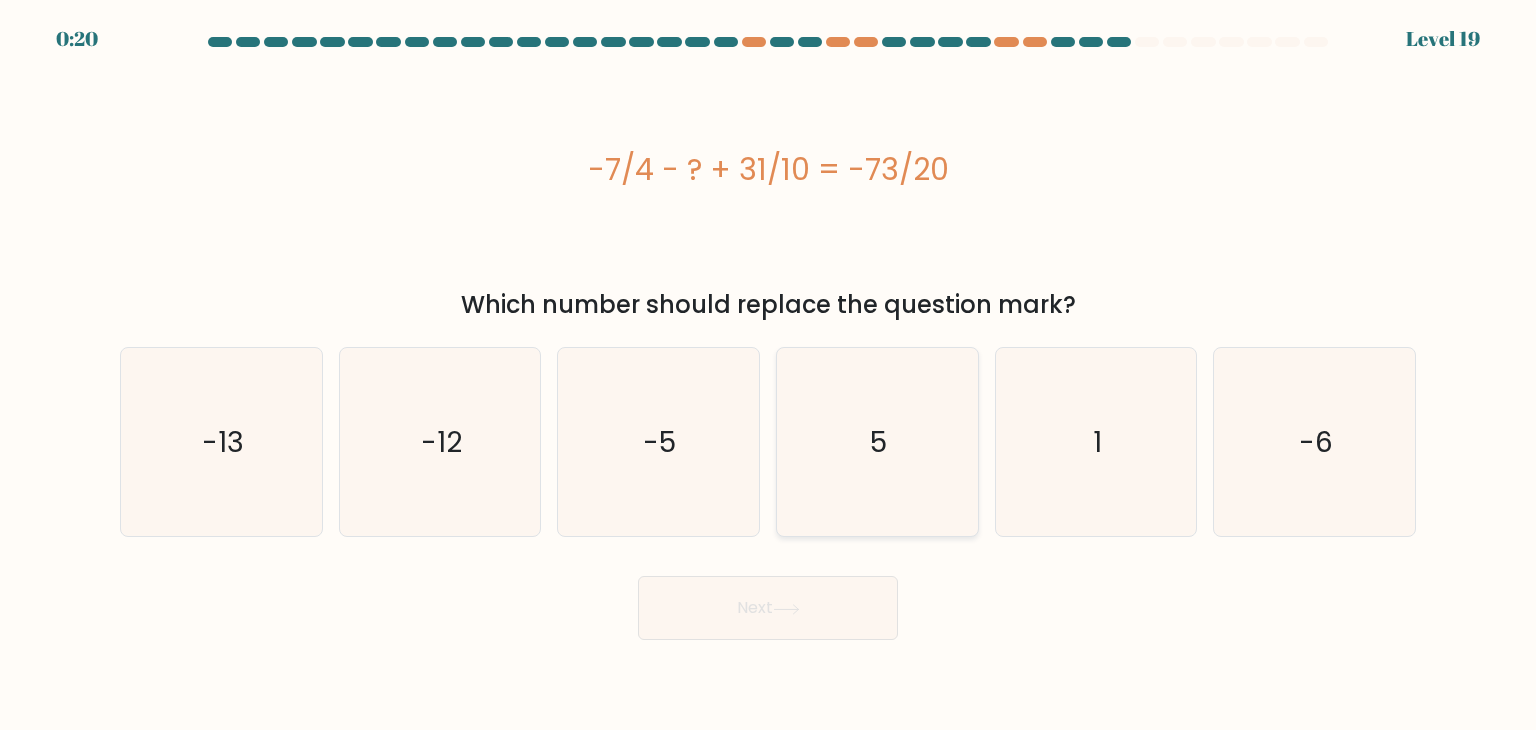click on "5" 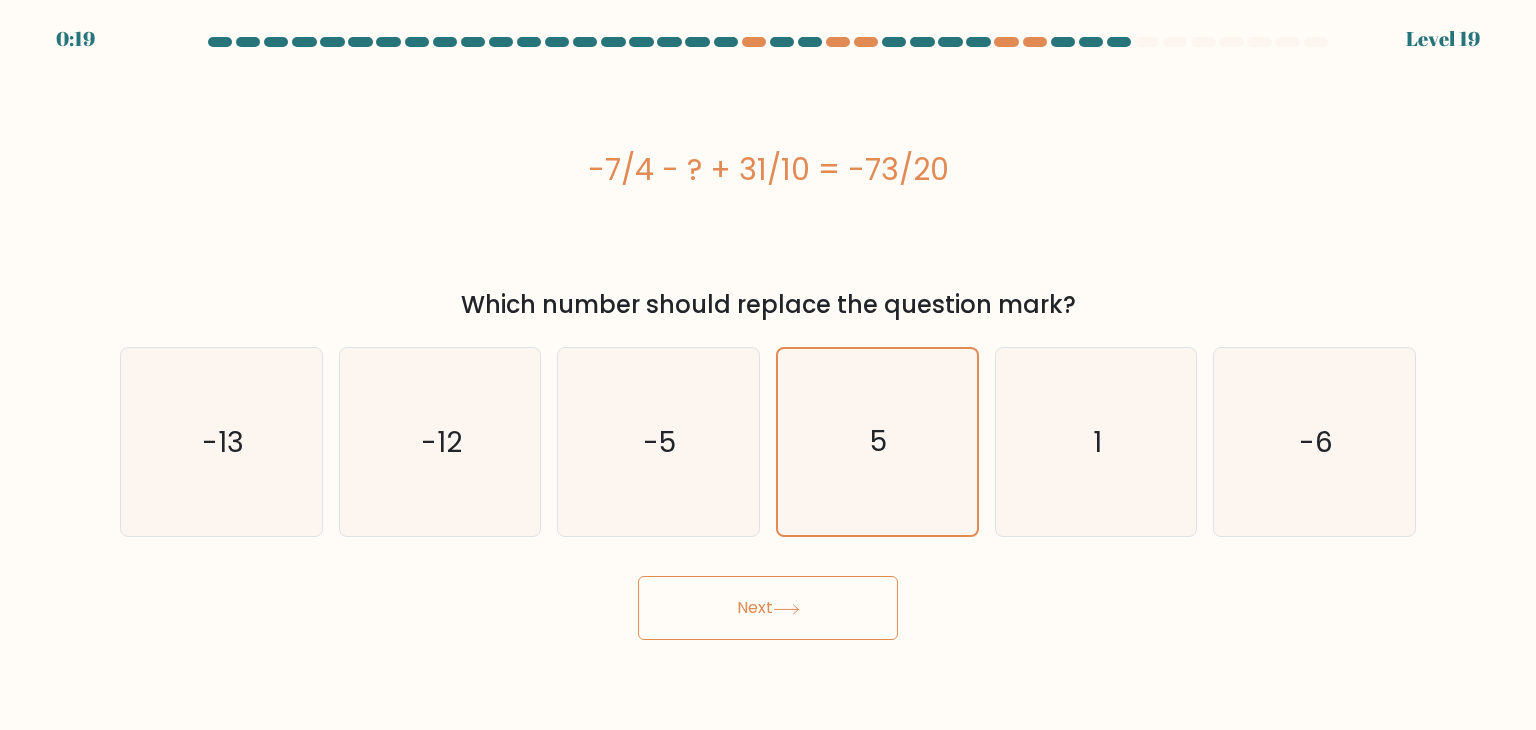 click on "Next" at bounding box center (768, 608) 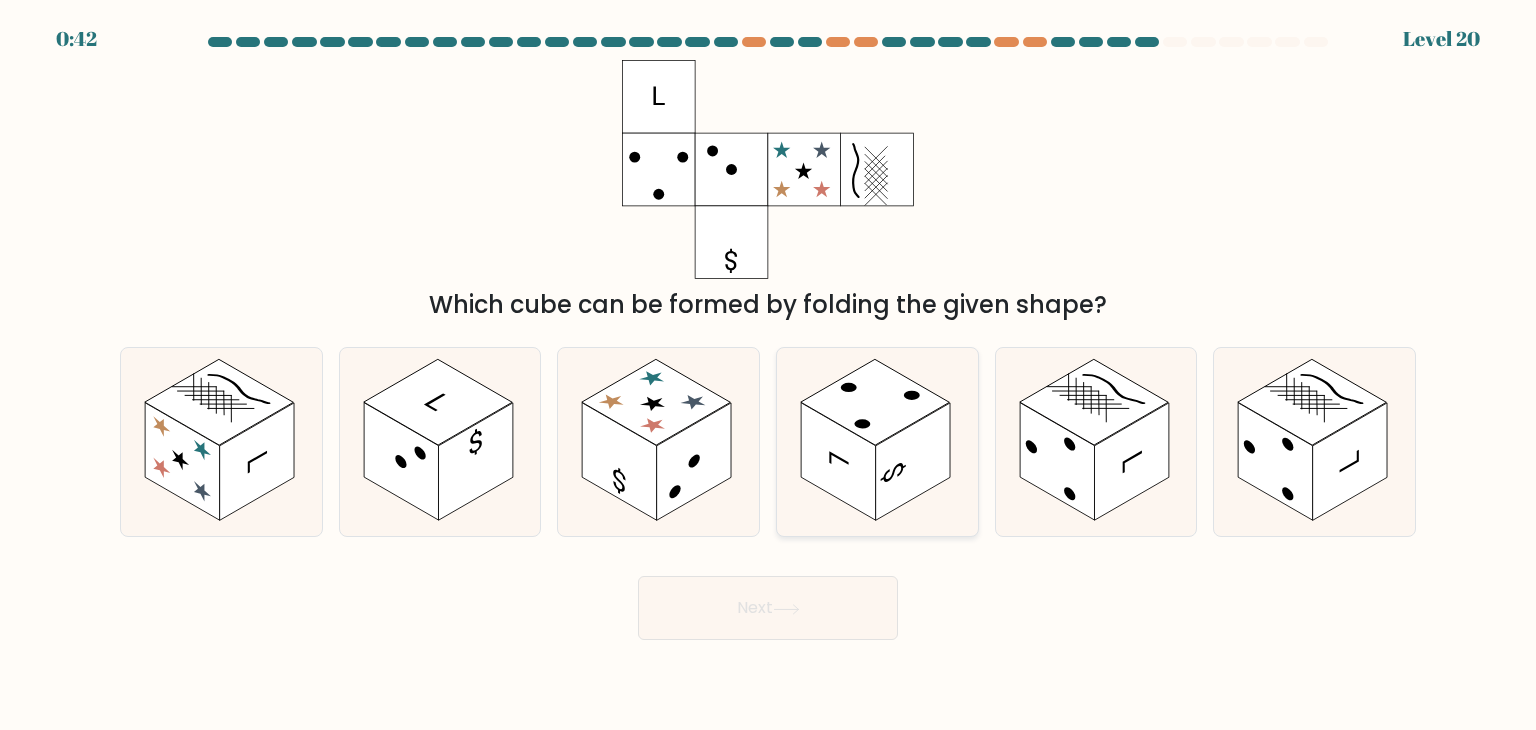 click 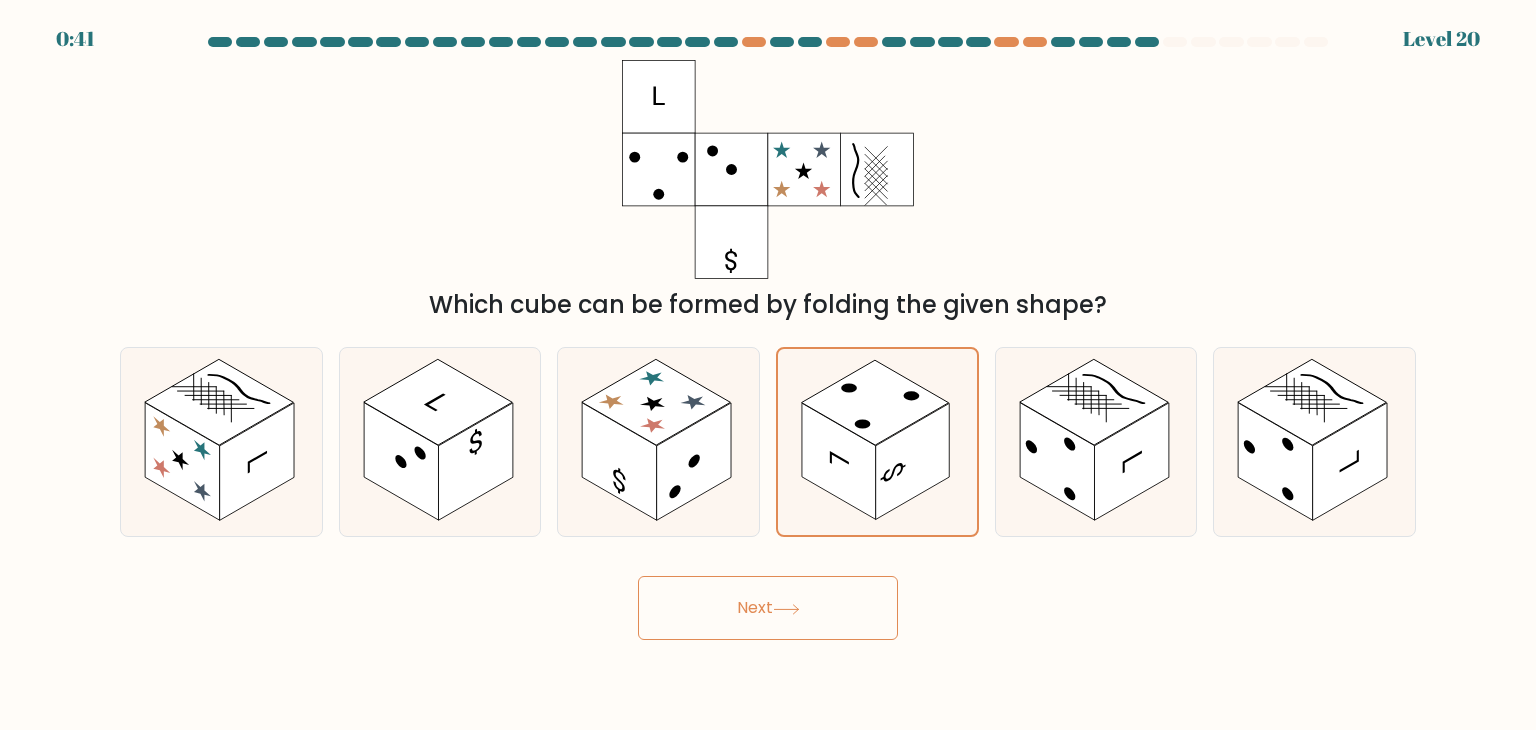 click on "Next" at bounding box center [768, 608] 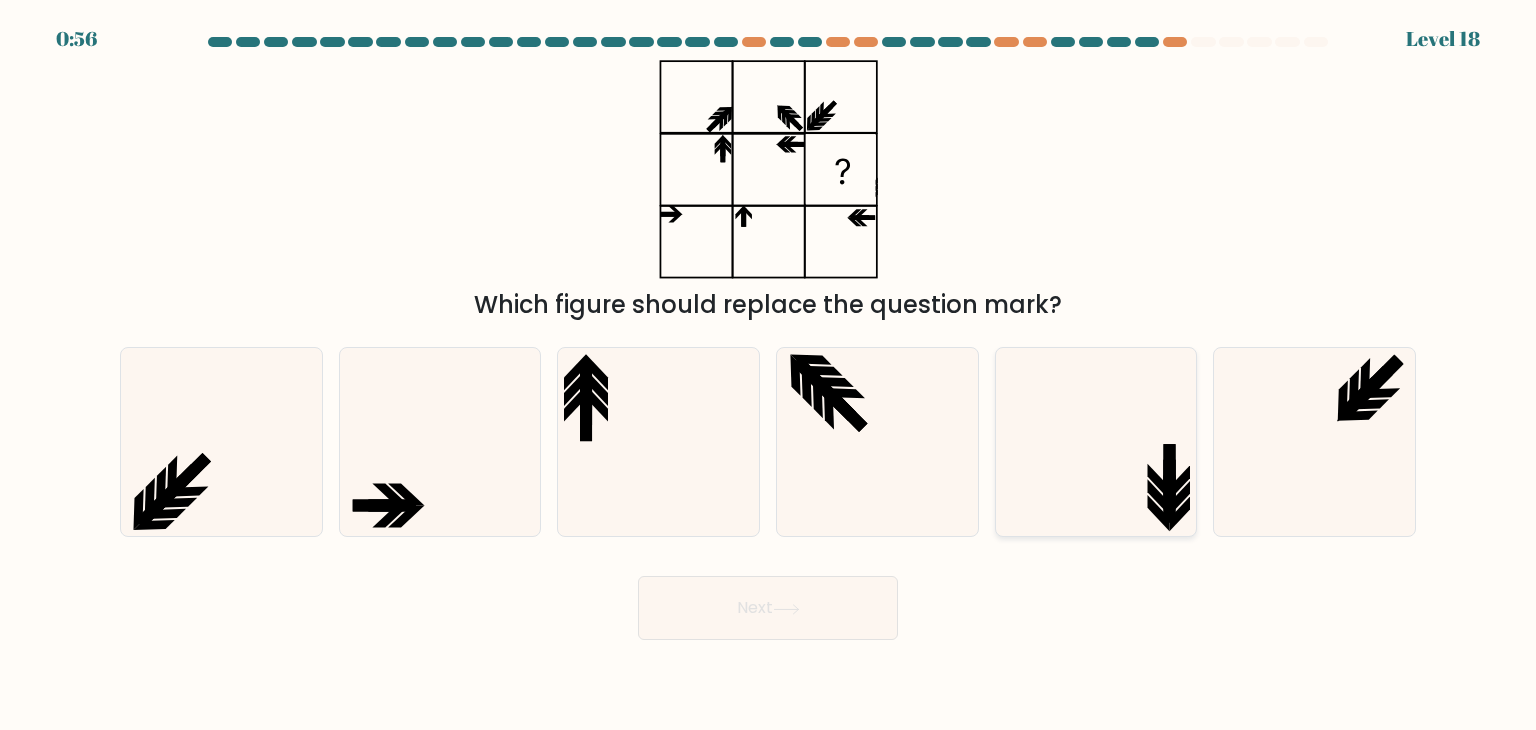 click 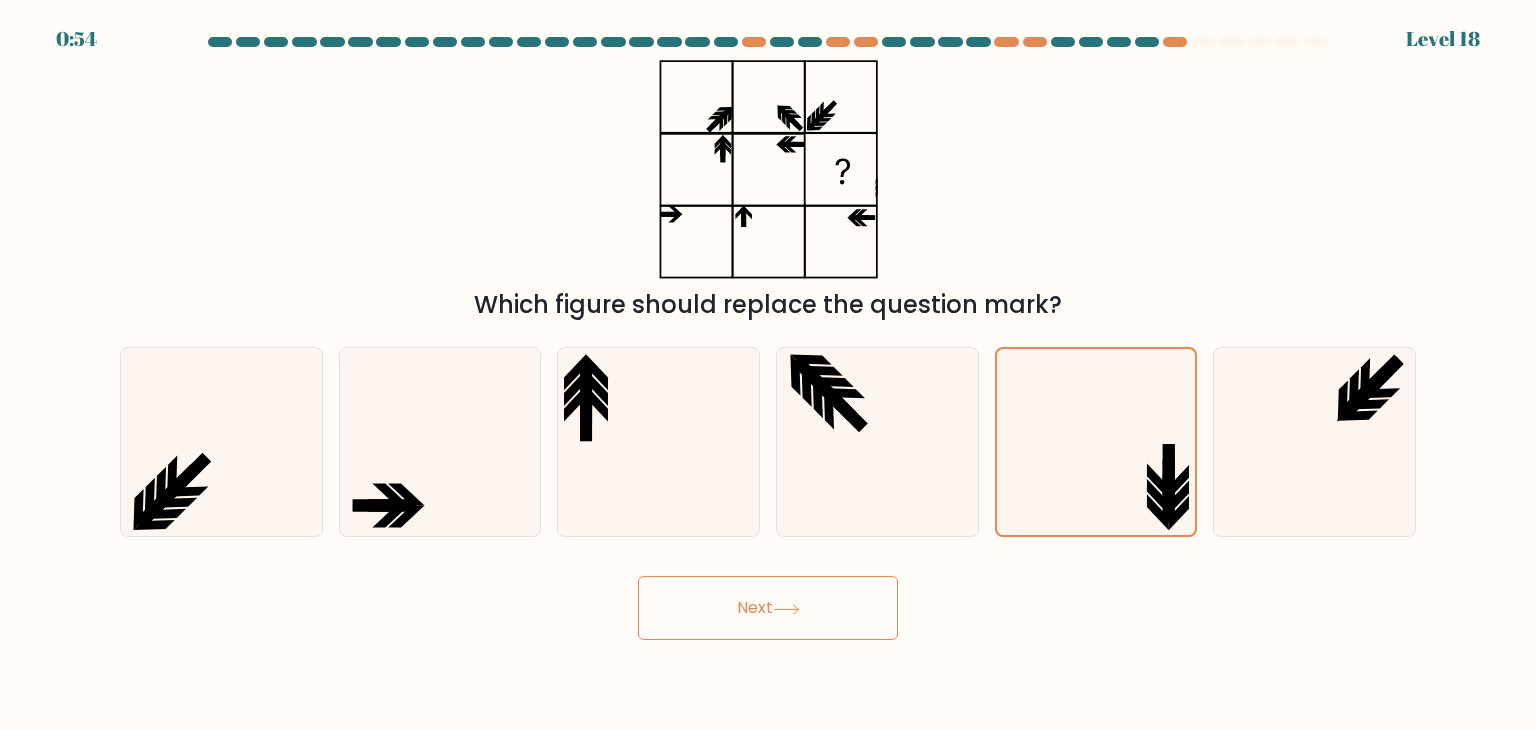 click on "Next" at bounding box center [768, 608] 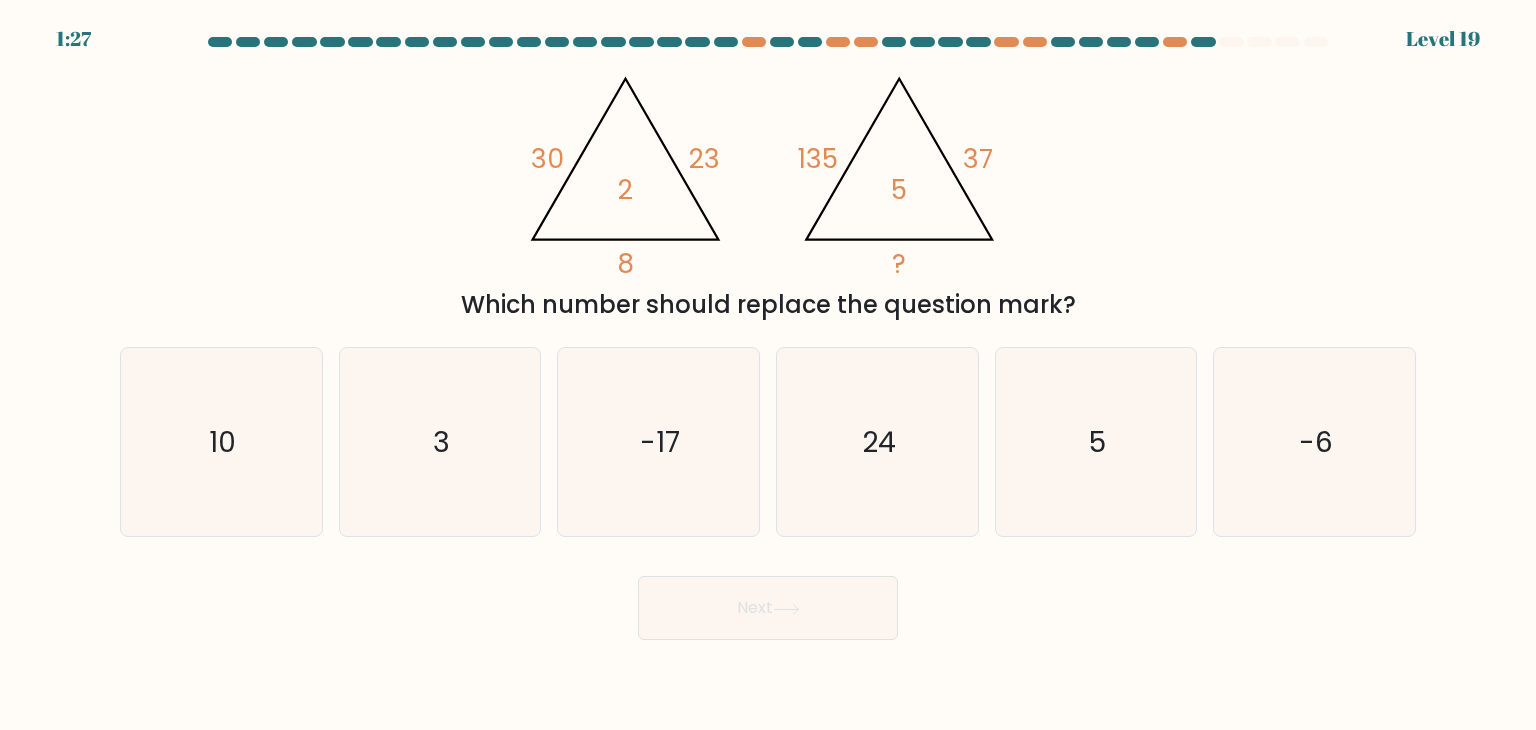 drag, startPoint x: 818, startPoint y: 626, endPoint x: 636, endPoint y: 603, distance: 183.44754 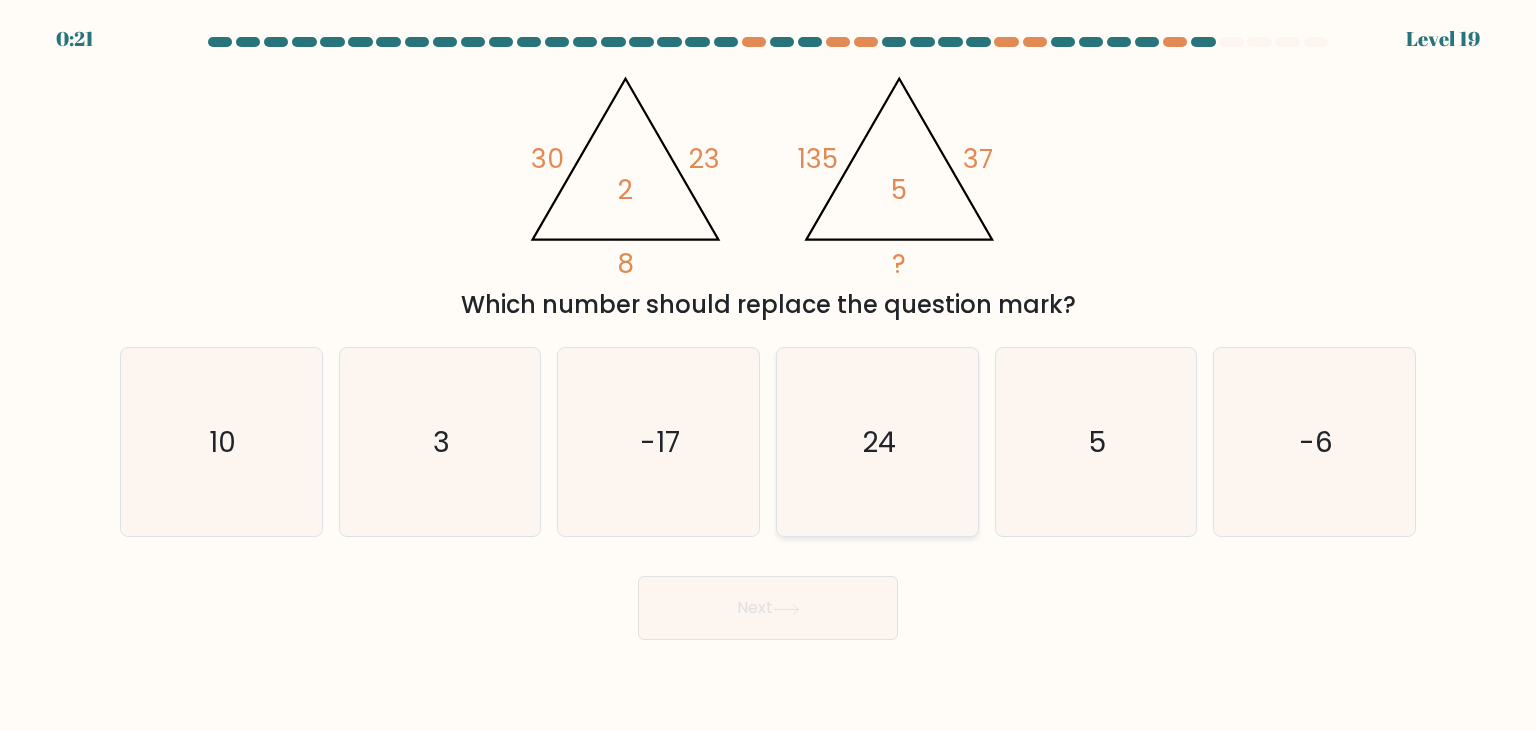 click on "24" 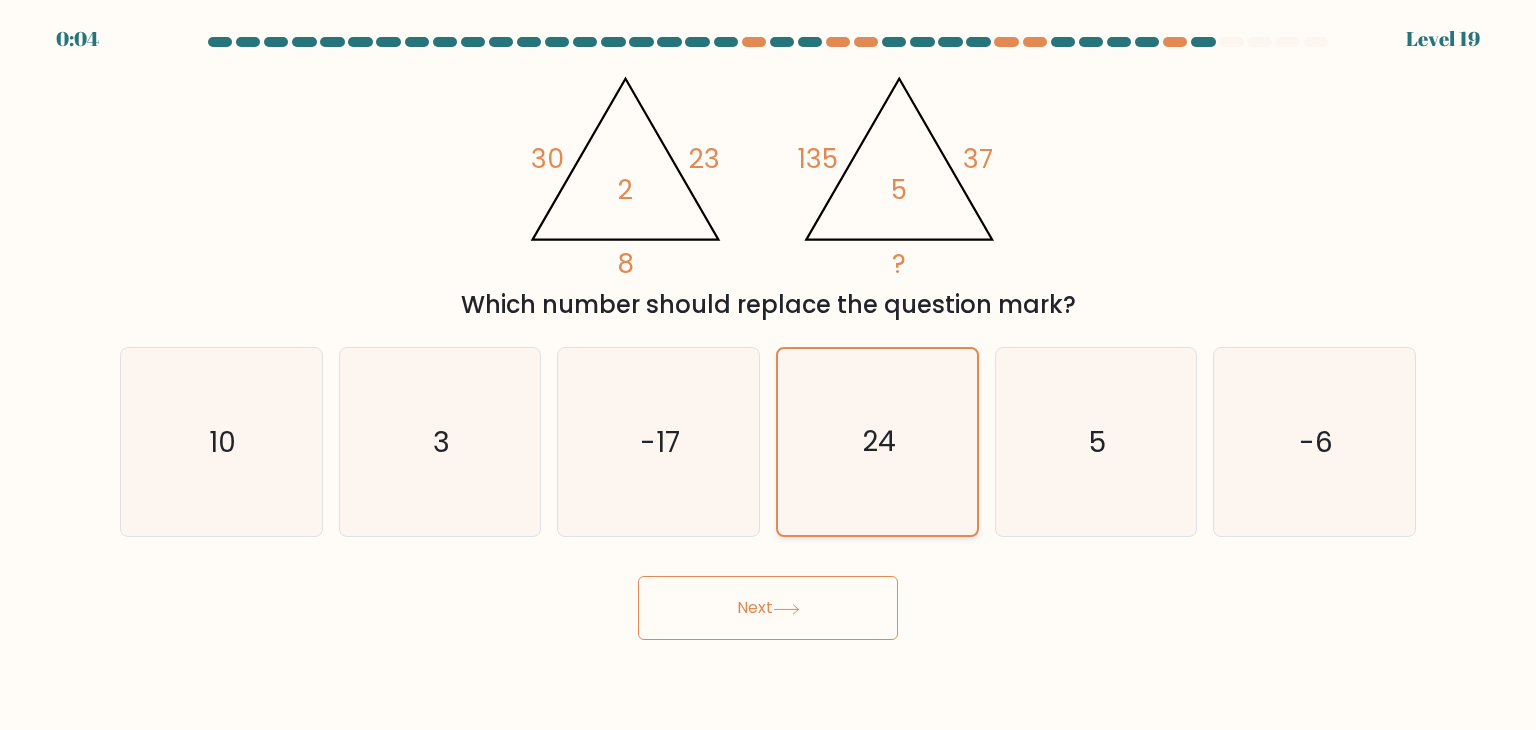 click on "24" 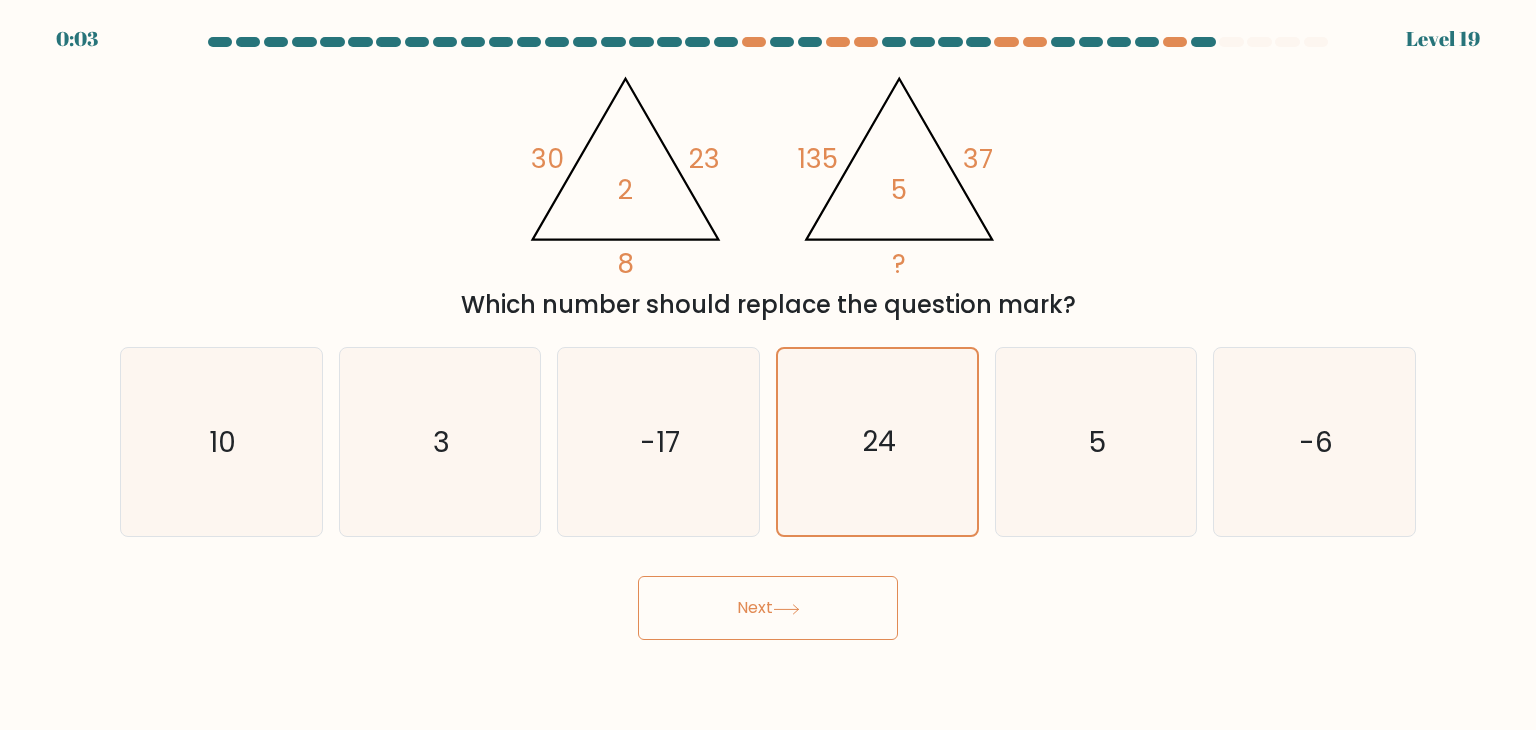 click on "Next" at bounding box center [768, 608] 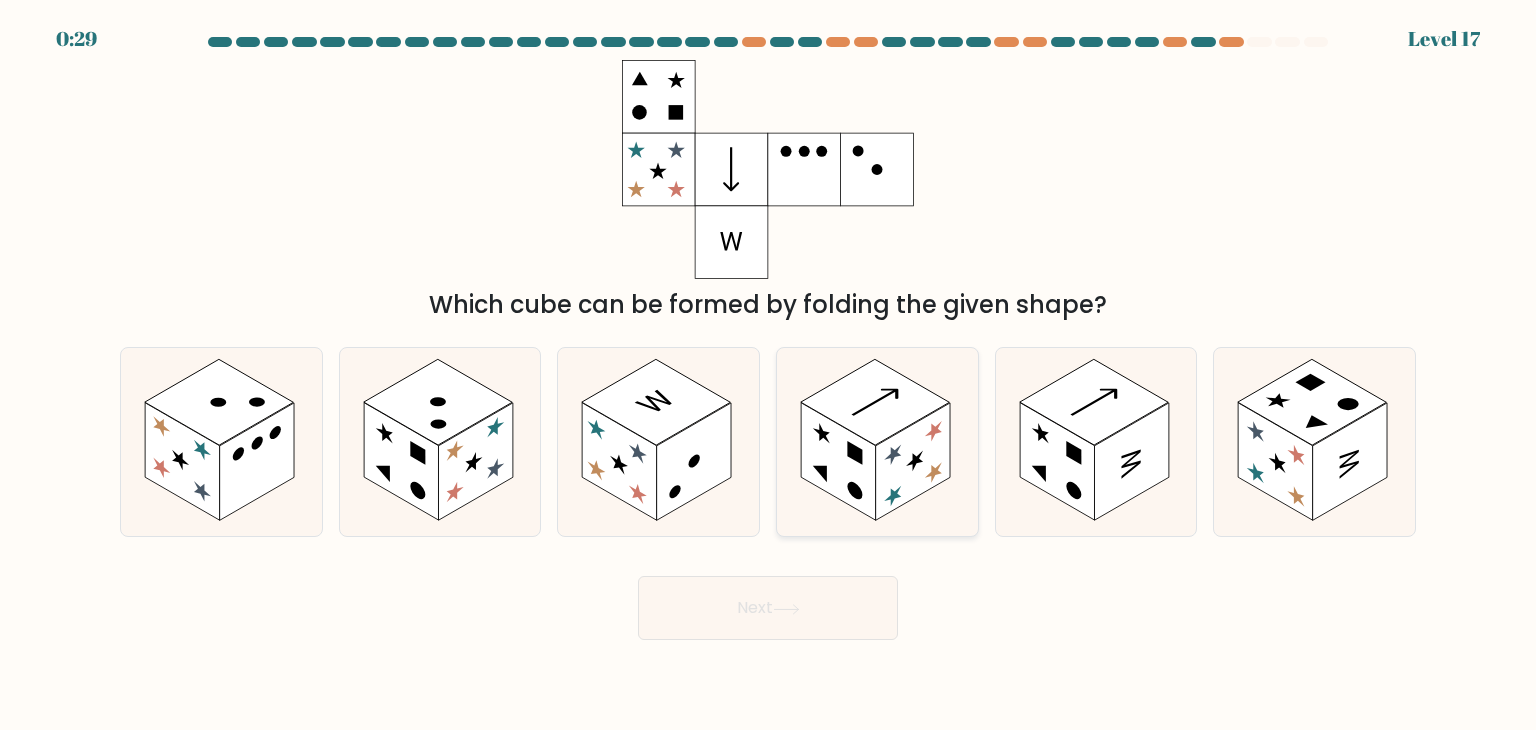 click 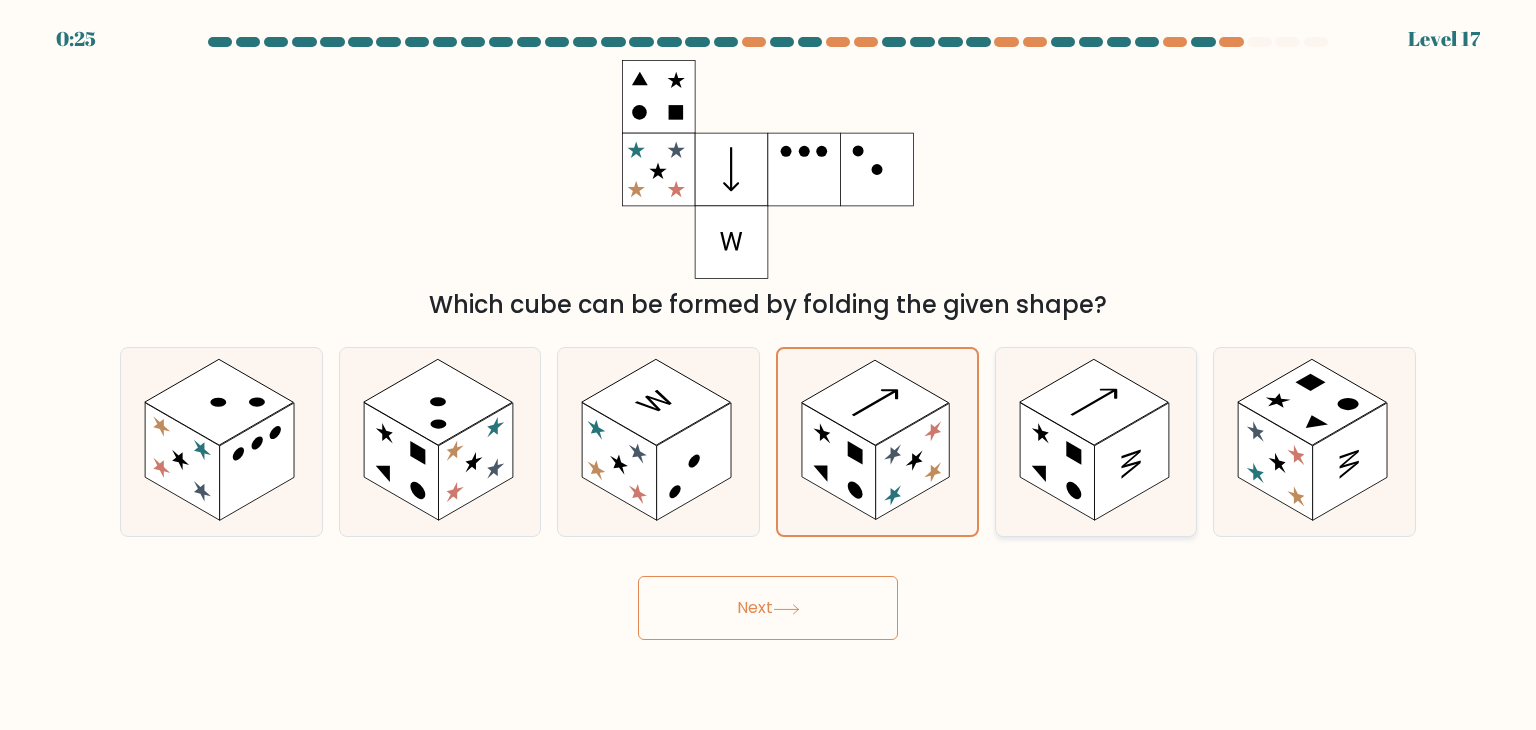 click 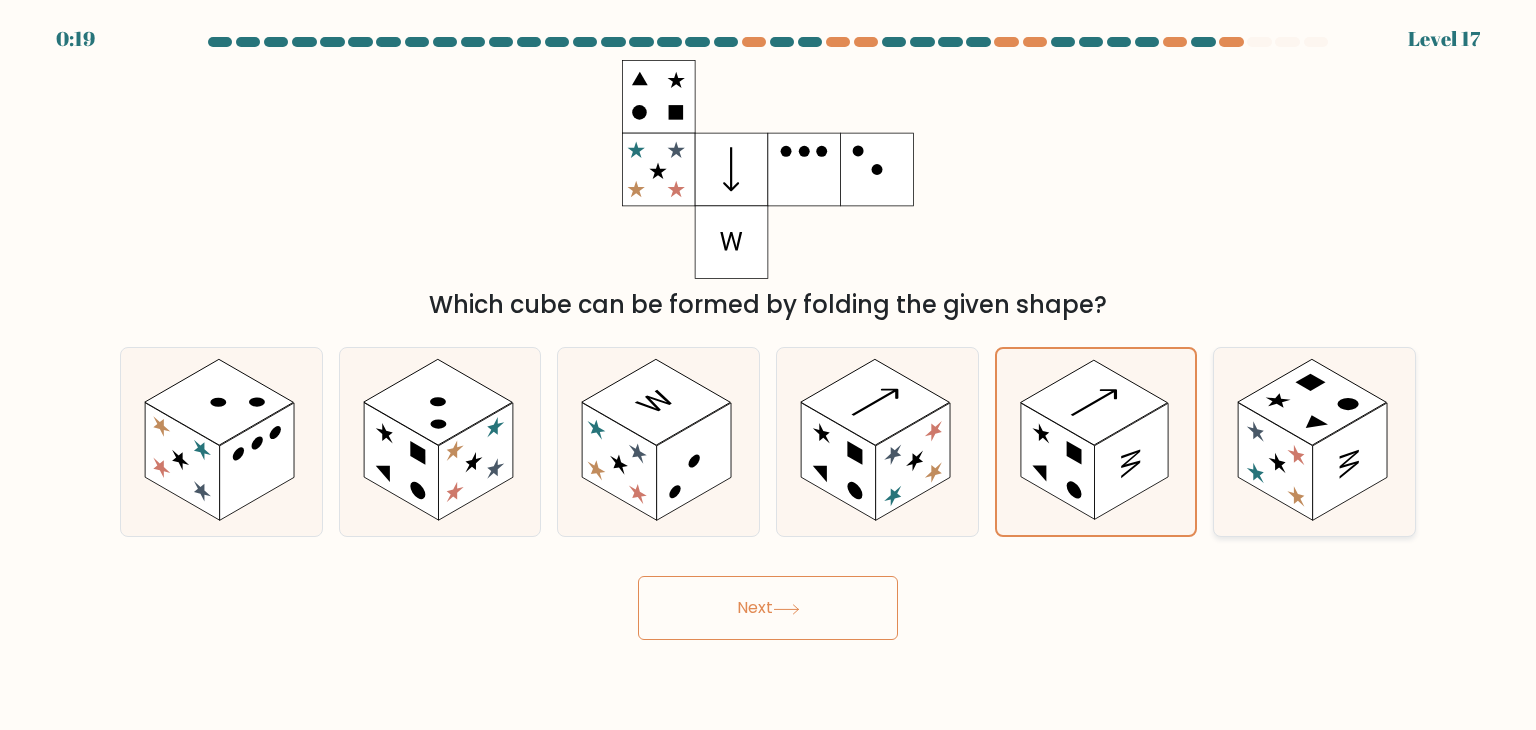 click 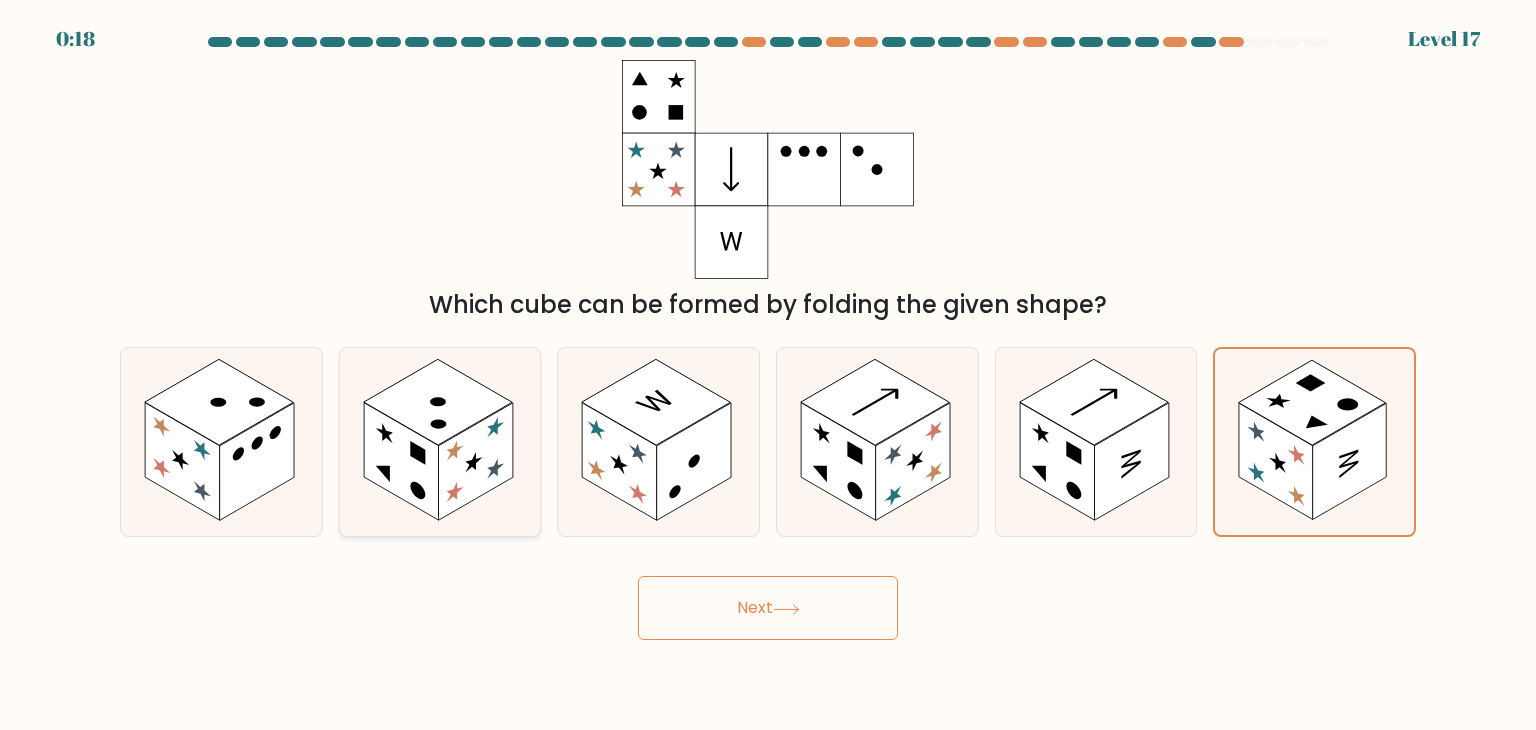 click 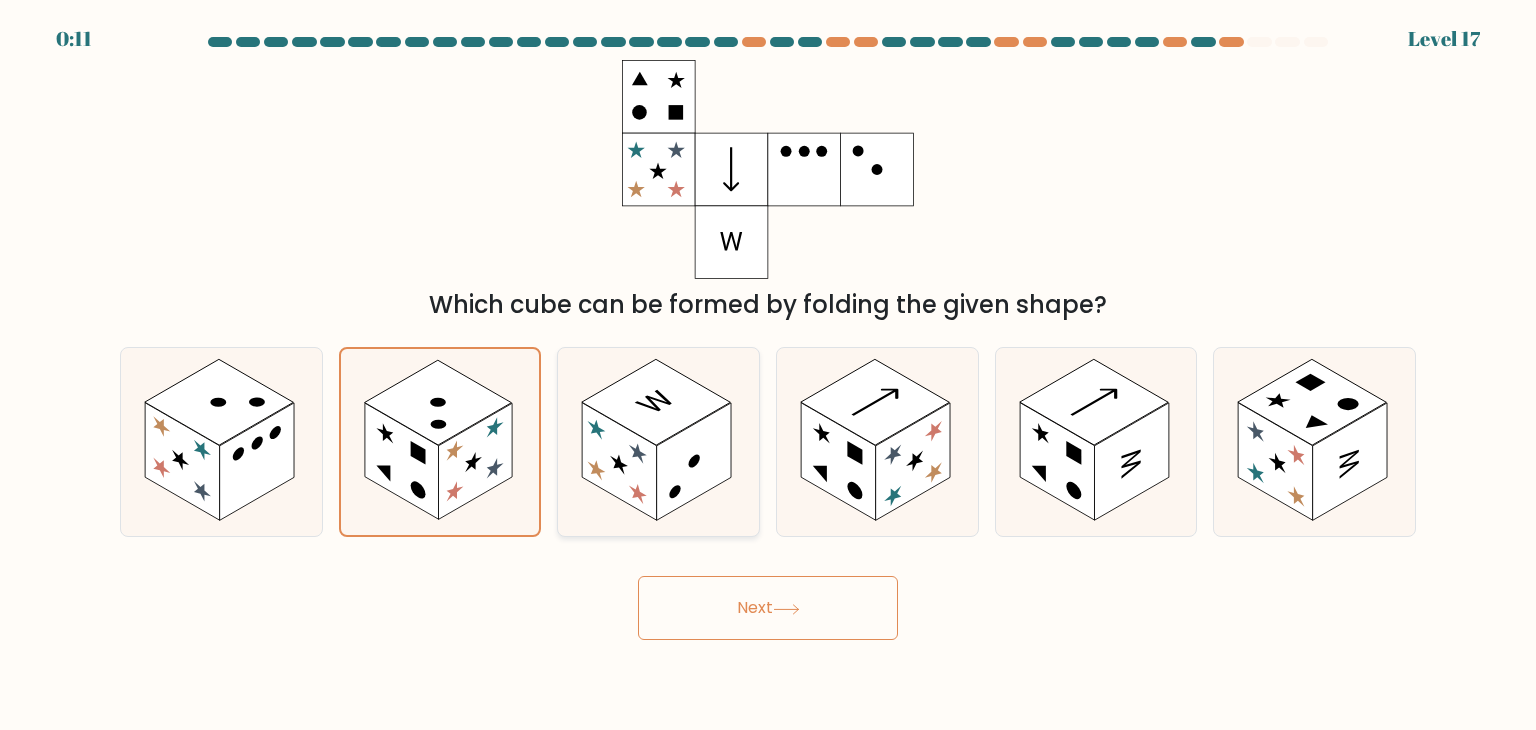 click 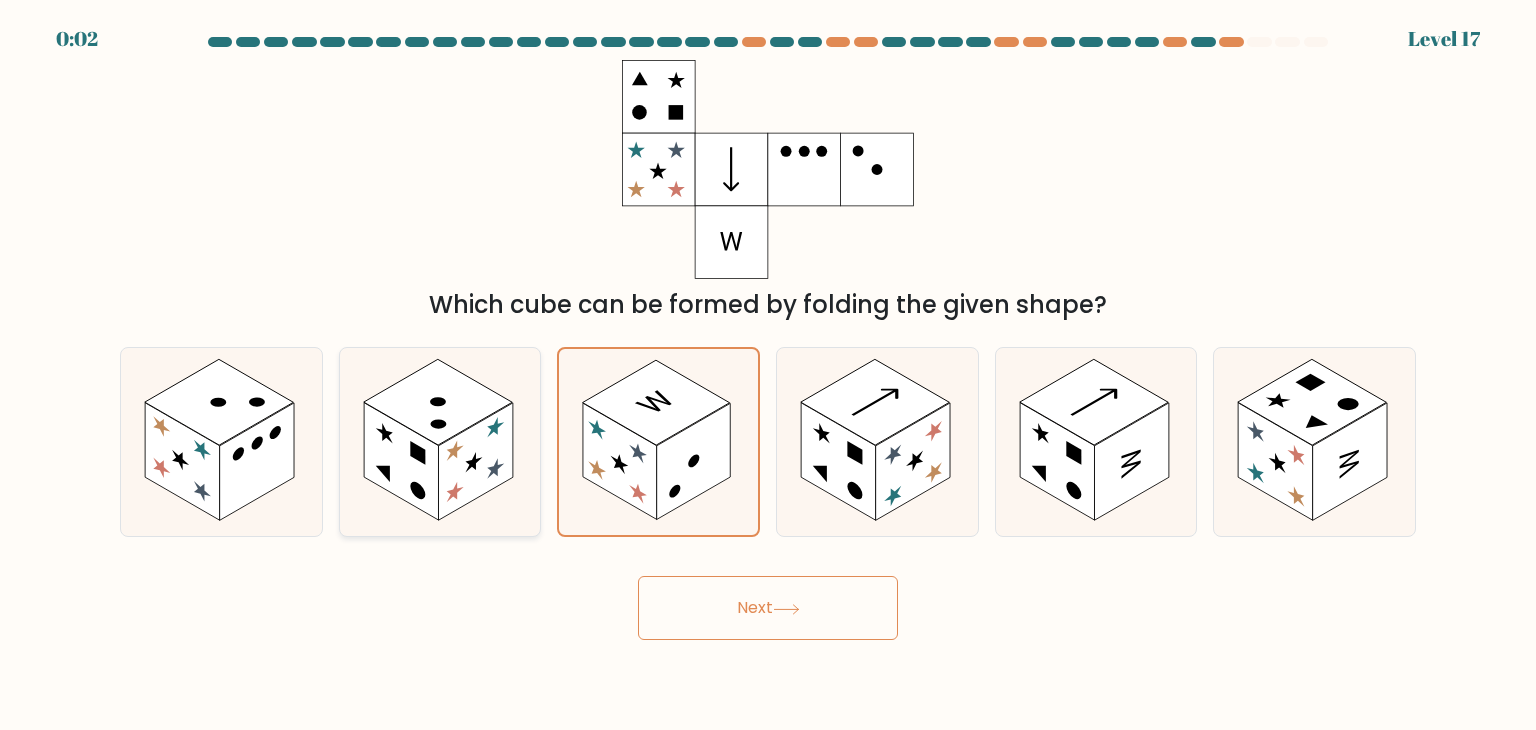click 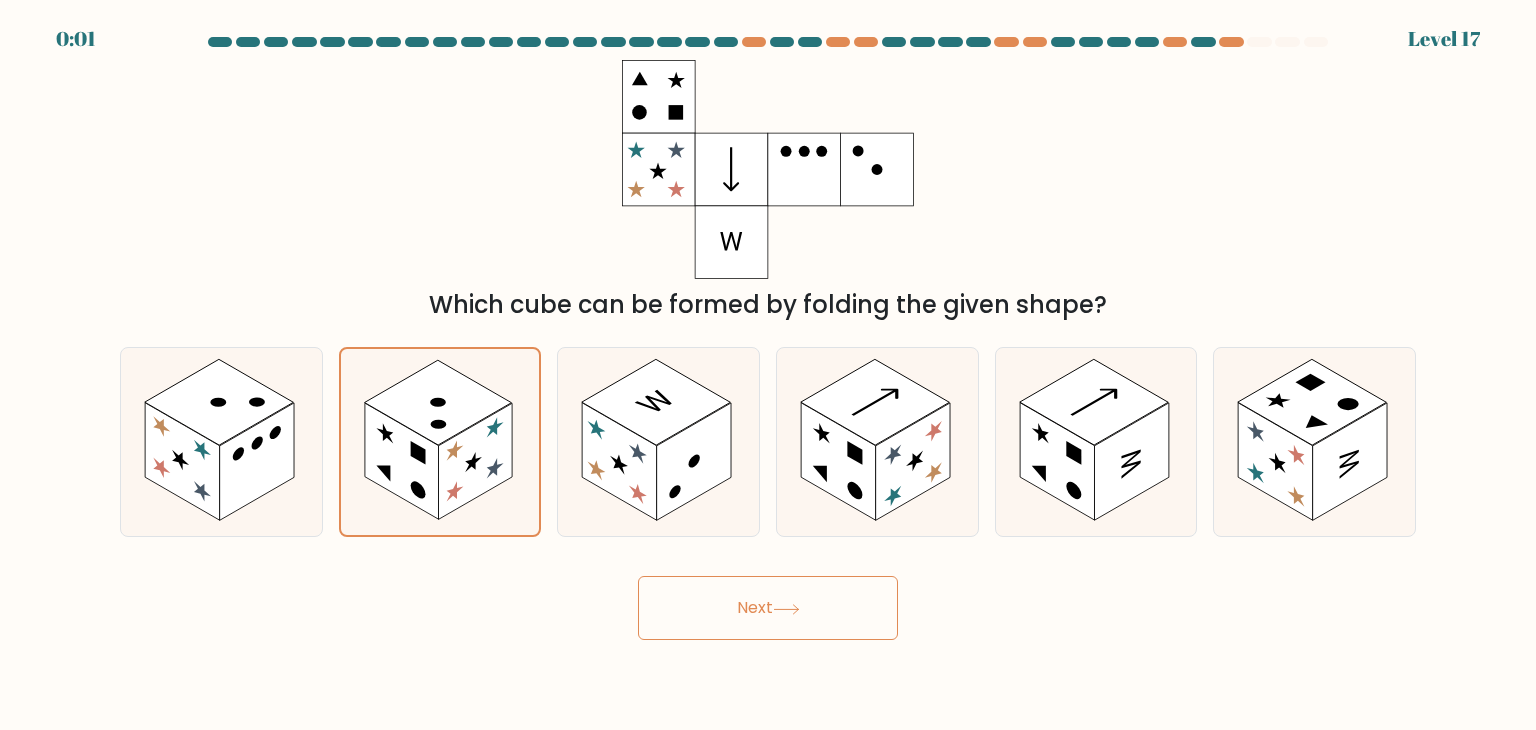 click on "Next" at bounding box center [768, 608] 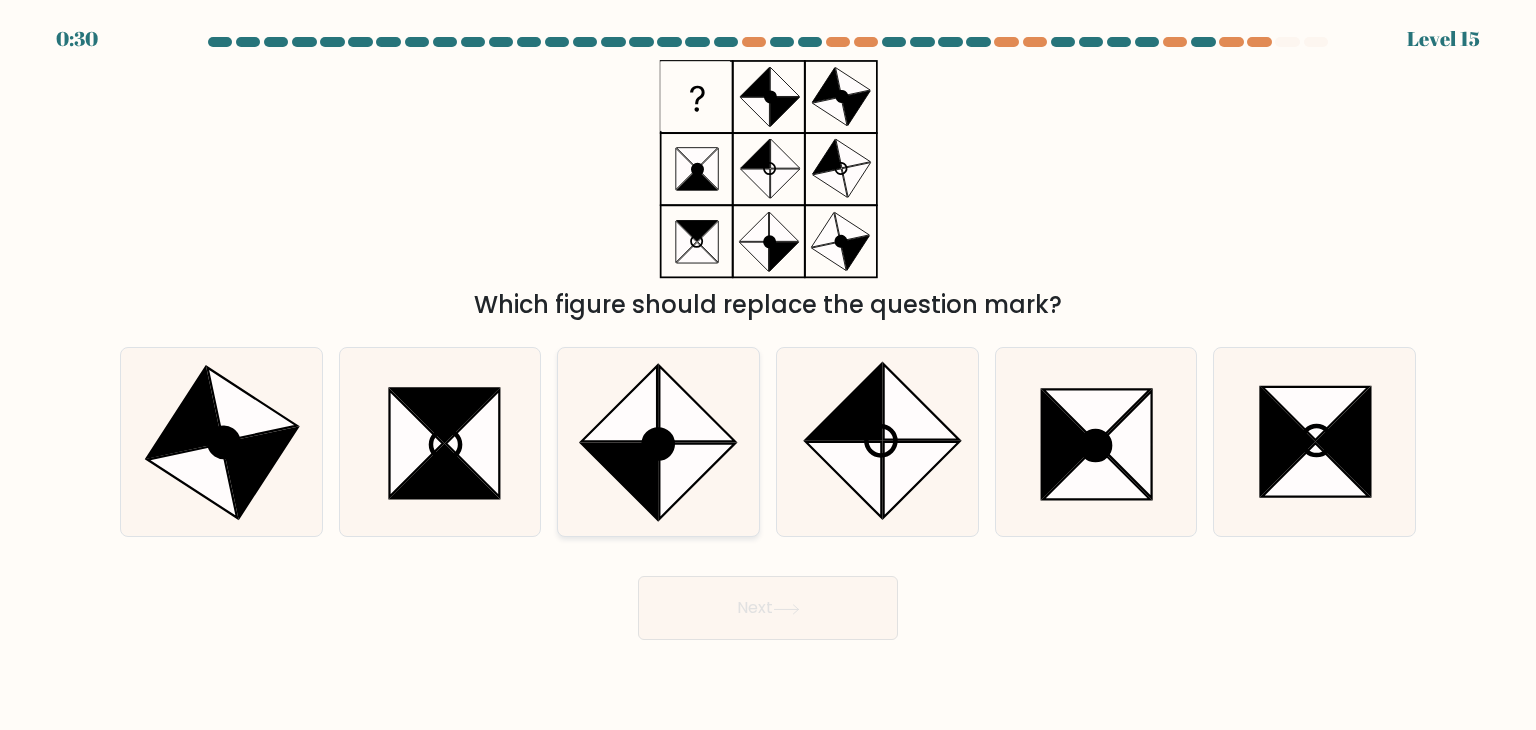 click 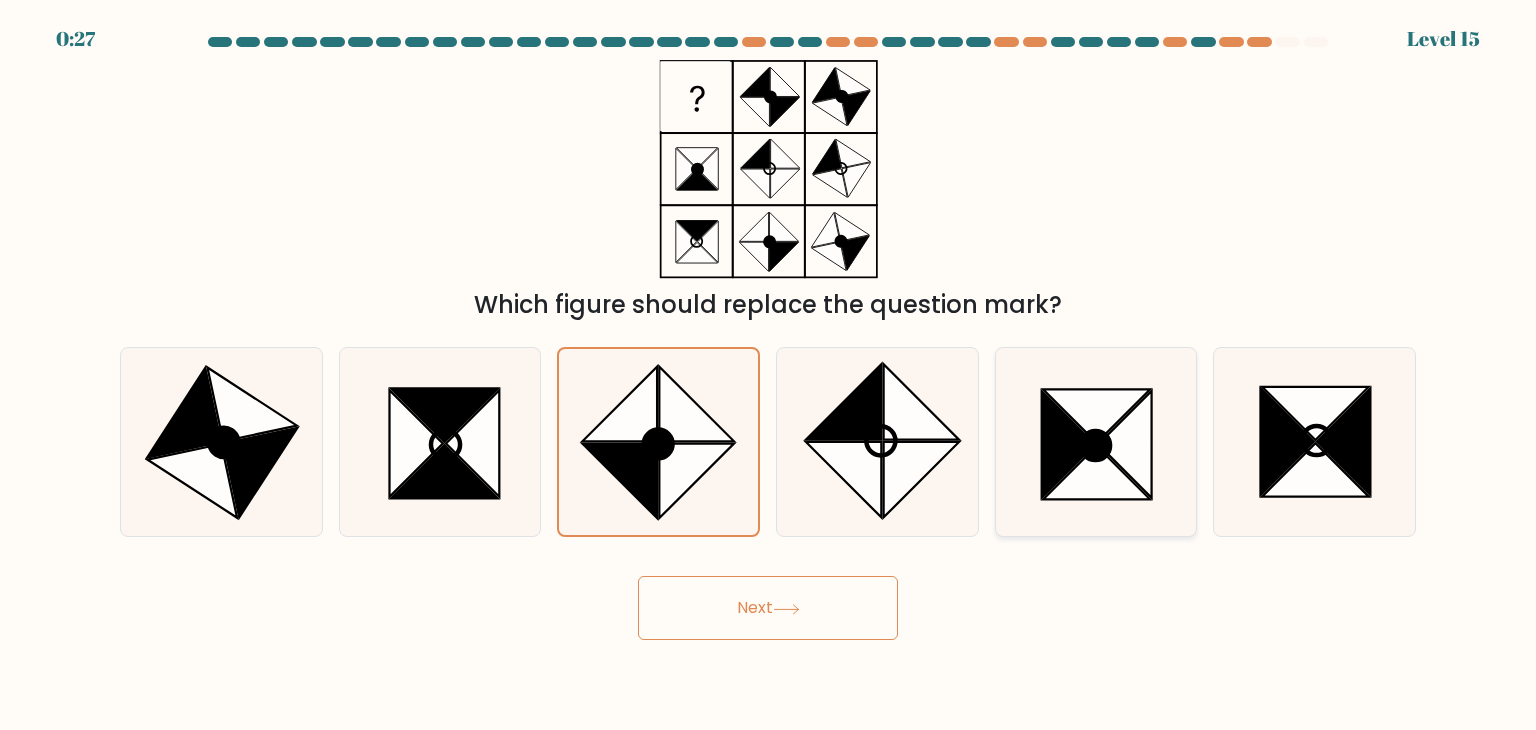 click 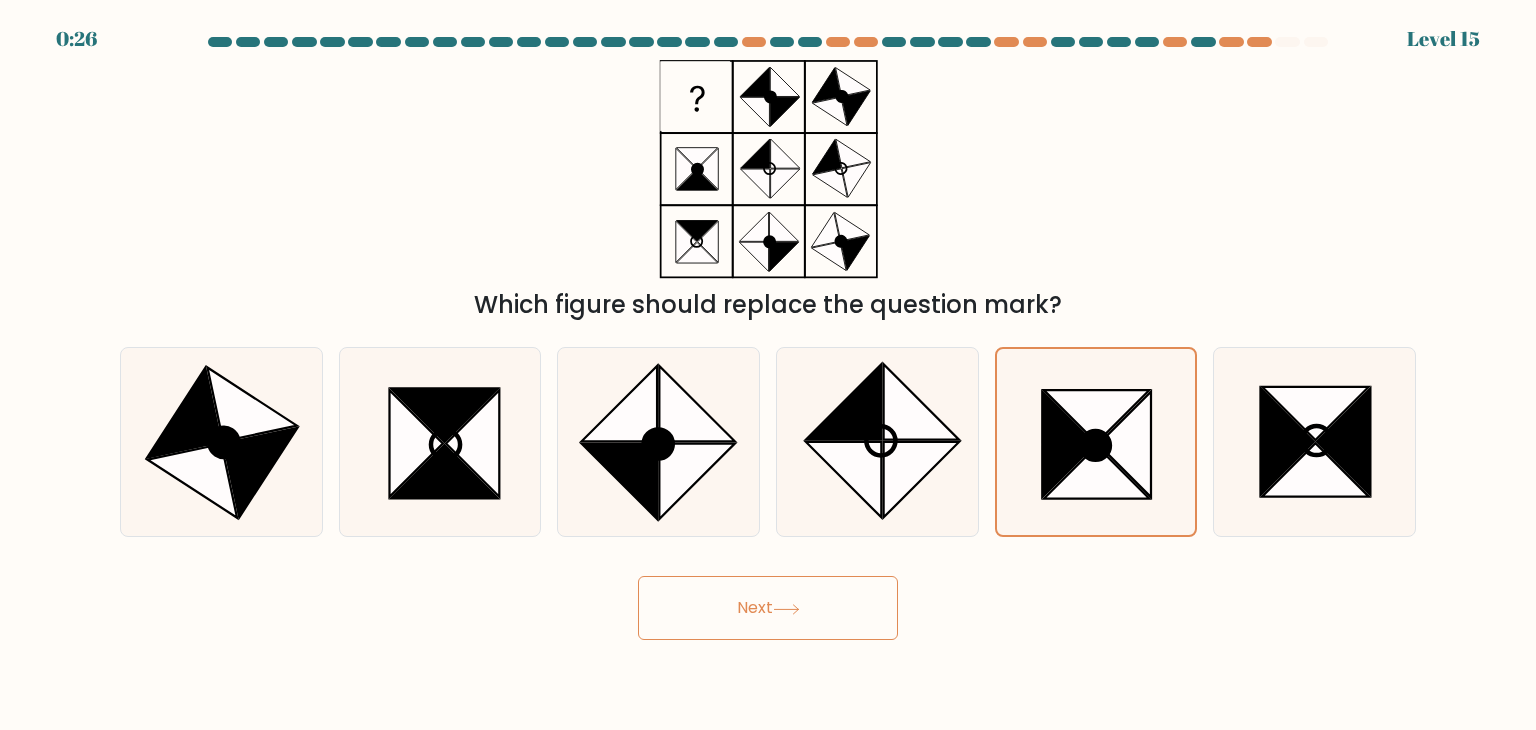 click on "Next" at bounding box center [768, 608] 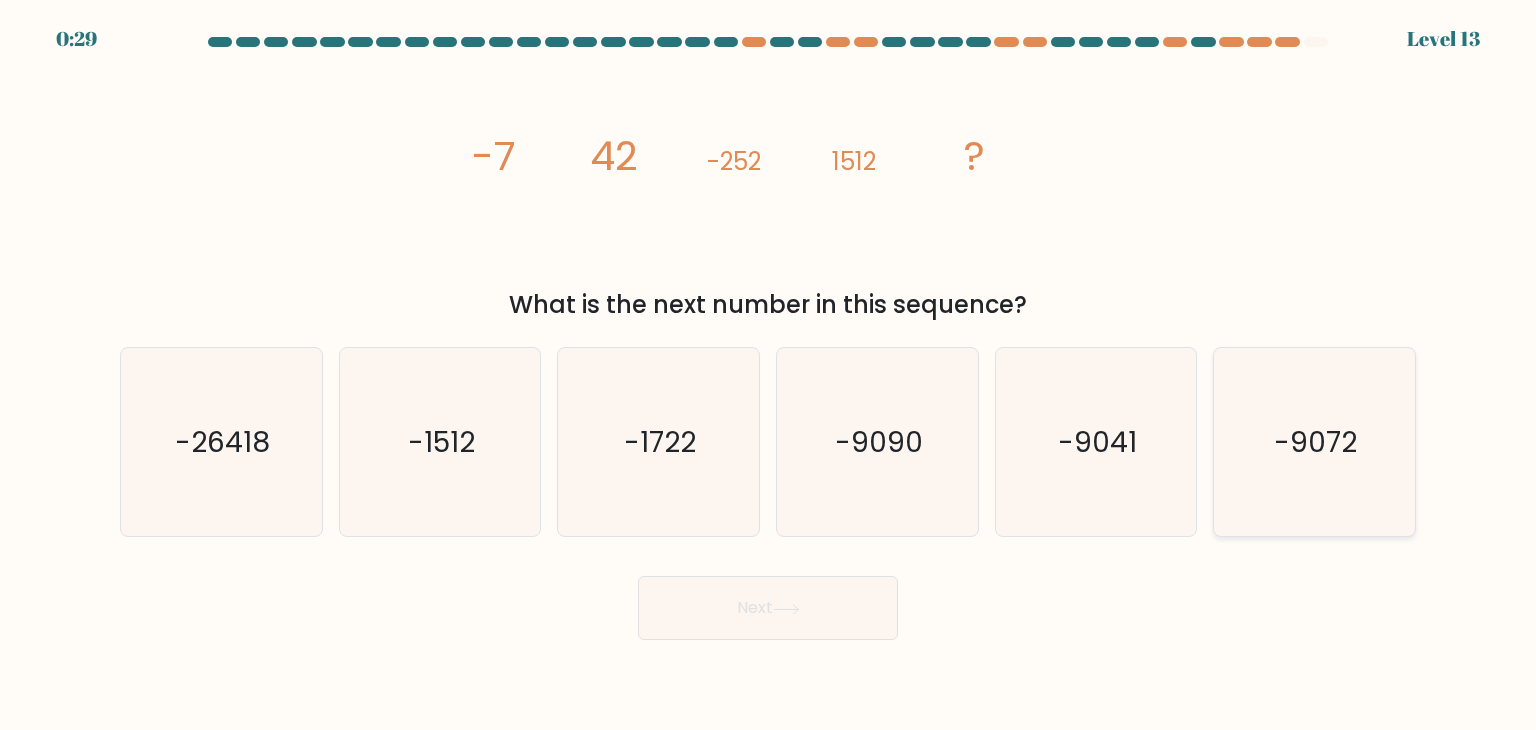 drag, startPoint x: 1304, startPoint y: 500, endPoint x: 1146, endPoint y: 538, distance: 162.50539 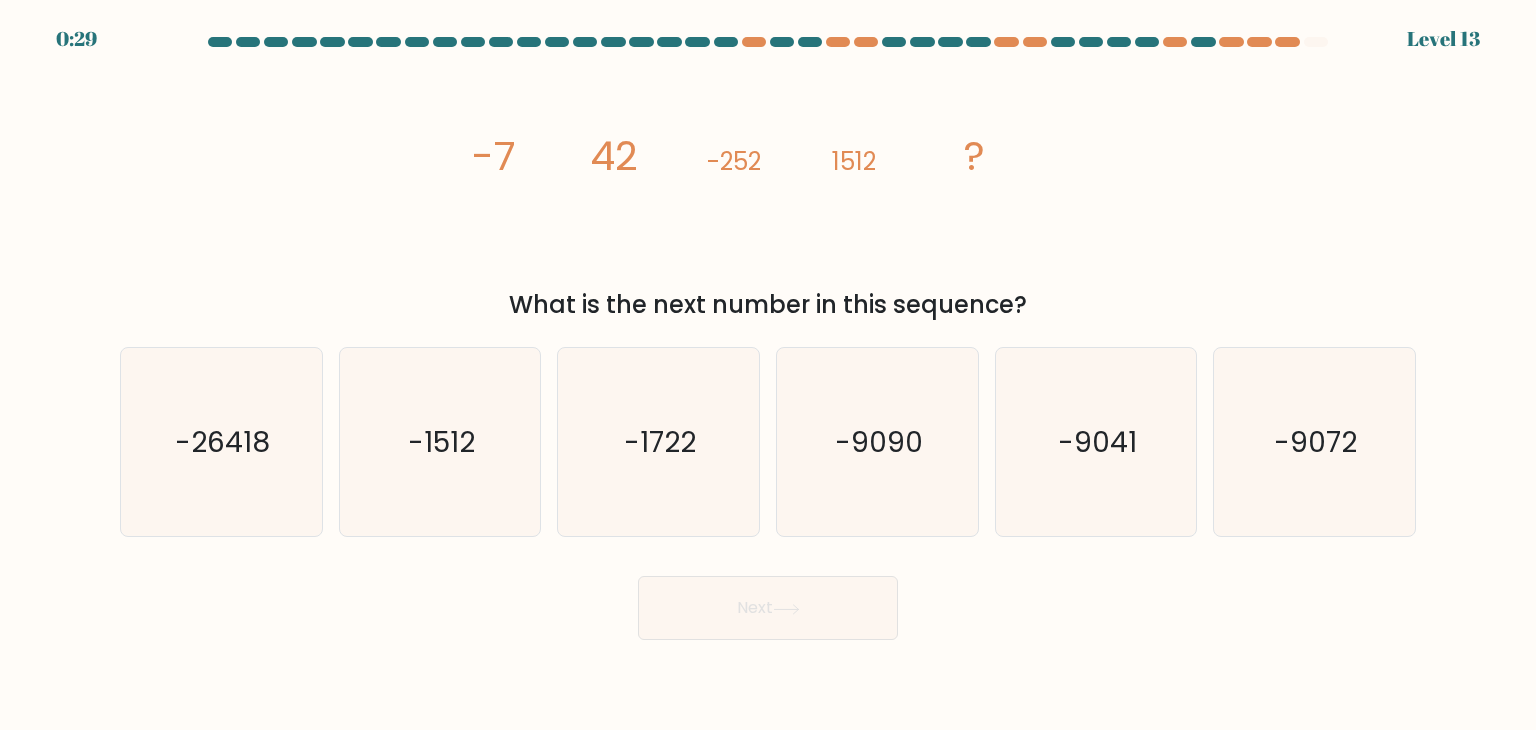 click on "-9072" 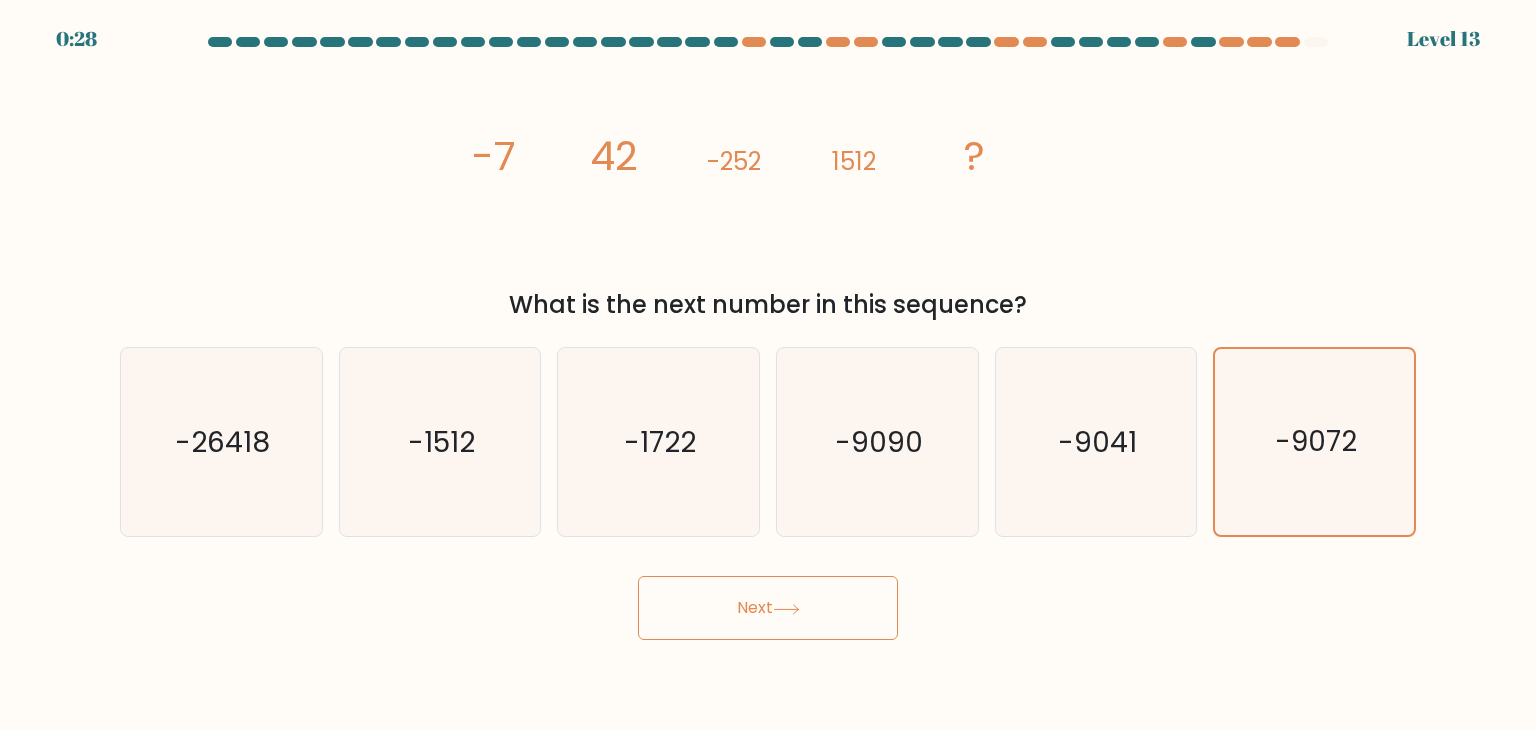 click on "Next" at bounding box center [768, 608] 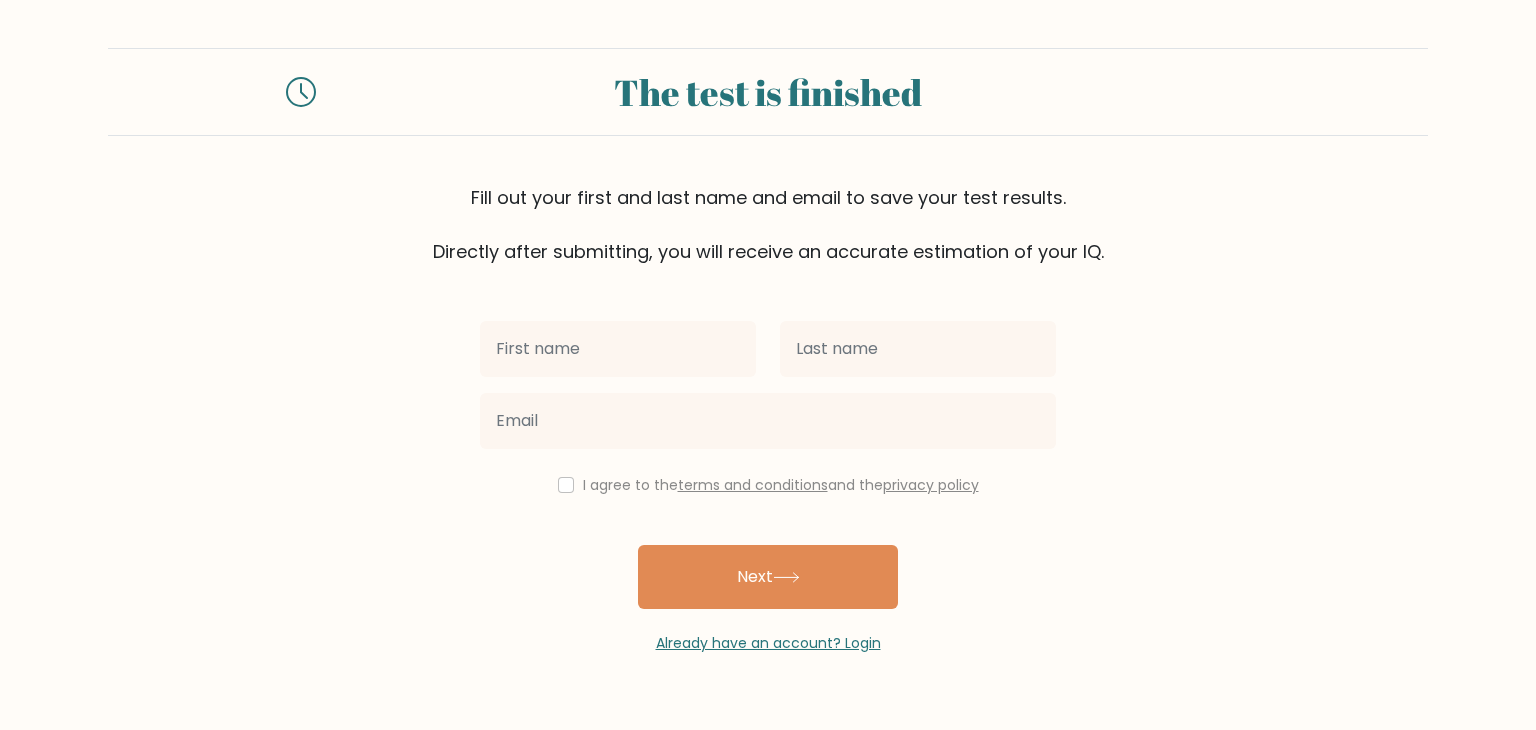 scroll, scrollTop: 0, scrollLeft: 0, axis: both 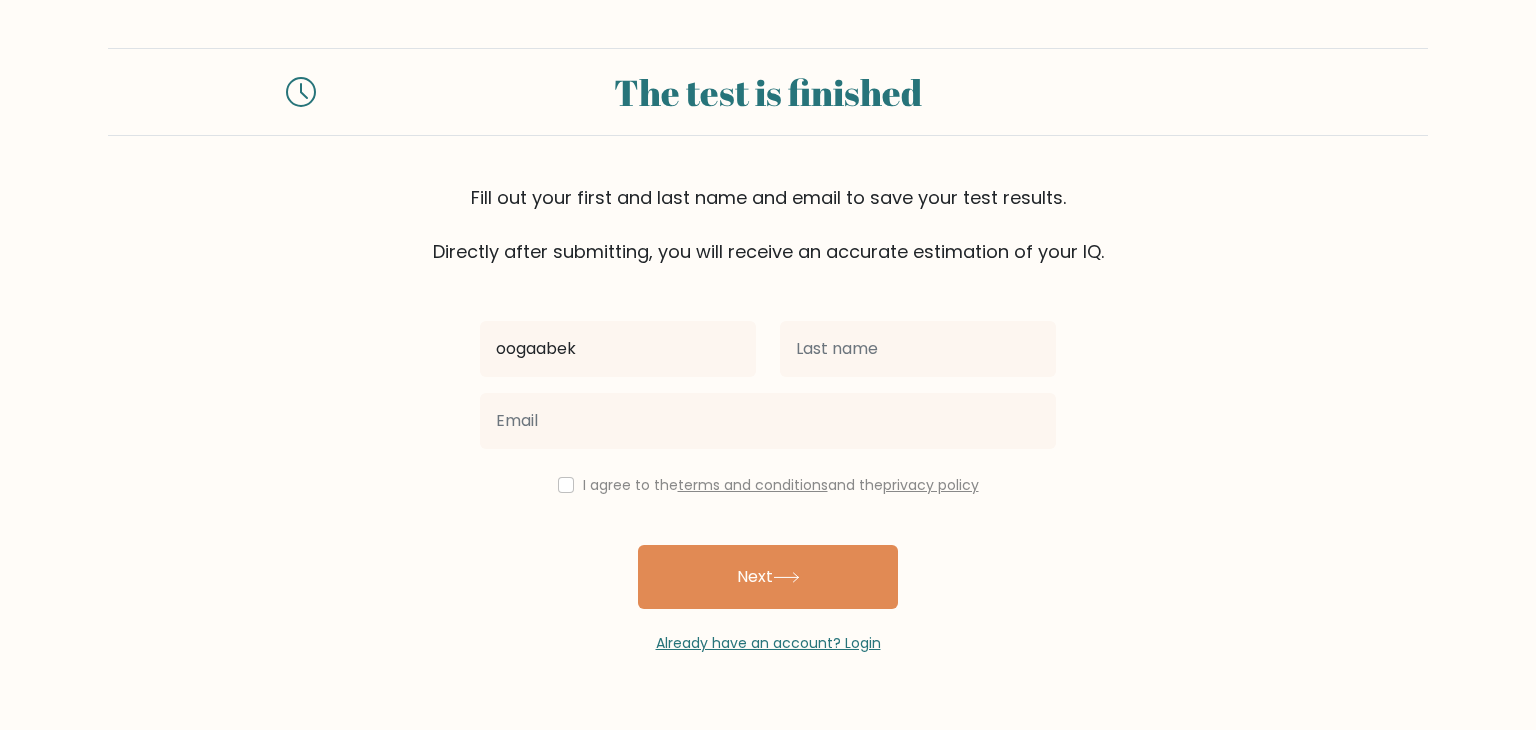type on "oogaabek" 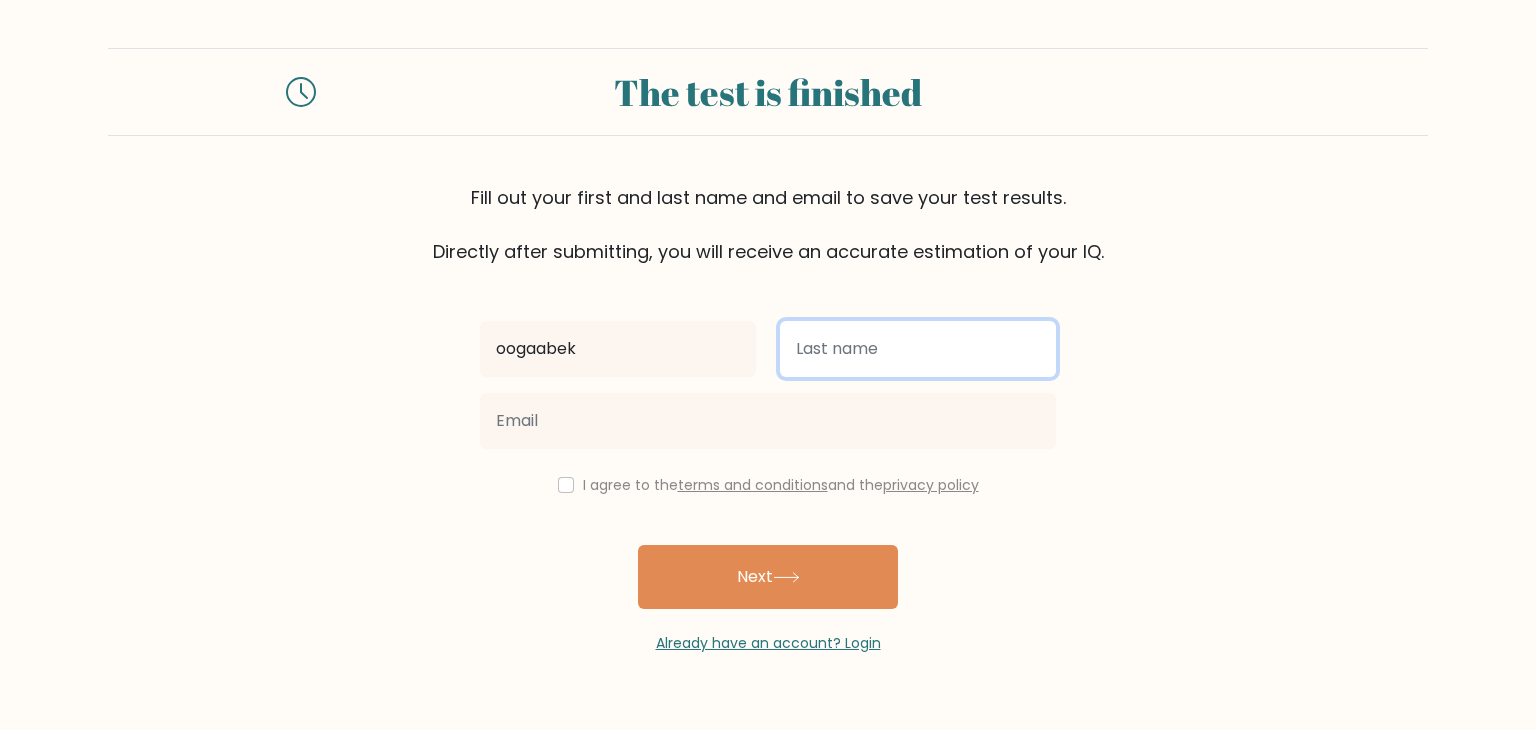 click at bounding box center (918, 349) 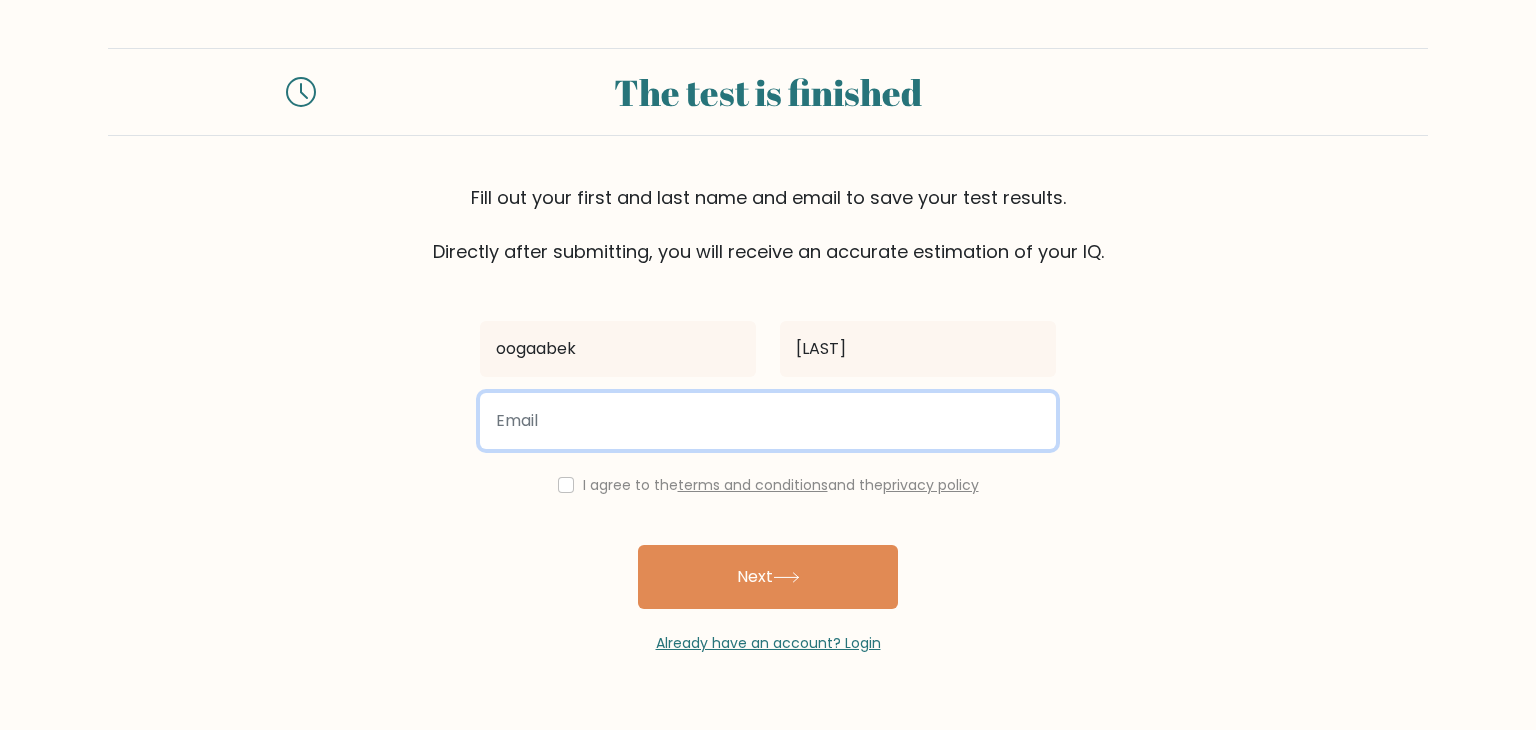 click at bounding box center (768, 421) 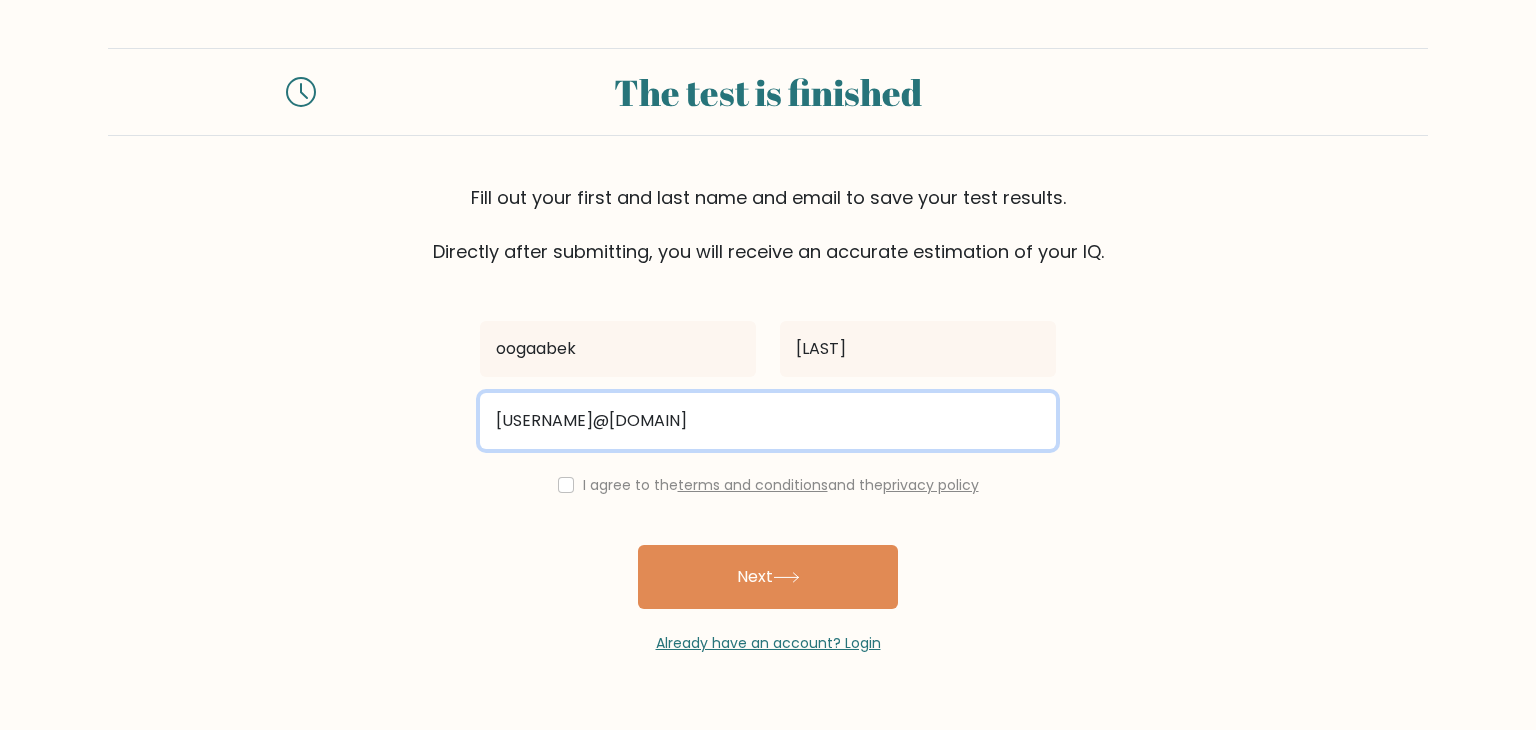 click on "[USERNAME]@[DOMAIN]" at bounding box center (768, 421) 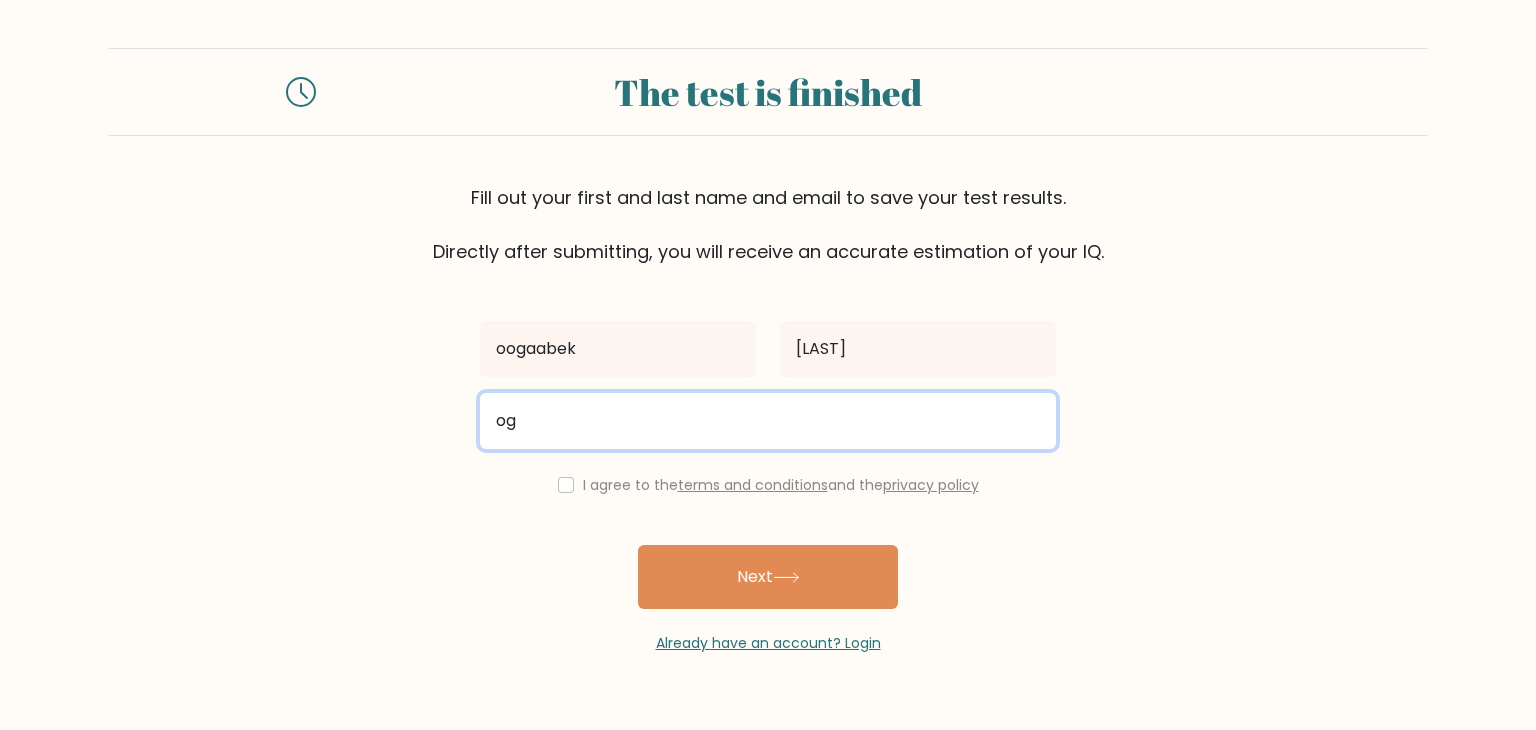 type on "o" 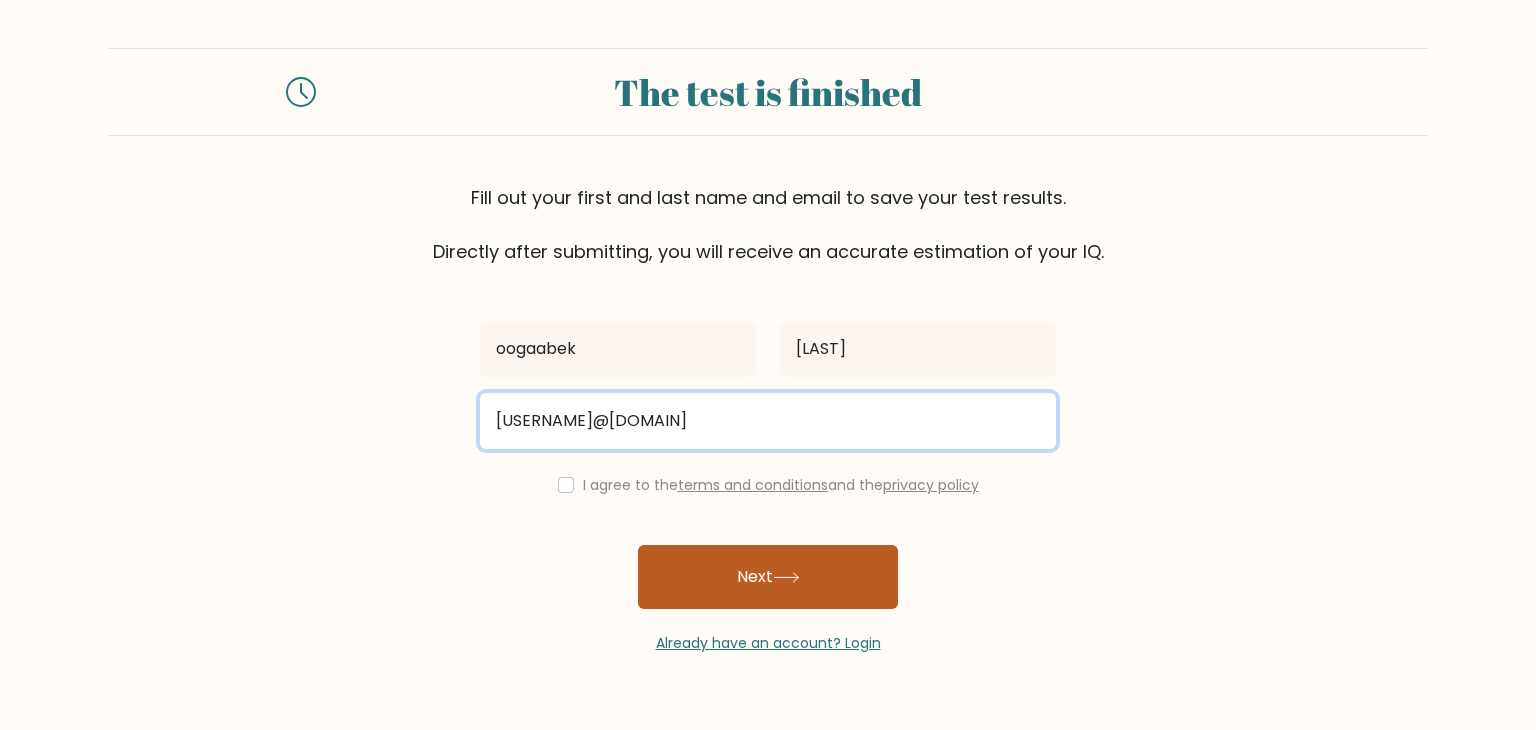 type on "[USERNAME]@[DOMAIN]" 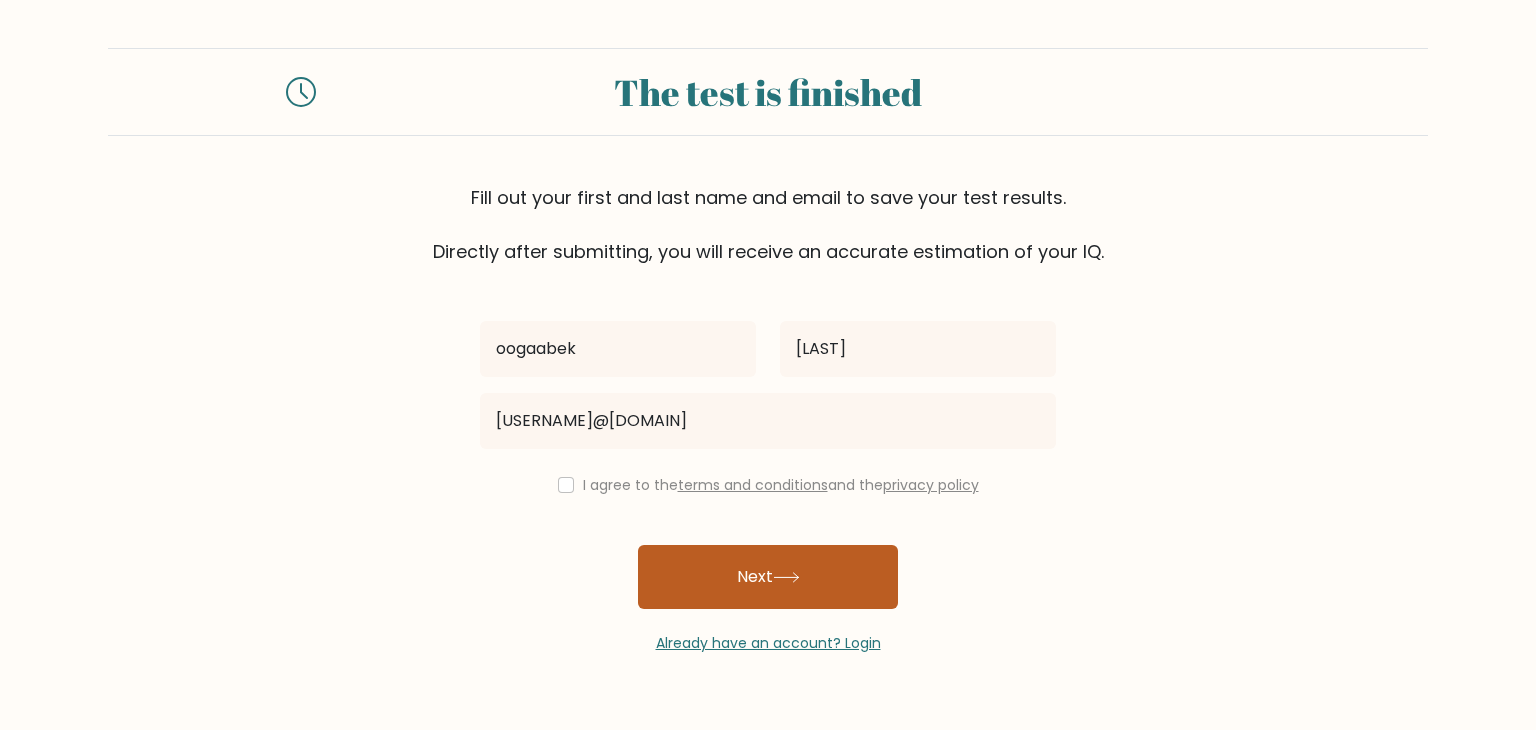 click on "Next" at bounding box center (768, 577) 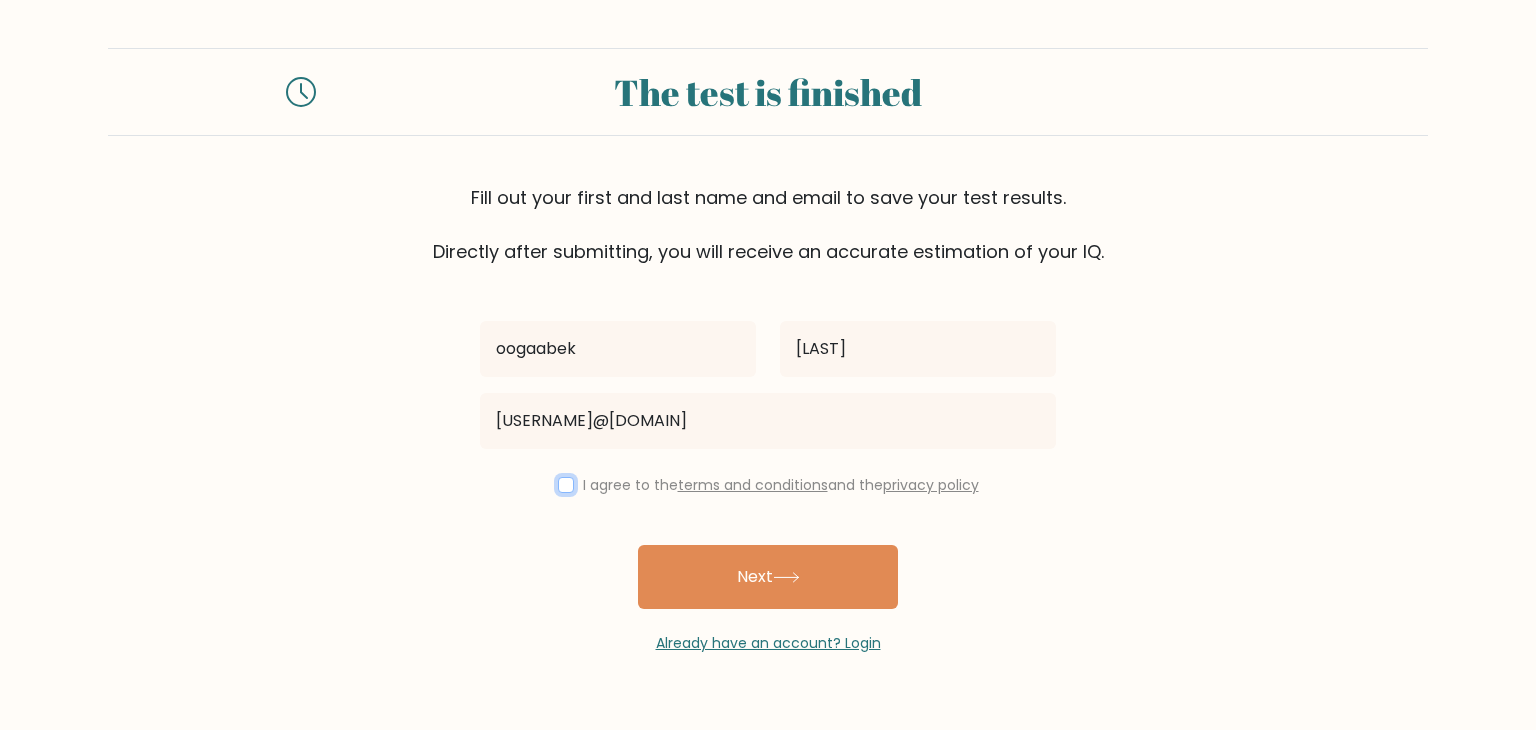 click at bounding box center (566, 485) 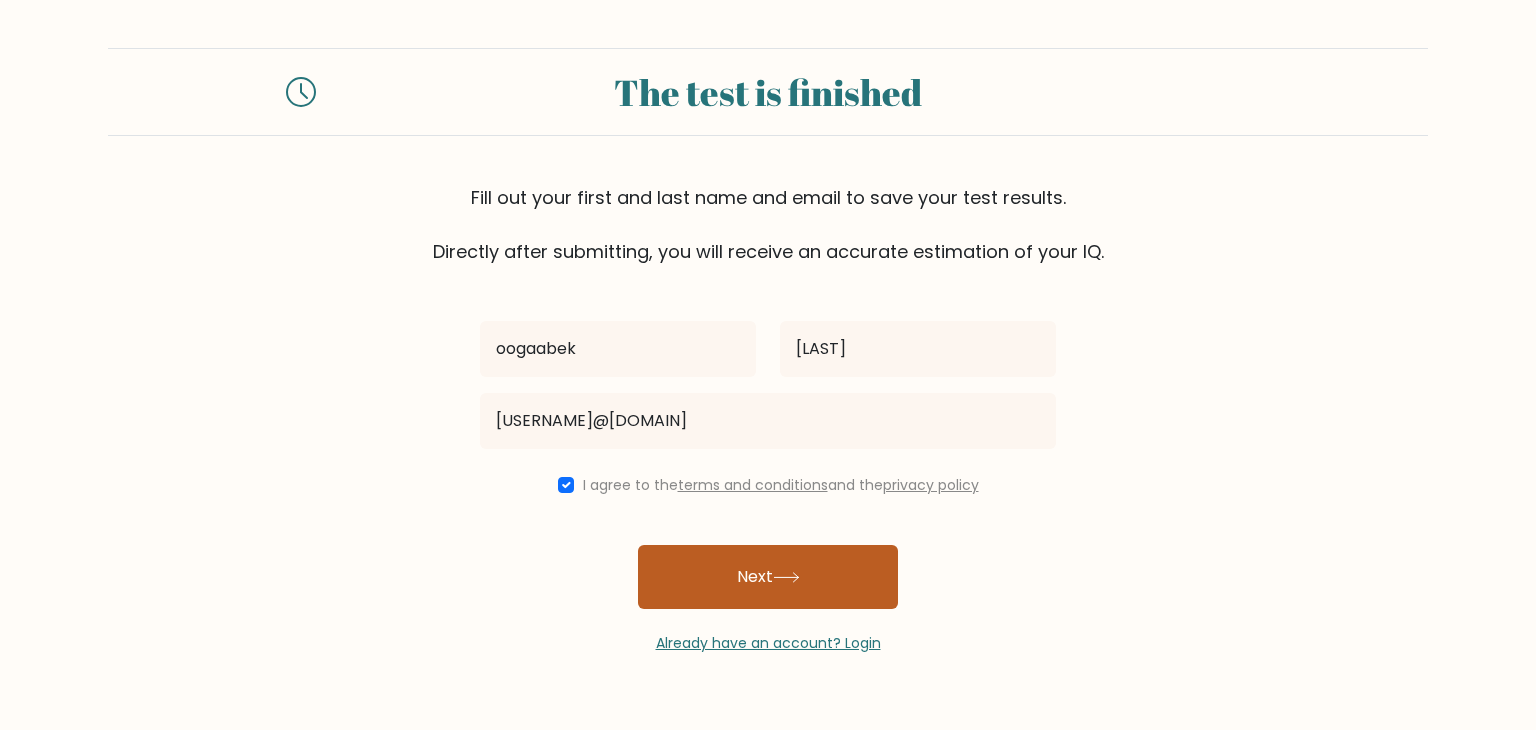 click on "Next" at bounding box center (768, 577) 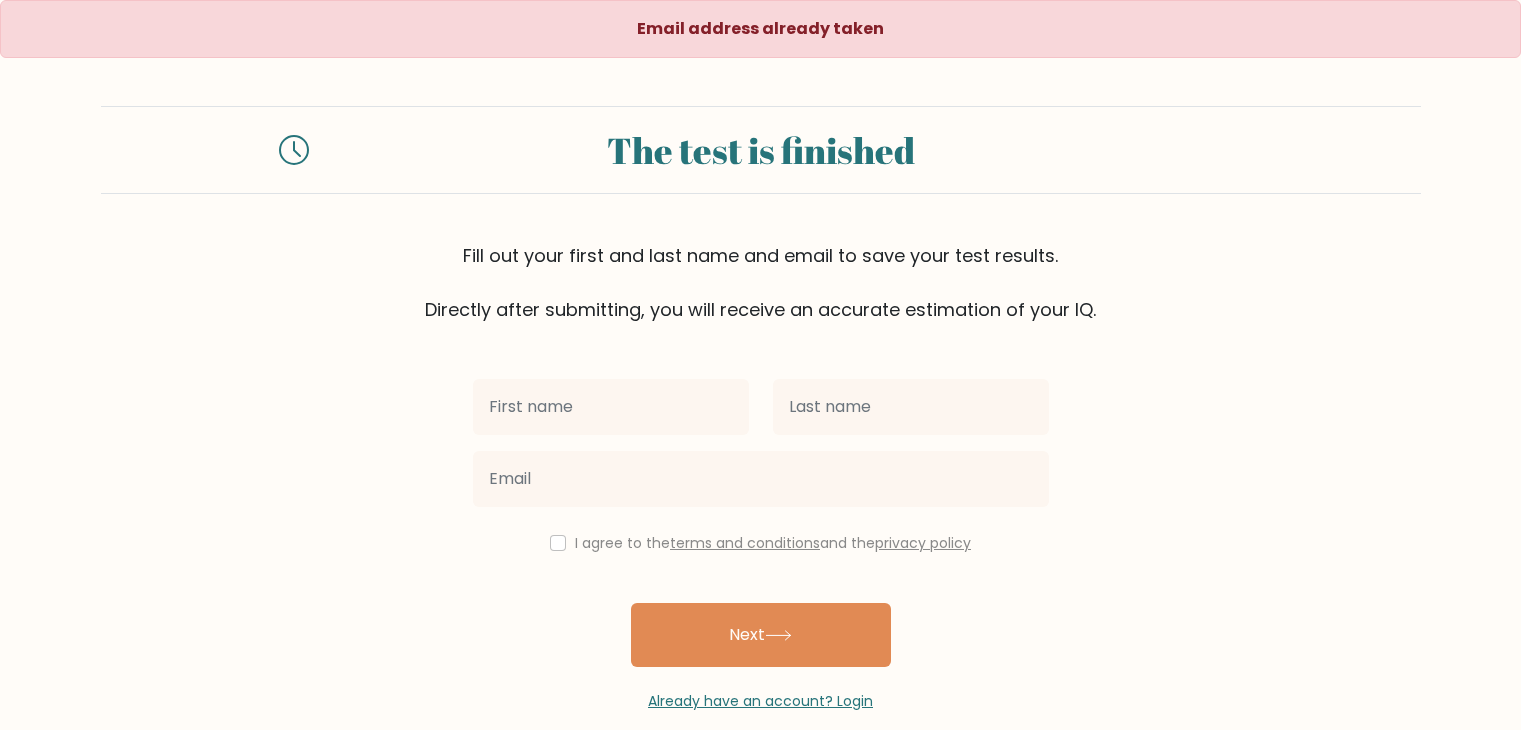 scroll, scrollTop: 0, scrollLeft: 0, axis: both 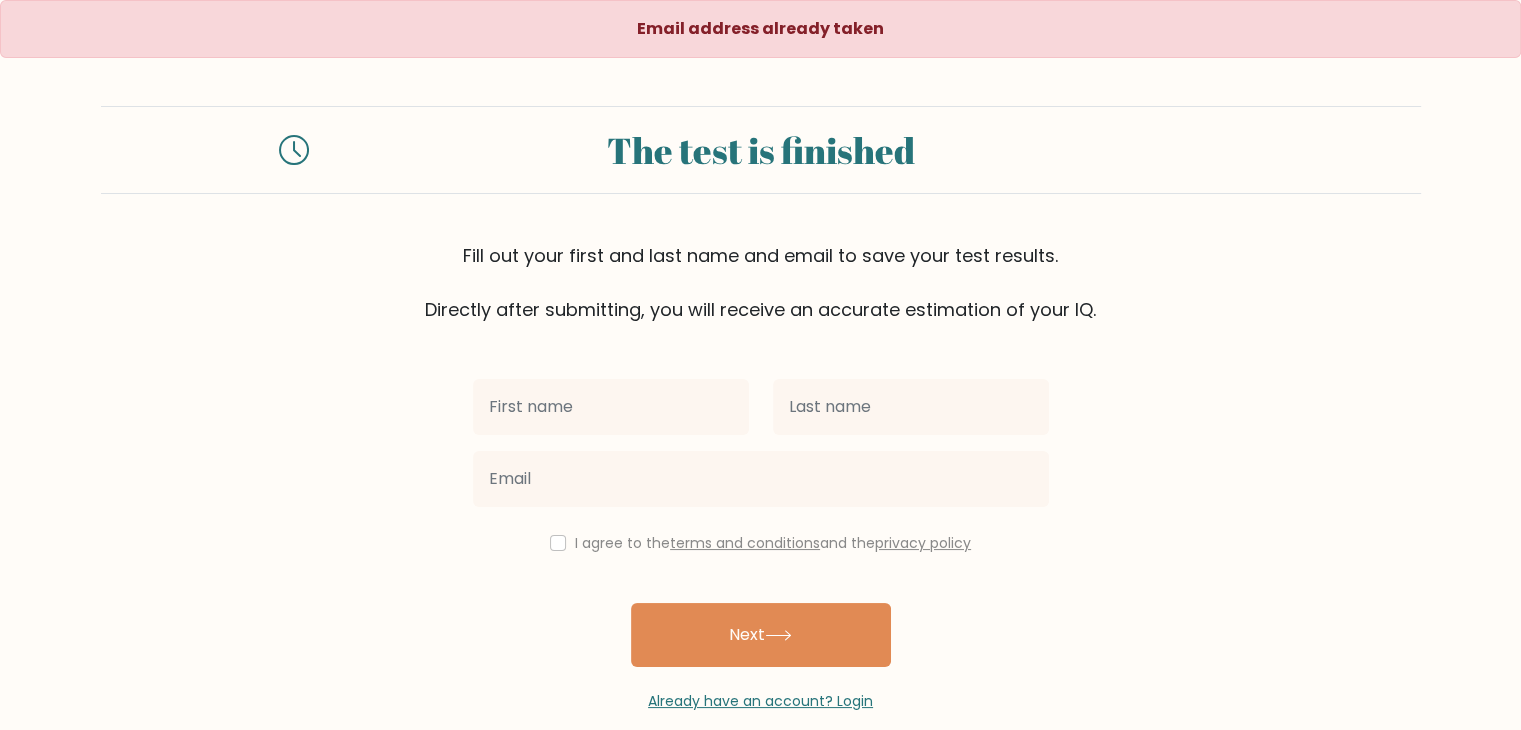 click at bounding box center [611, 407] 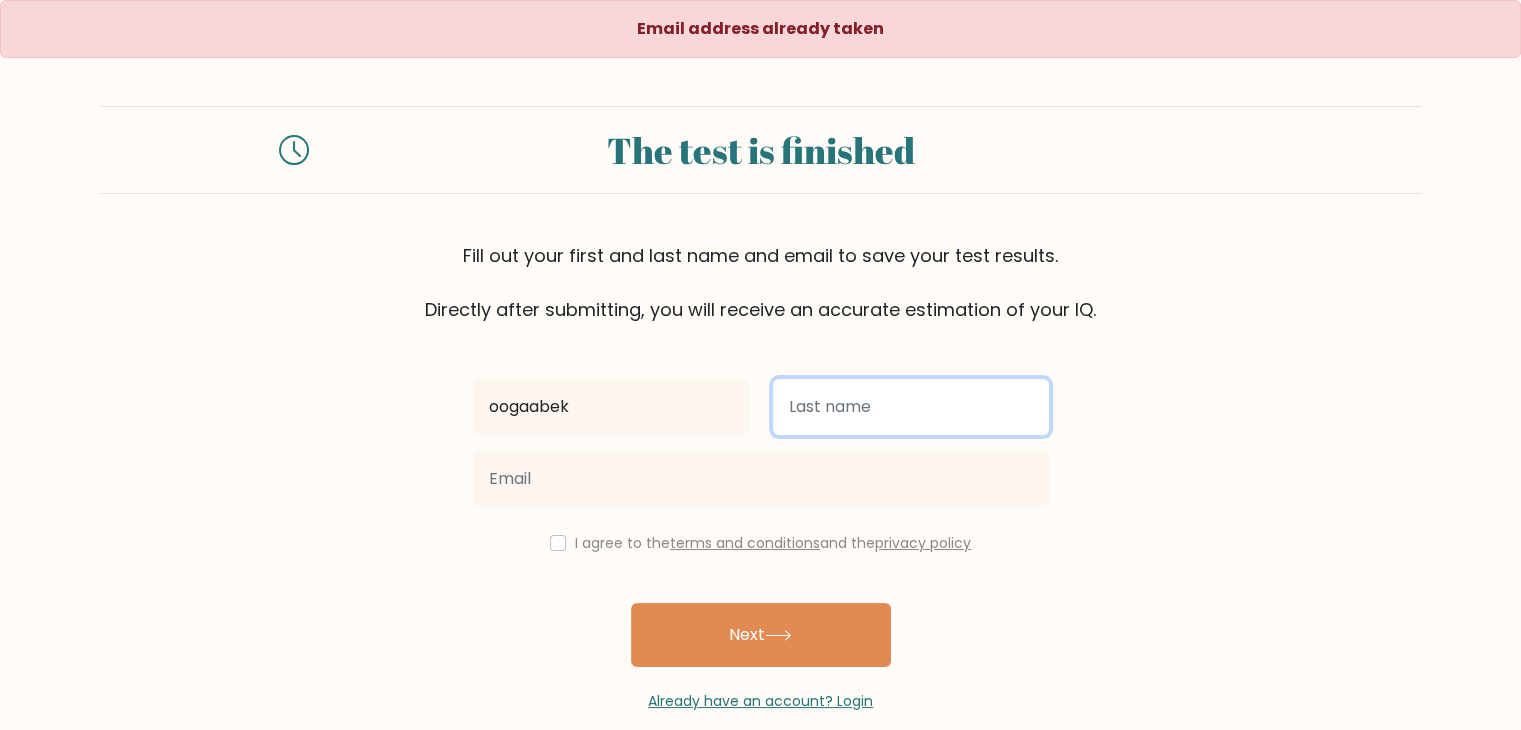 click at bounding box center (911, 407) 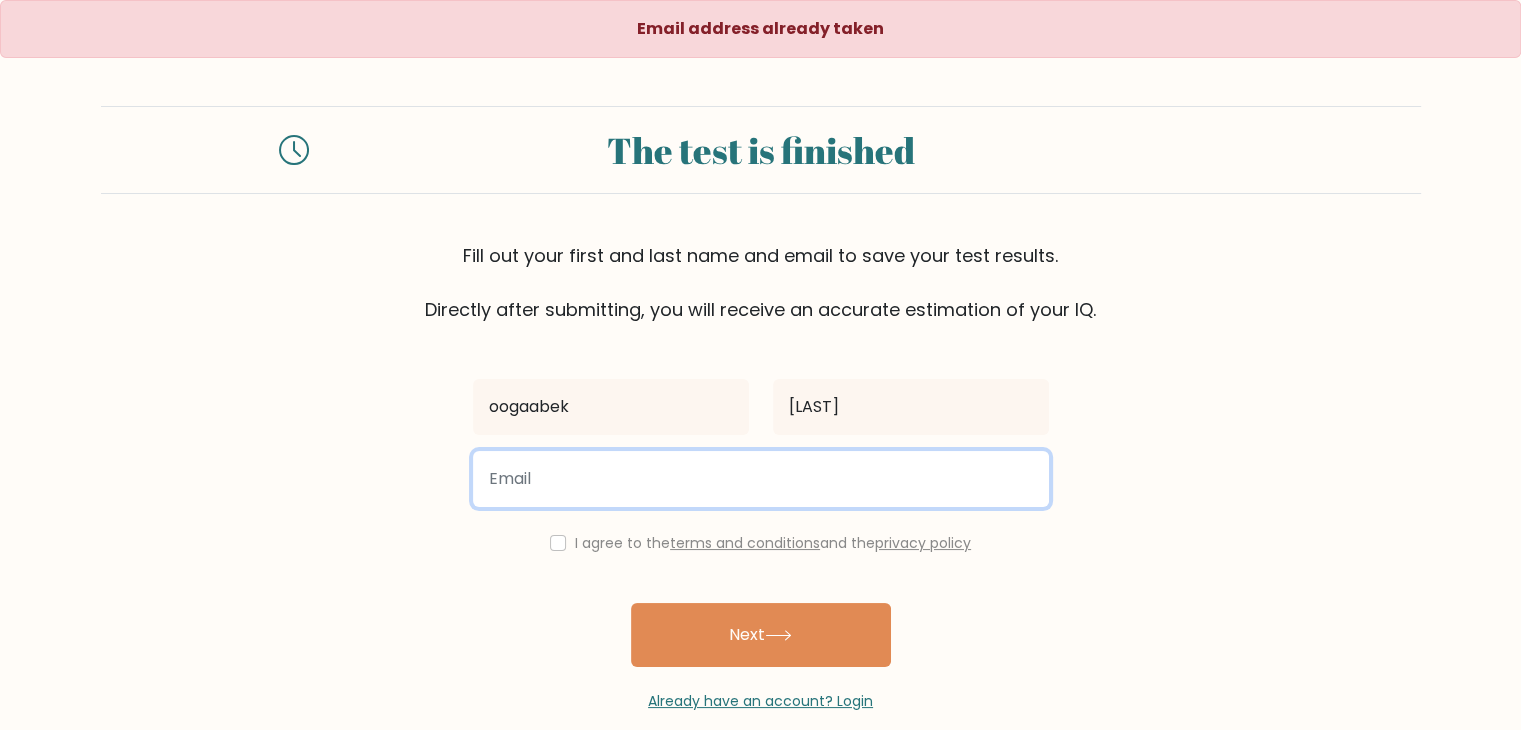 click at bounding box center (761, 479) 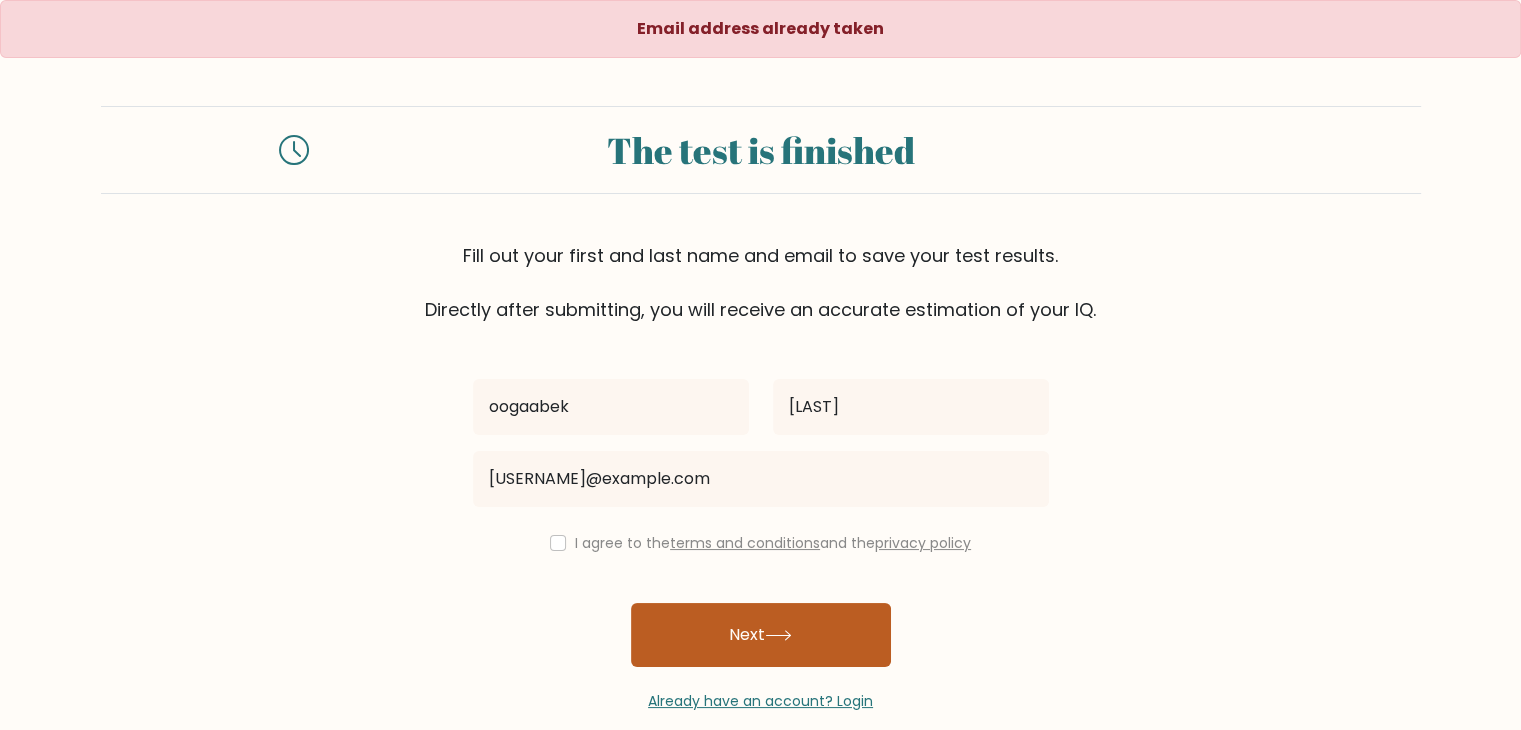 click on "Next" at bounding box center (761, 635) 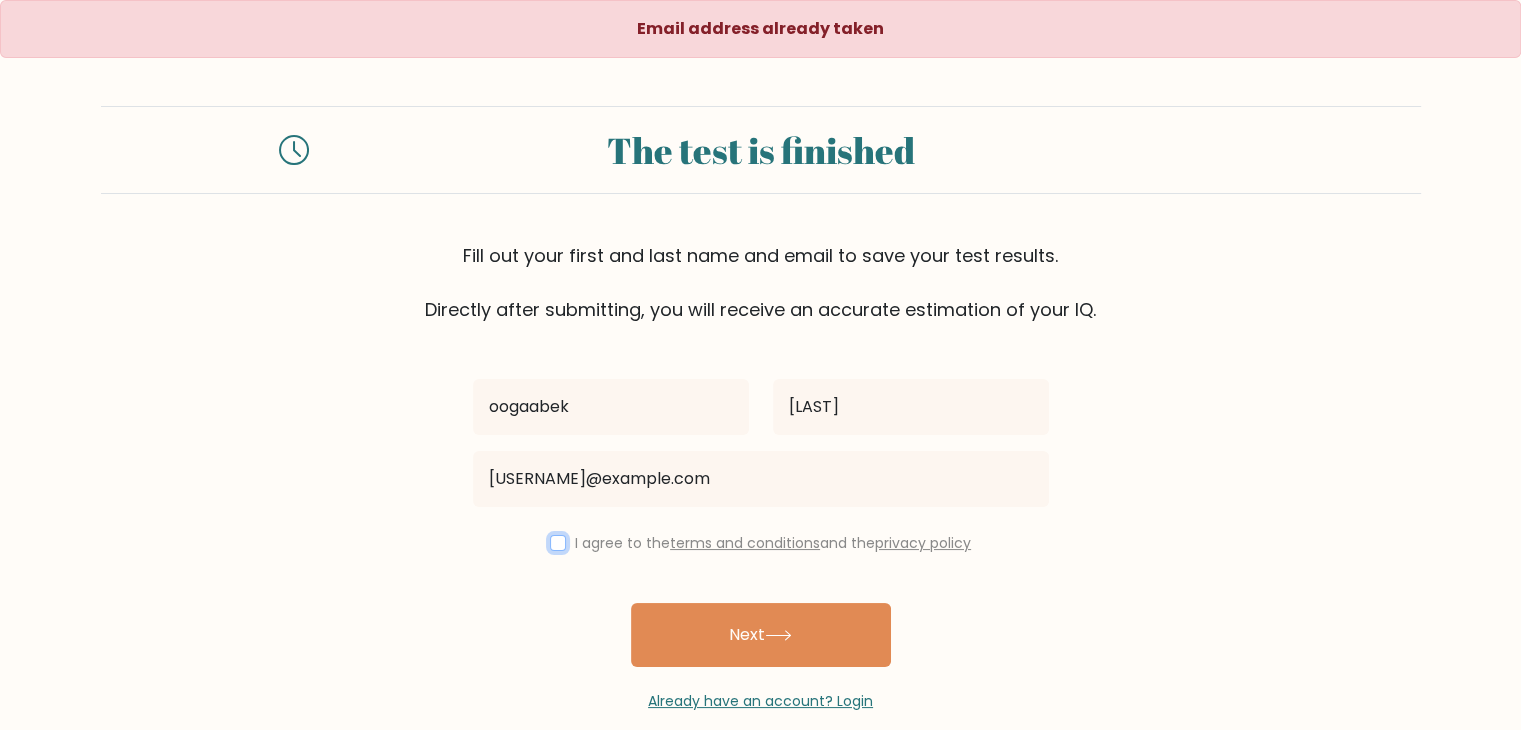click at bounding box center (558, 543) 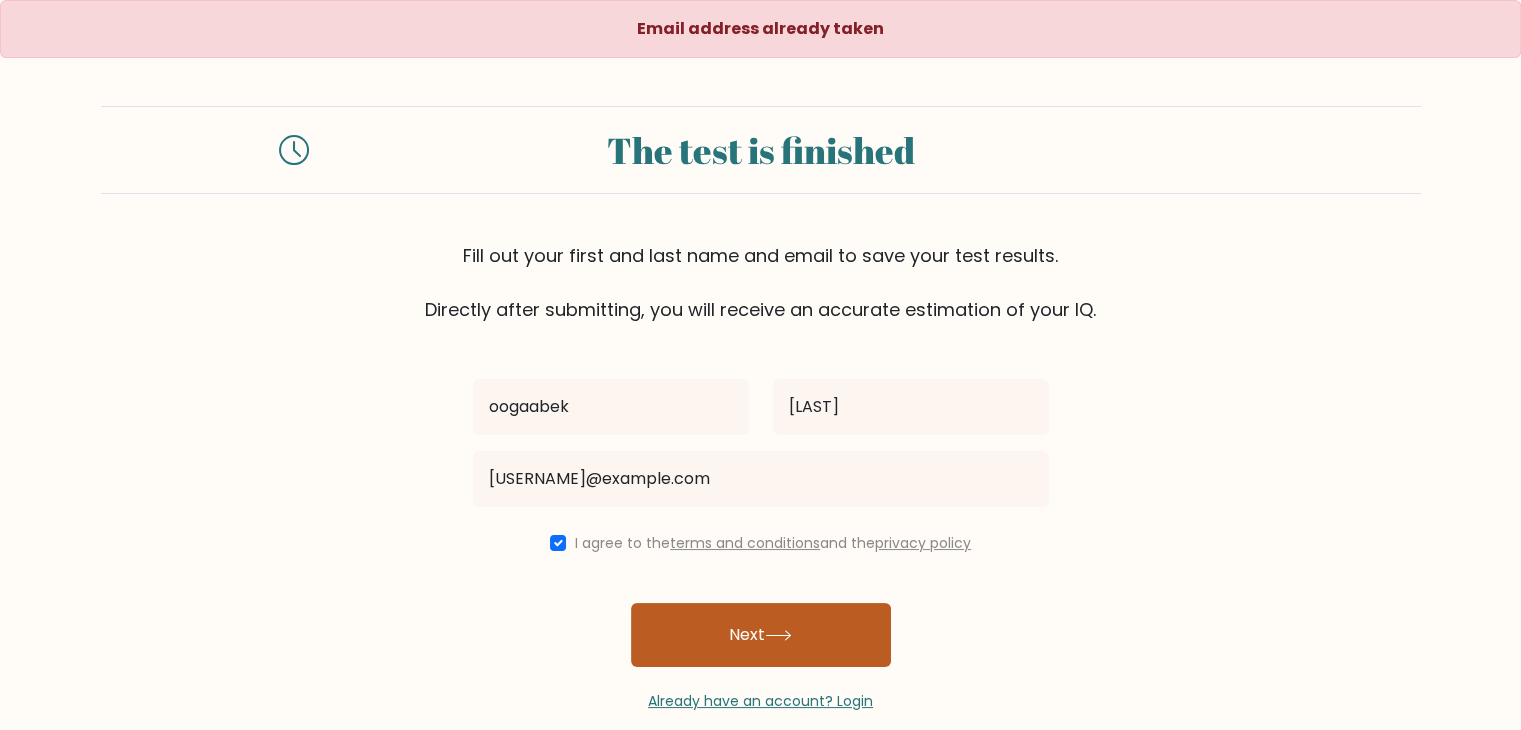 click on "Next" at bounding box center [761, 635] 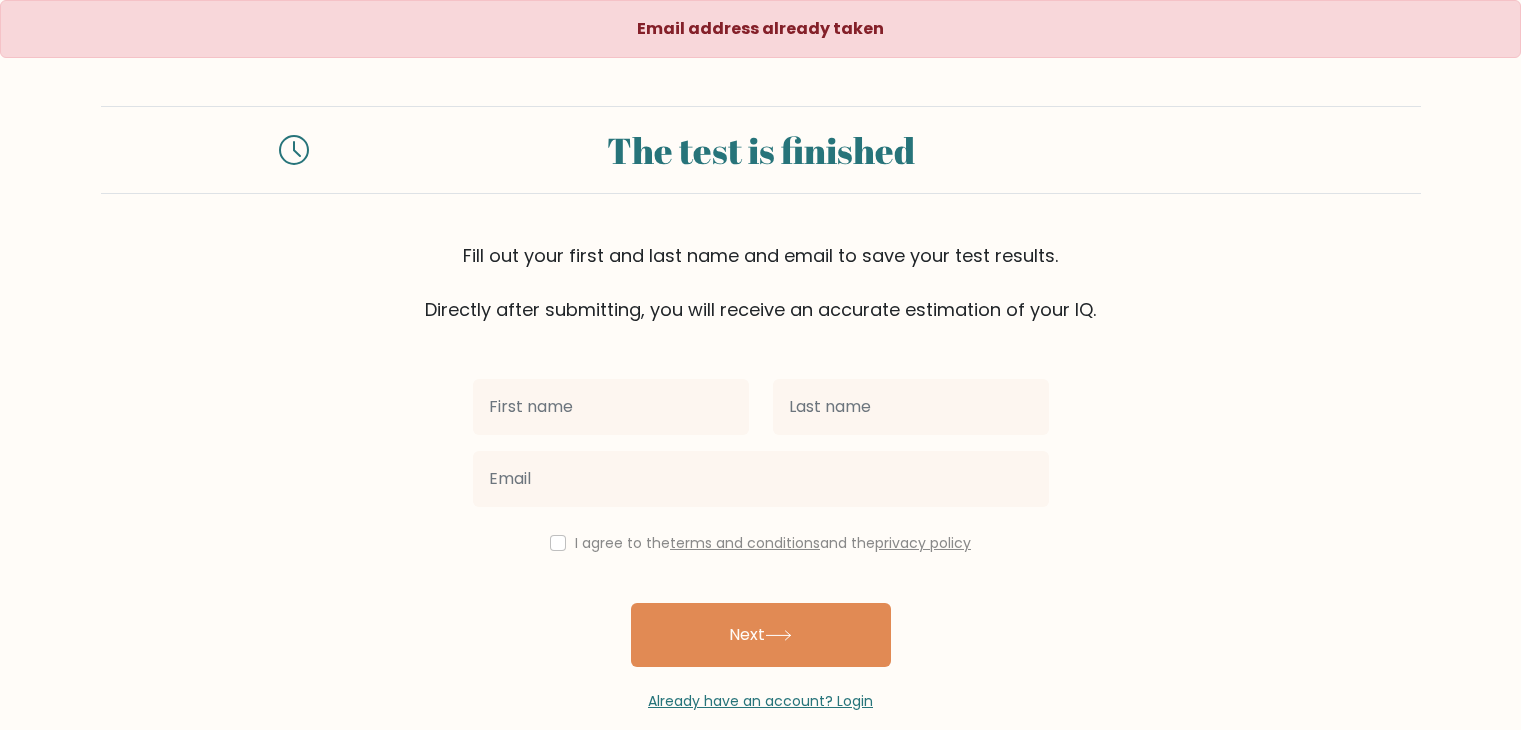 scroll, scrollTop: 0, scrollLeft: 0, axis: both 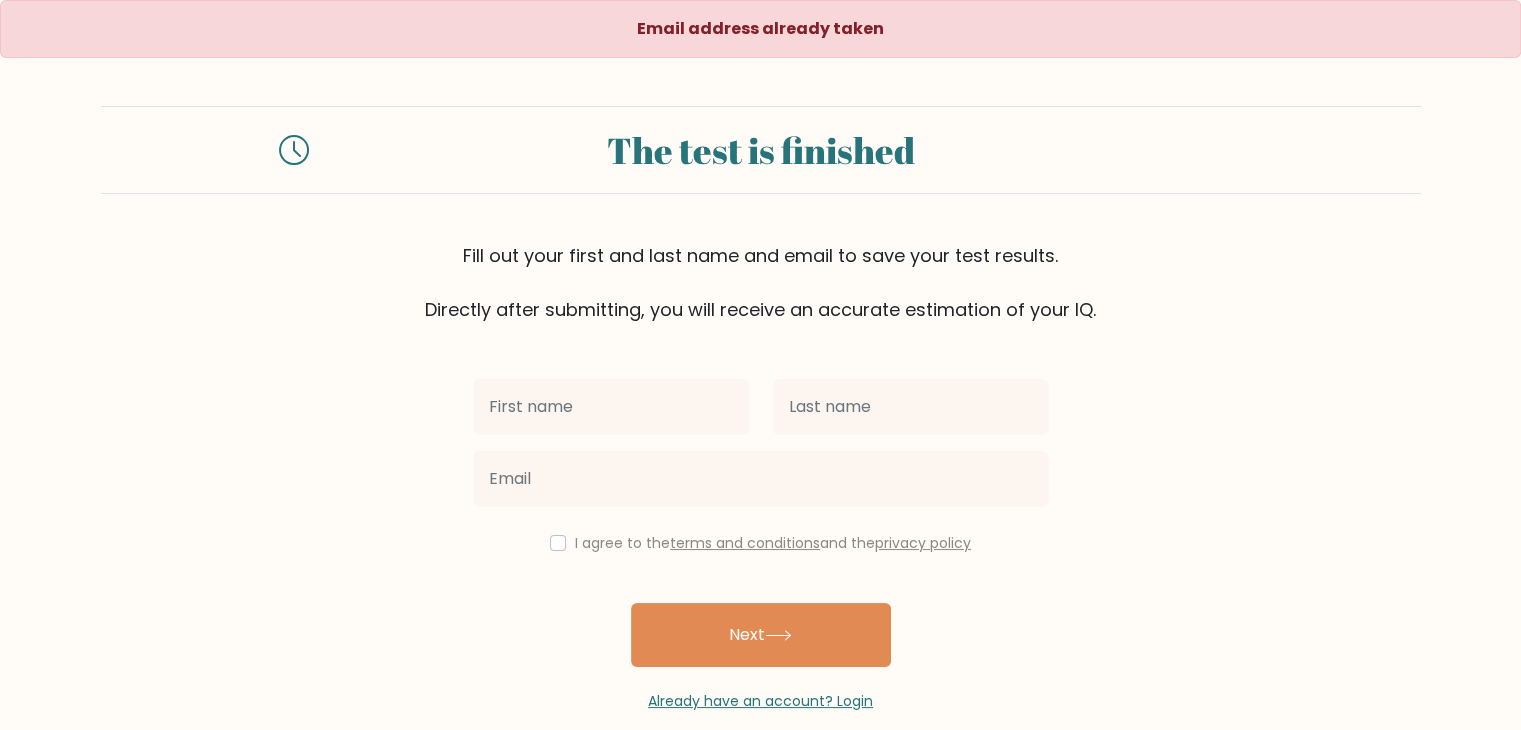 click on "Email address already taken" at bounding box center (760, 28) 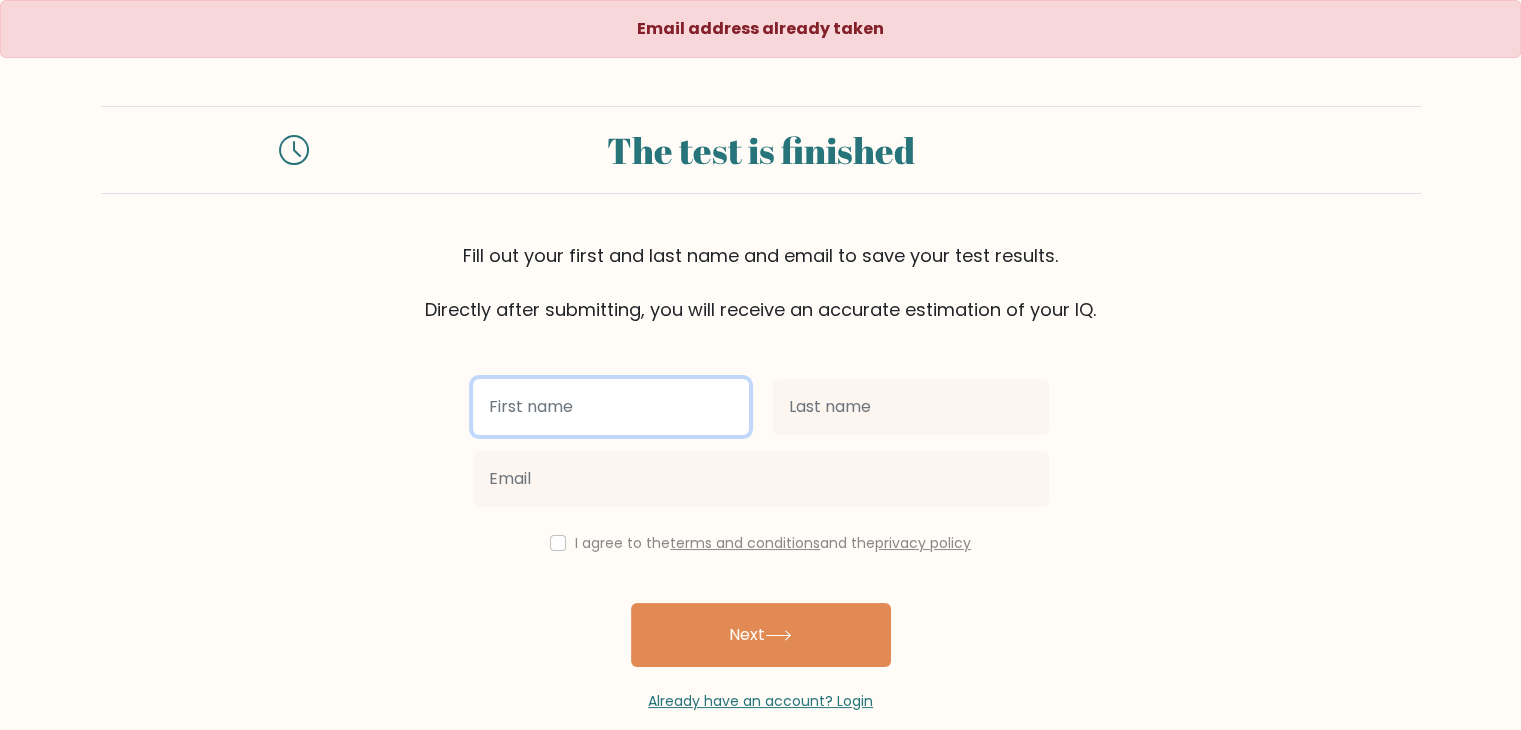 click at bounding box center [611, 407] 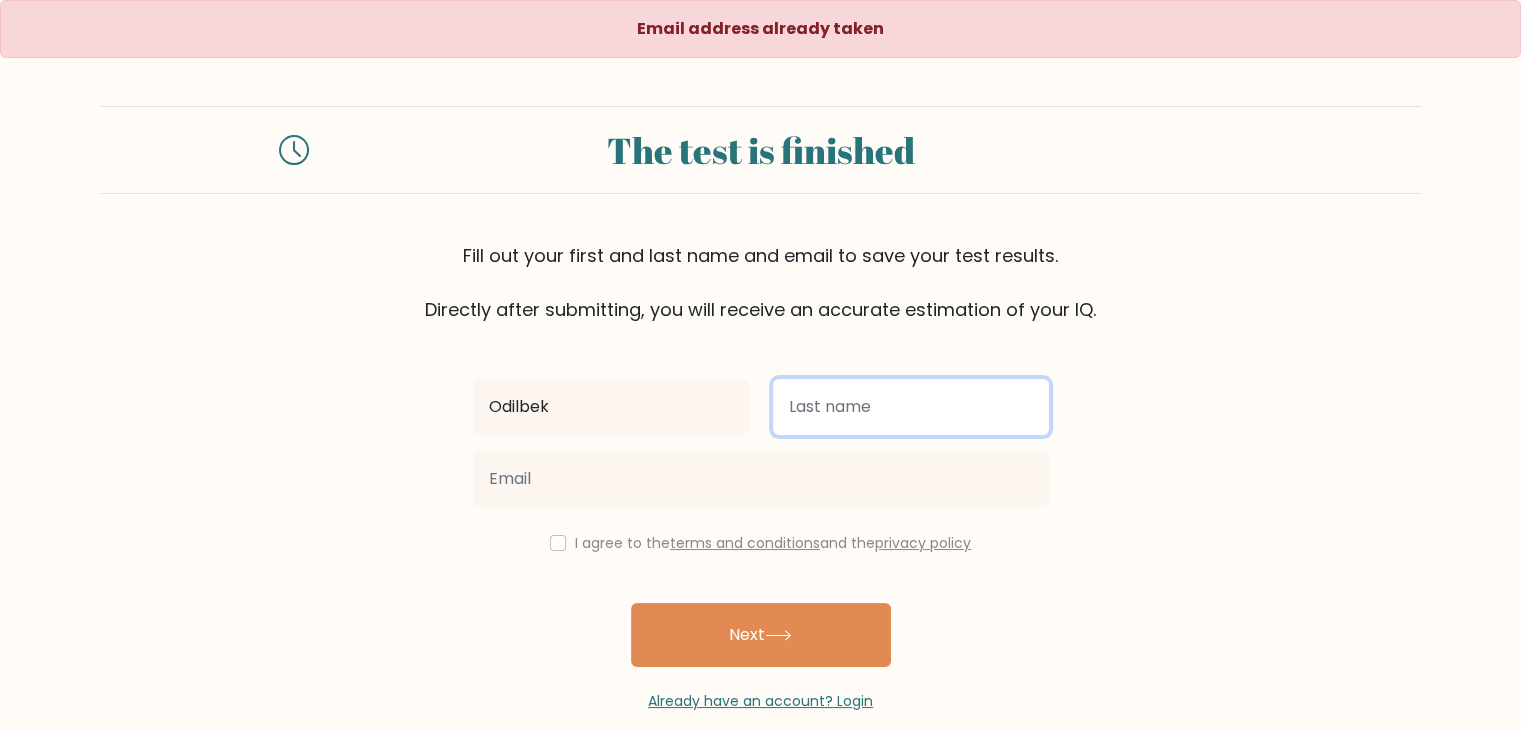 click at bounding box center [911, 407] 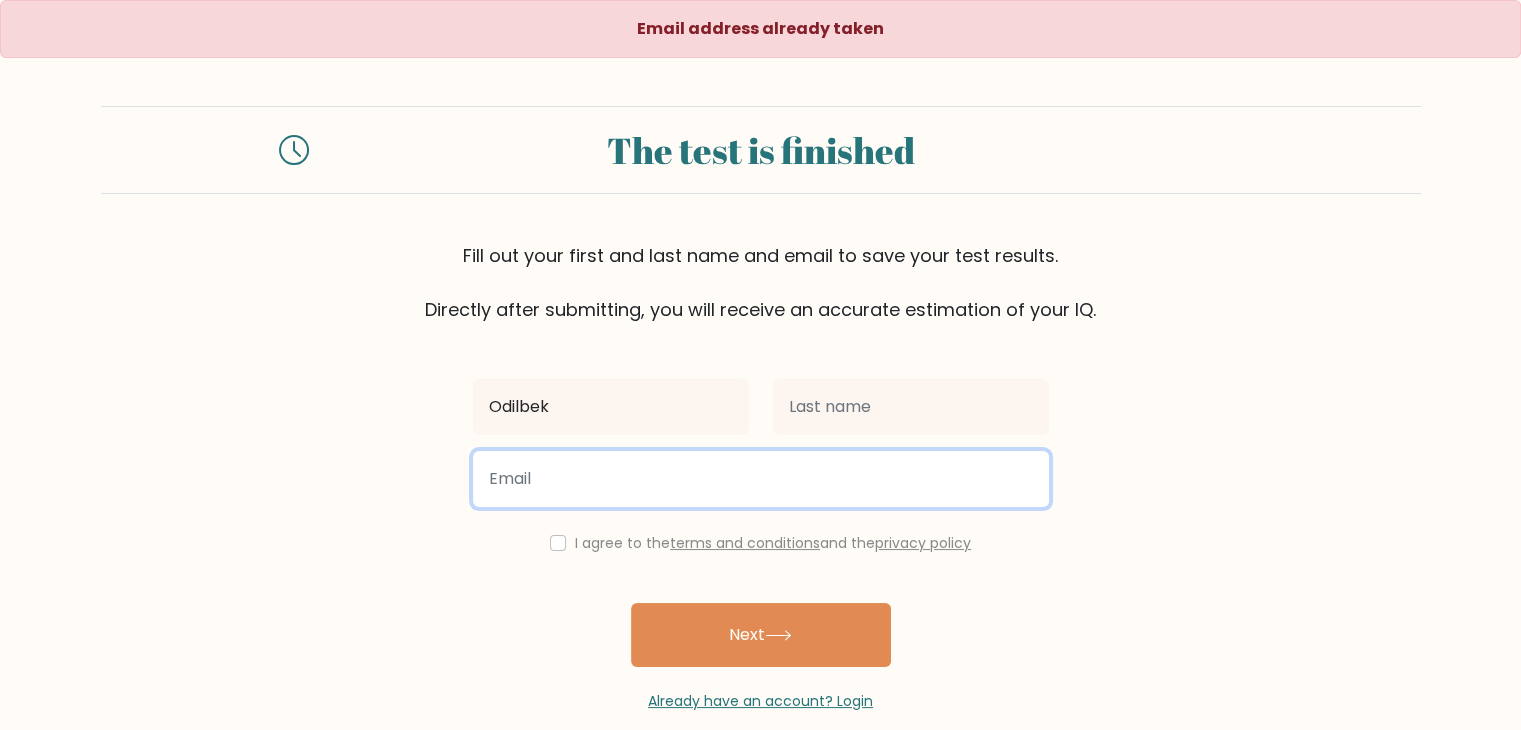 click at bounding box center [761, 479] 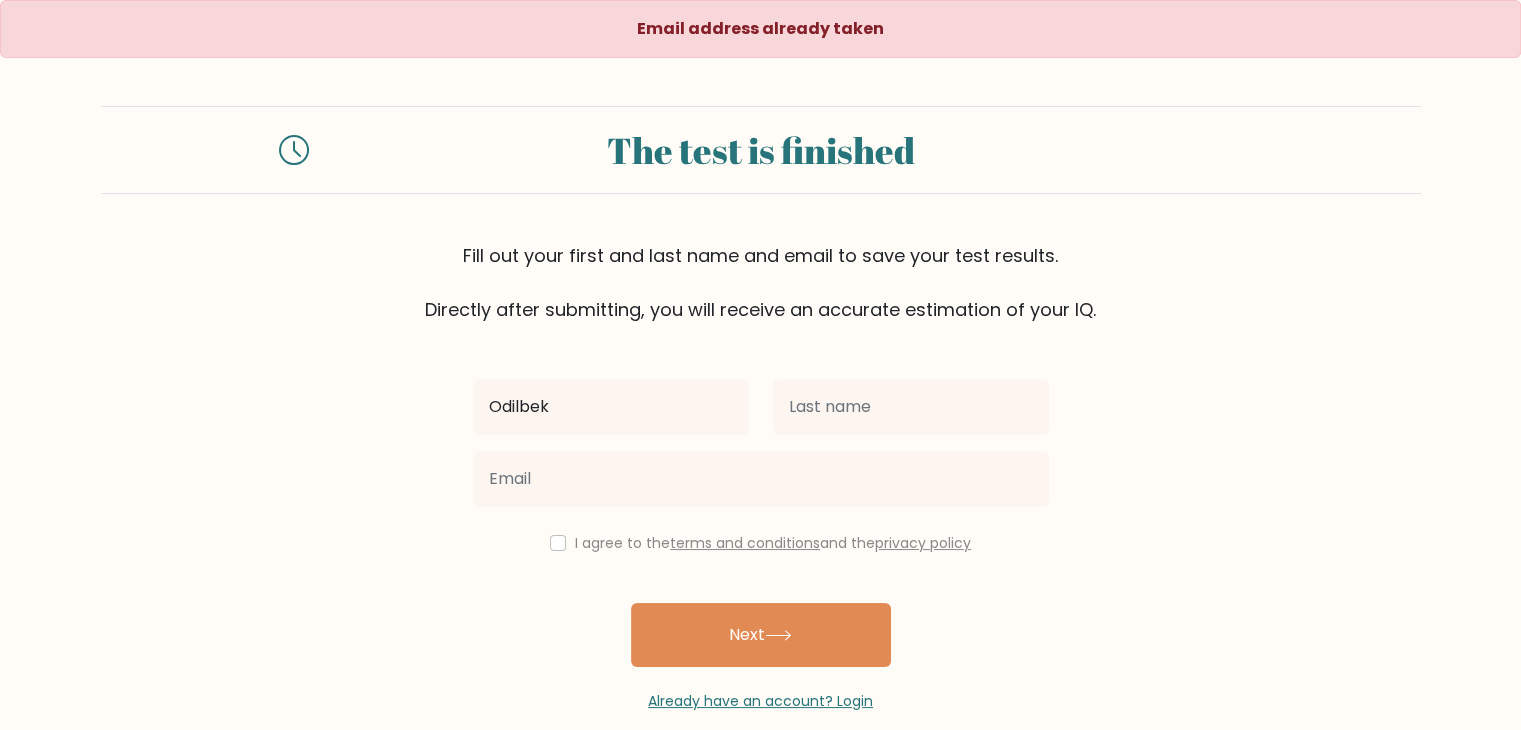 click at bounding box center (911, 407) 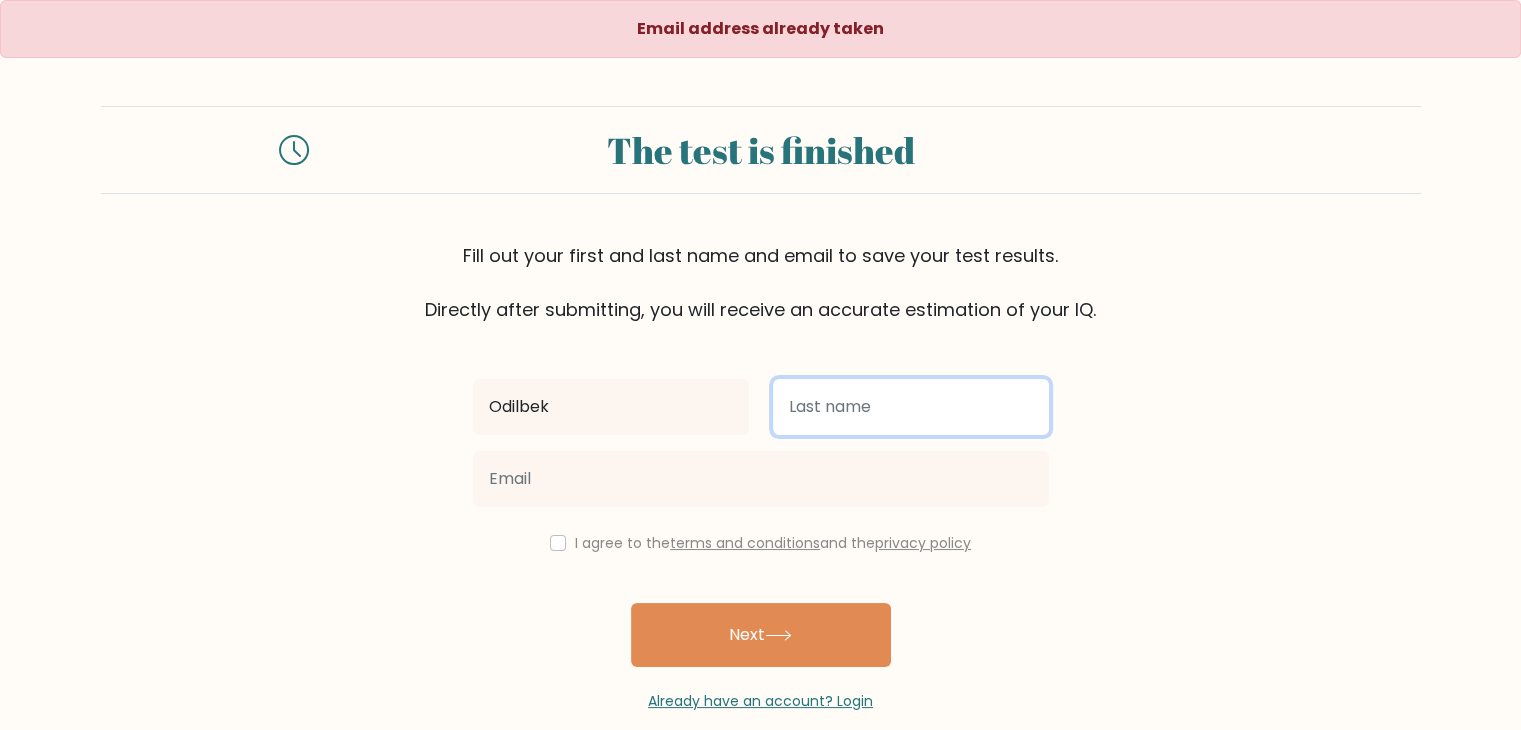 click at bounding box center [911, 407] 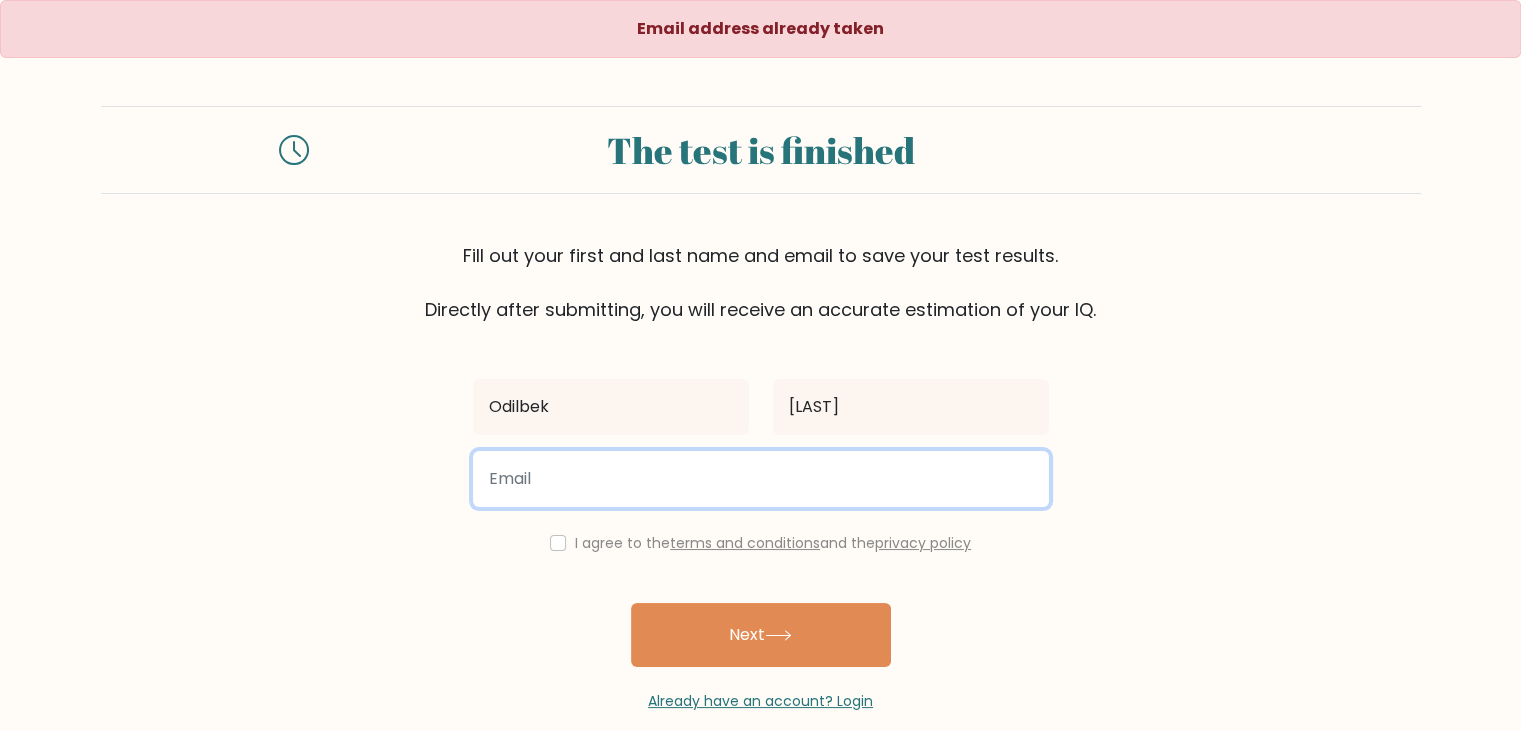 click at bounding box center (761, 479) 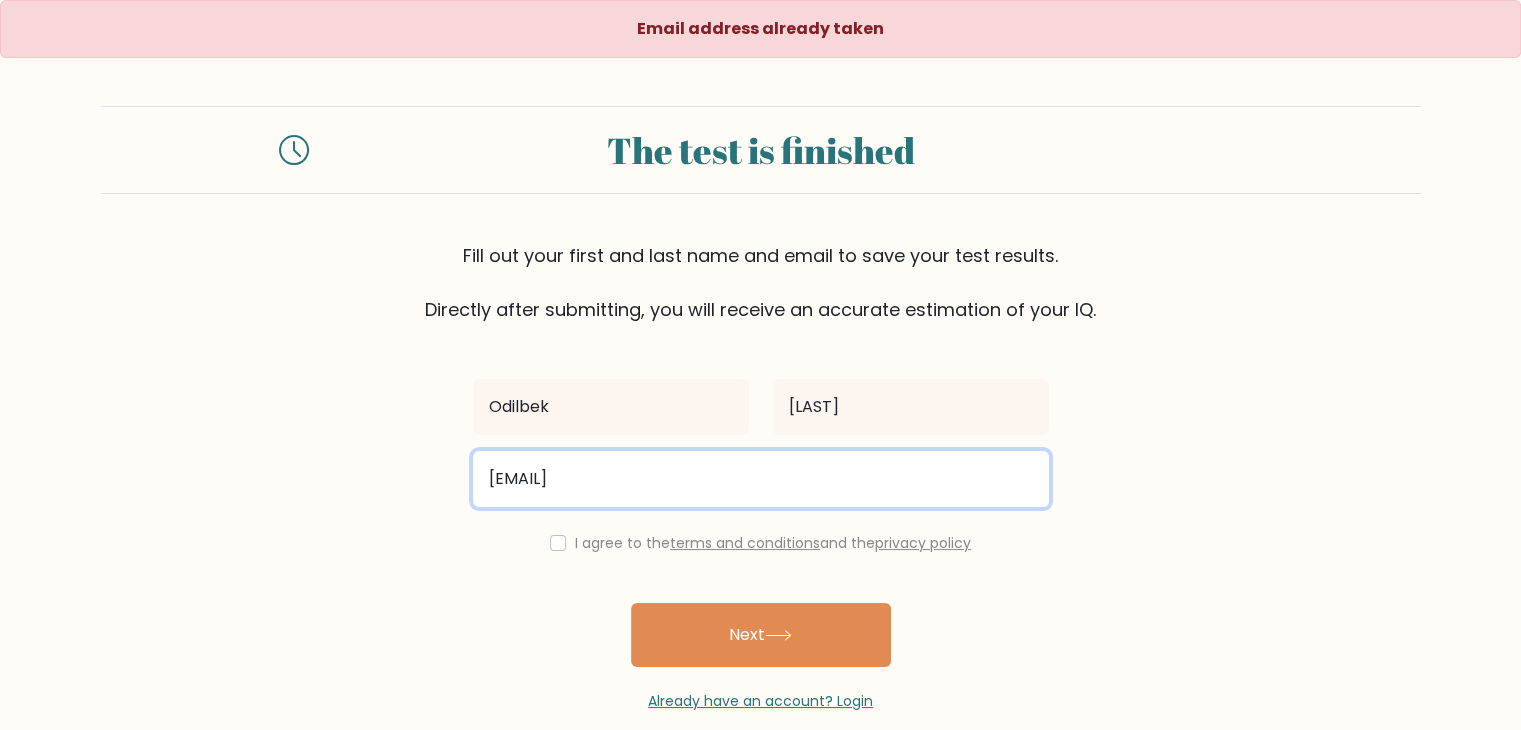 type on "kathecaffeine@gmail.com" 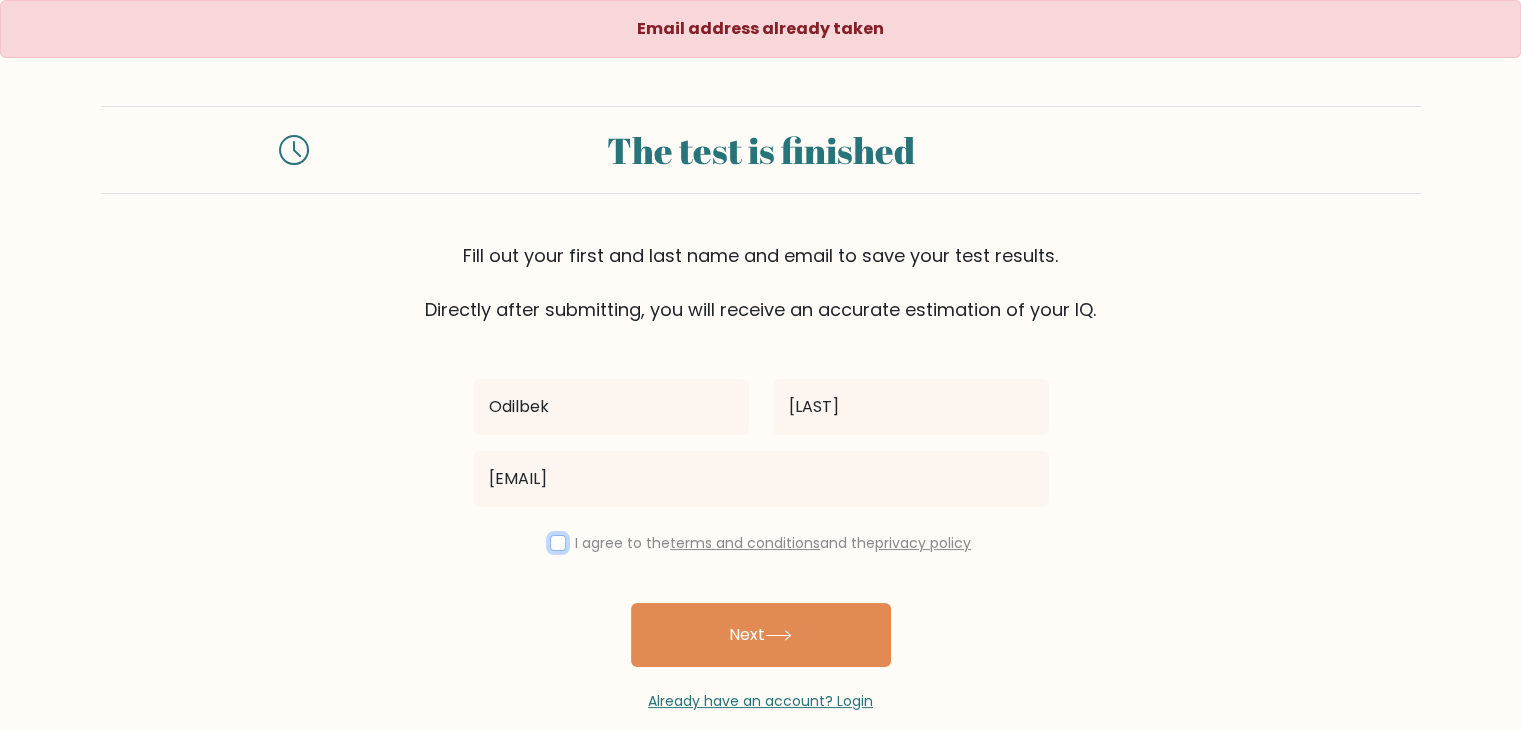 click at bounding box center [558, 543] 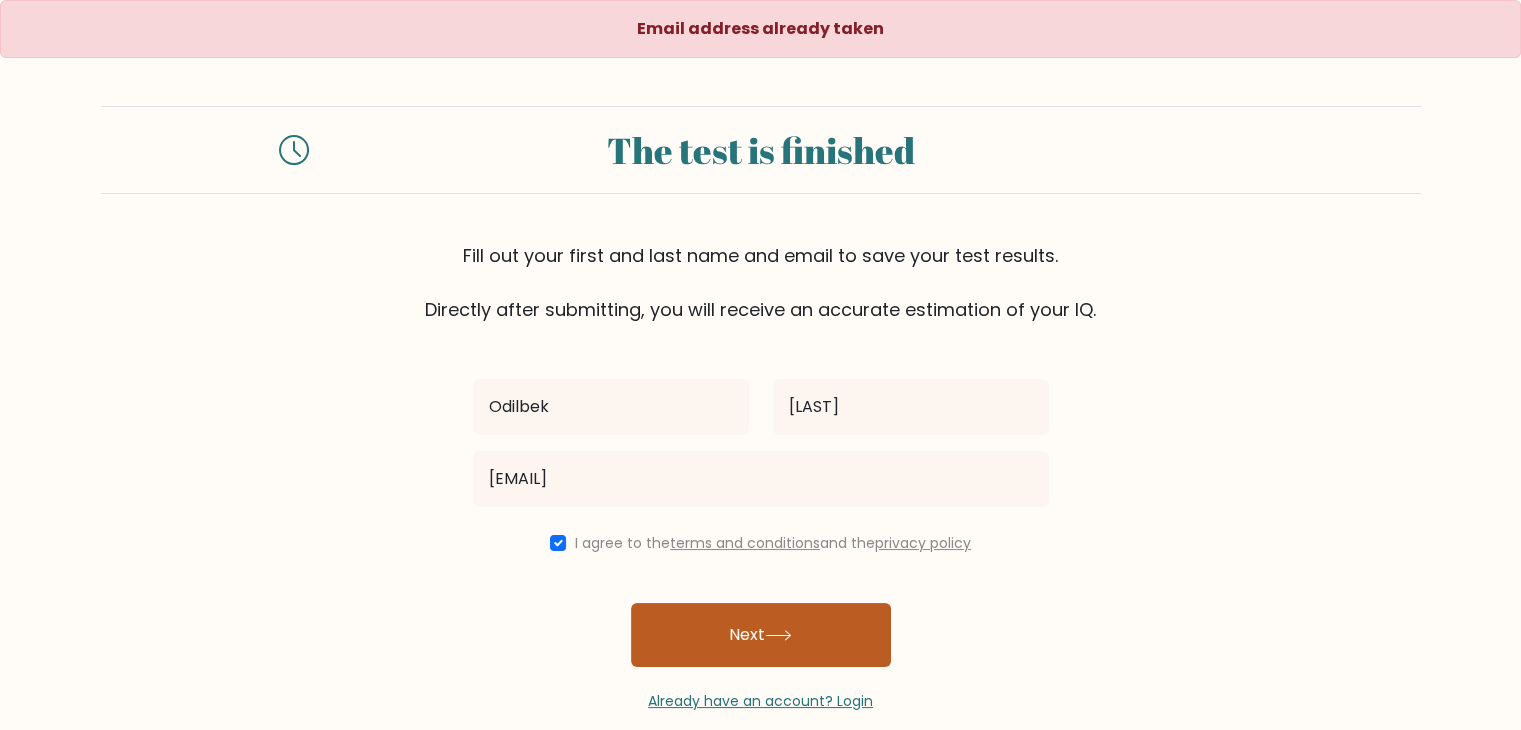 click on "Next" at bounding box center (761, 635) 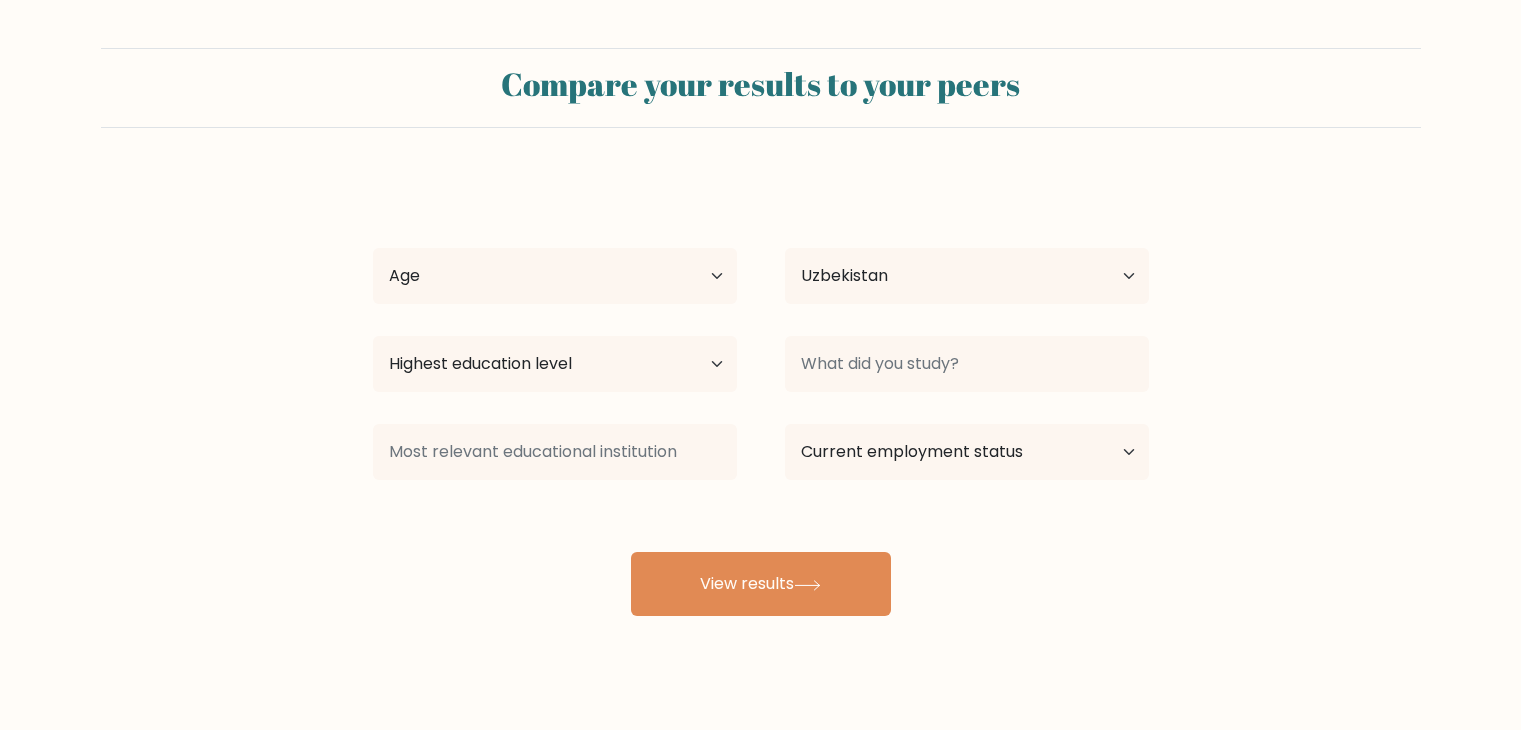 select on "UZ" 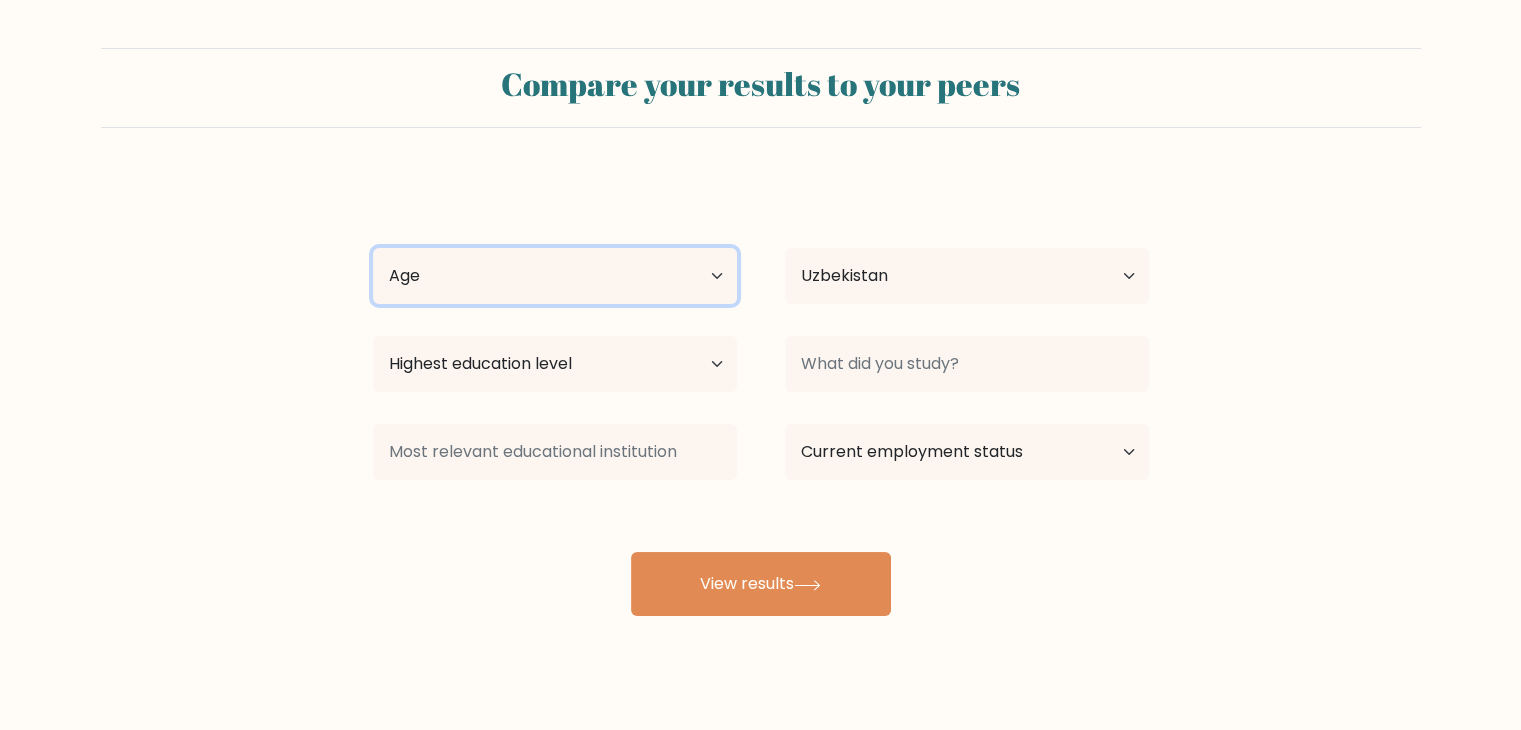 click on "Age
Under 18 years old
18-24 years old
25-34 years old
35-44 years old
45-54 years old
55-64 years old
65 years old and above" at bounding box center (555, 276) 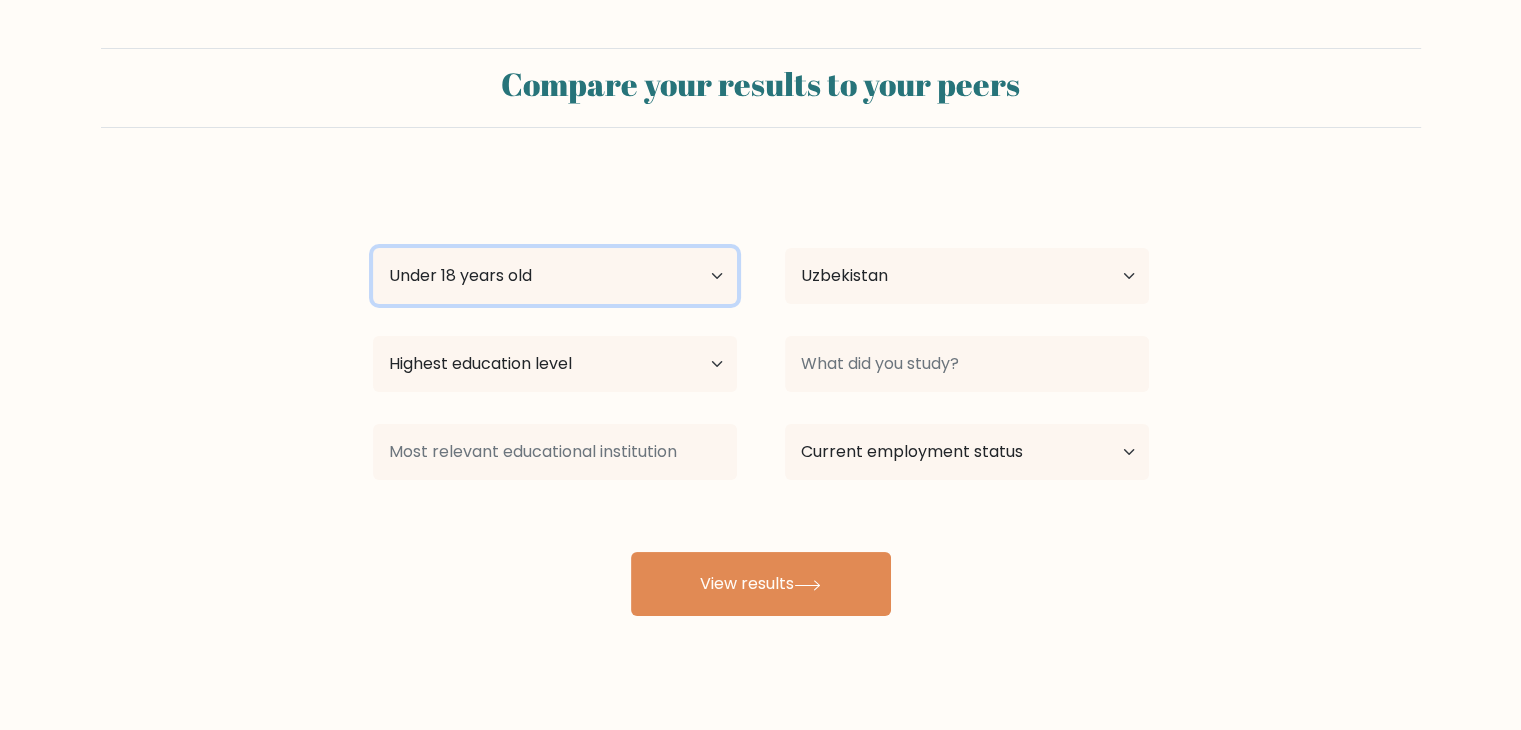 click on "Age
Under 18 years old
18-24 years old
25-34 years old
35-44 years old
45-54 years old
55-64 years old
65 years old and above" at bounding box center (555, 276) 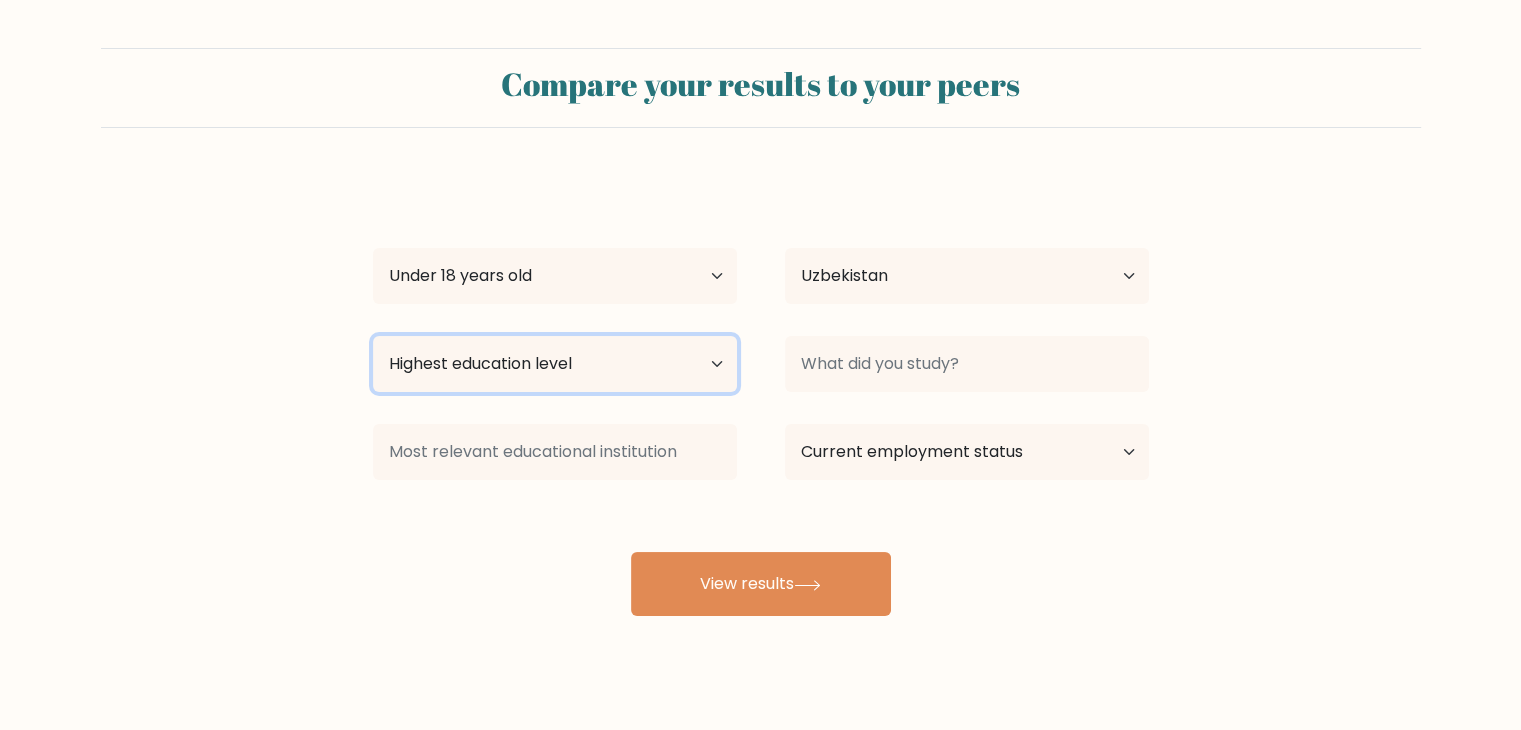 click on "Highest education level
No schooling
Primary
Lower Secondary
Upper Secondary
Occupation Specific
Bachelor's degree
Master's degree
Doctoral degree" at bounding box center [555, 364] 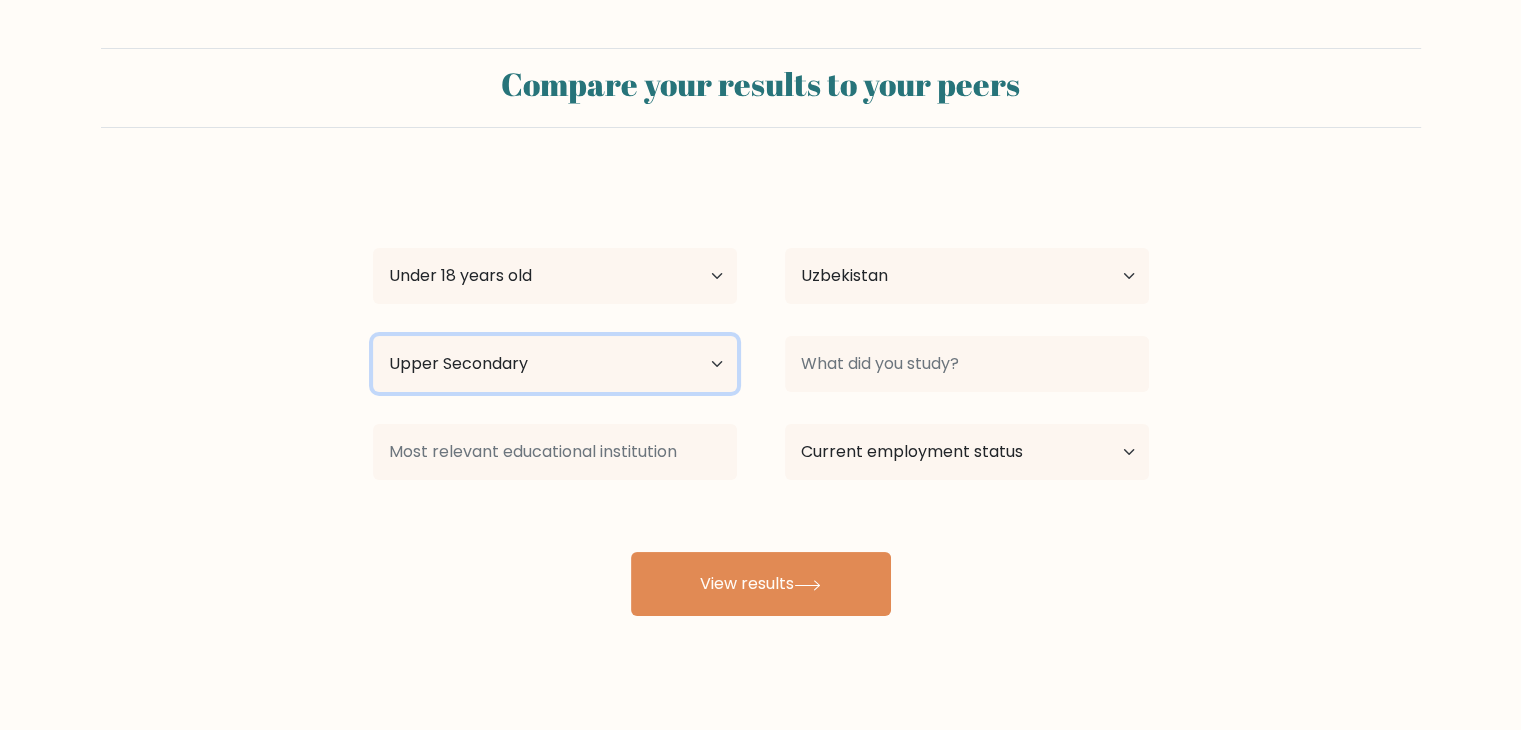 click on "Highest education level
No schooling
Primary
Lower Secondary
Upper Secondary
Occupation Specific
Bachelor's degree
Master's degree
Doctoral degree" at bounding box center [555, 364] 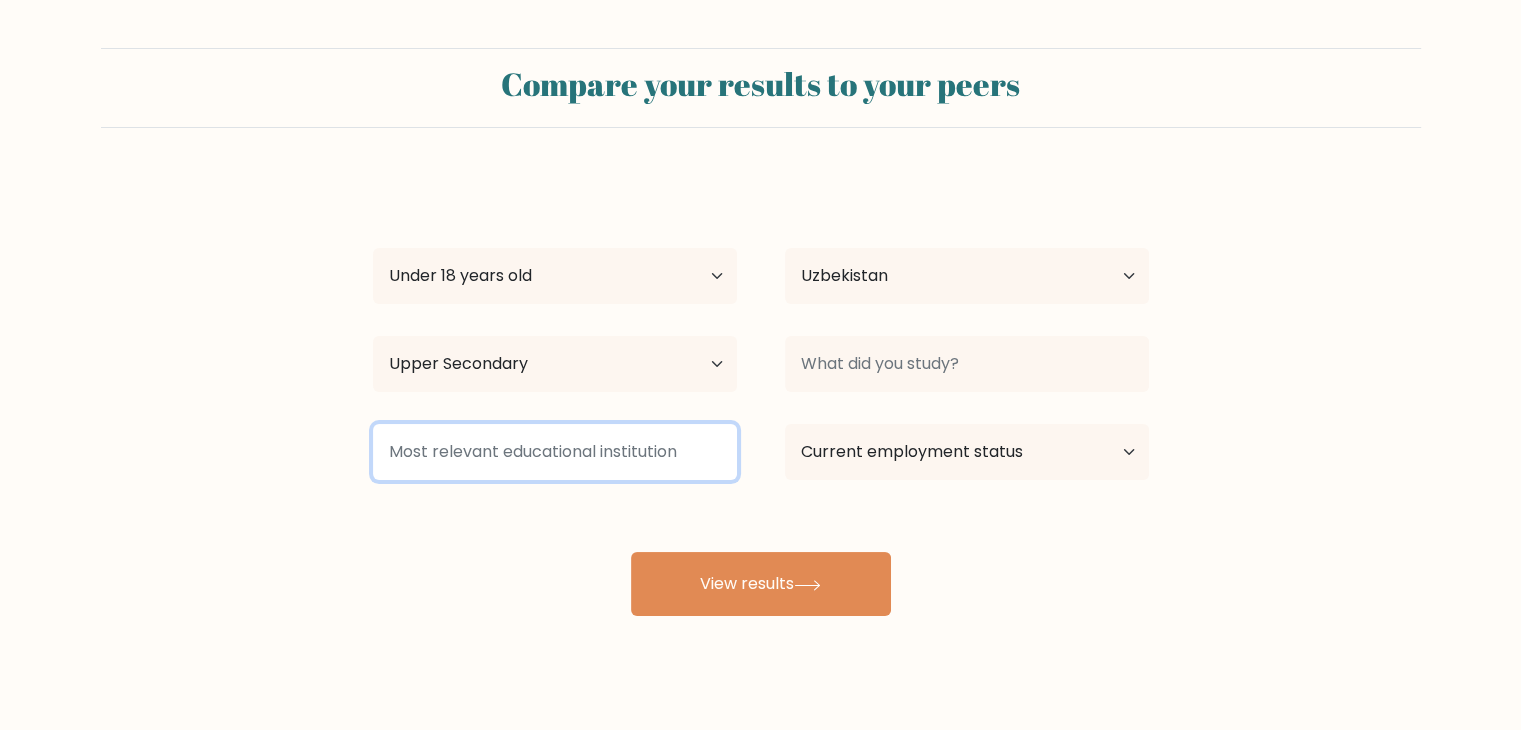 click at bounding box center [555, 452] 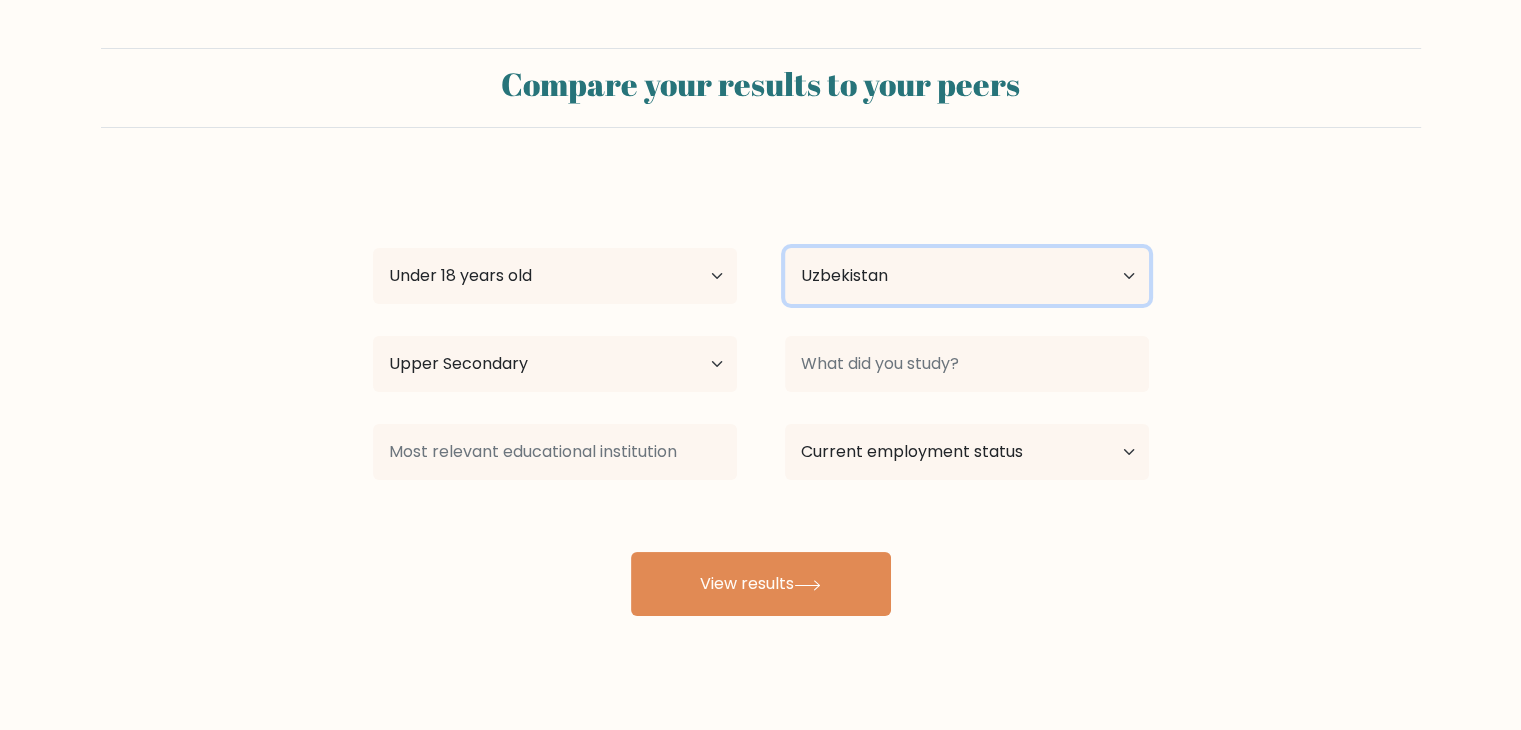drag, startPoint x: 966, startPoint y: 290, endPoint x: 966, endPoint y: 301, distance: 11 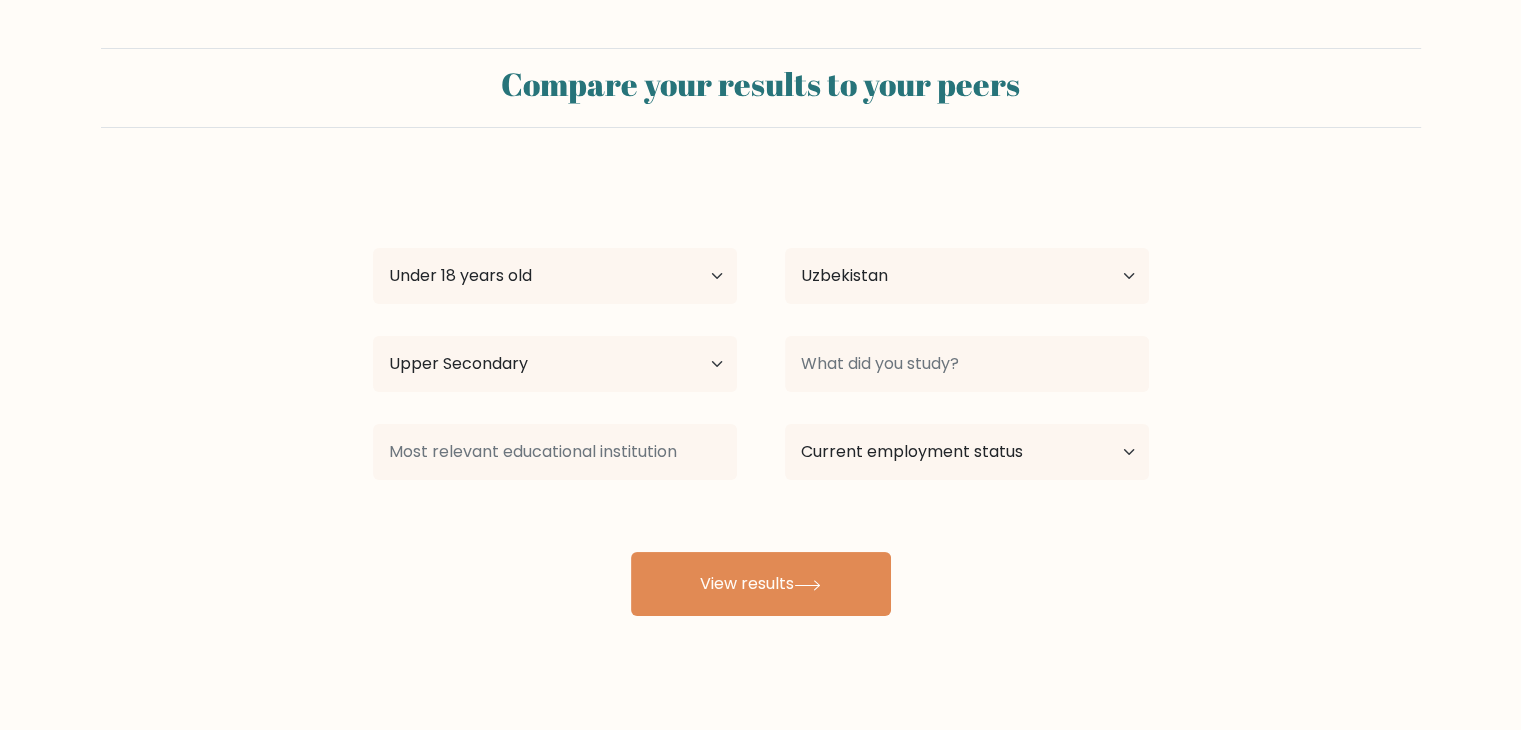 click on "Compare your results to your peers
[FIRST]
[LAST]
Age
Under 18 years old
18-24 years old
25-34 years old
35-44 years old
45-54 years old
55-64 years old
65 years old and above
Country
Afghanistan
Albania
Algeria
American Samoa
Andorra
Angola
Anguilla
Antarctica
Antigua and Barbuda
Argentina
Armenia
Aruba
Australia" at bounding box center [760, 332] 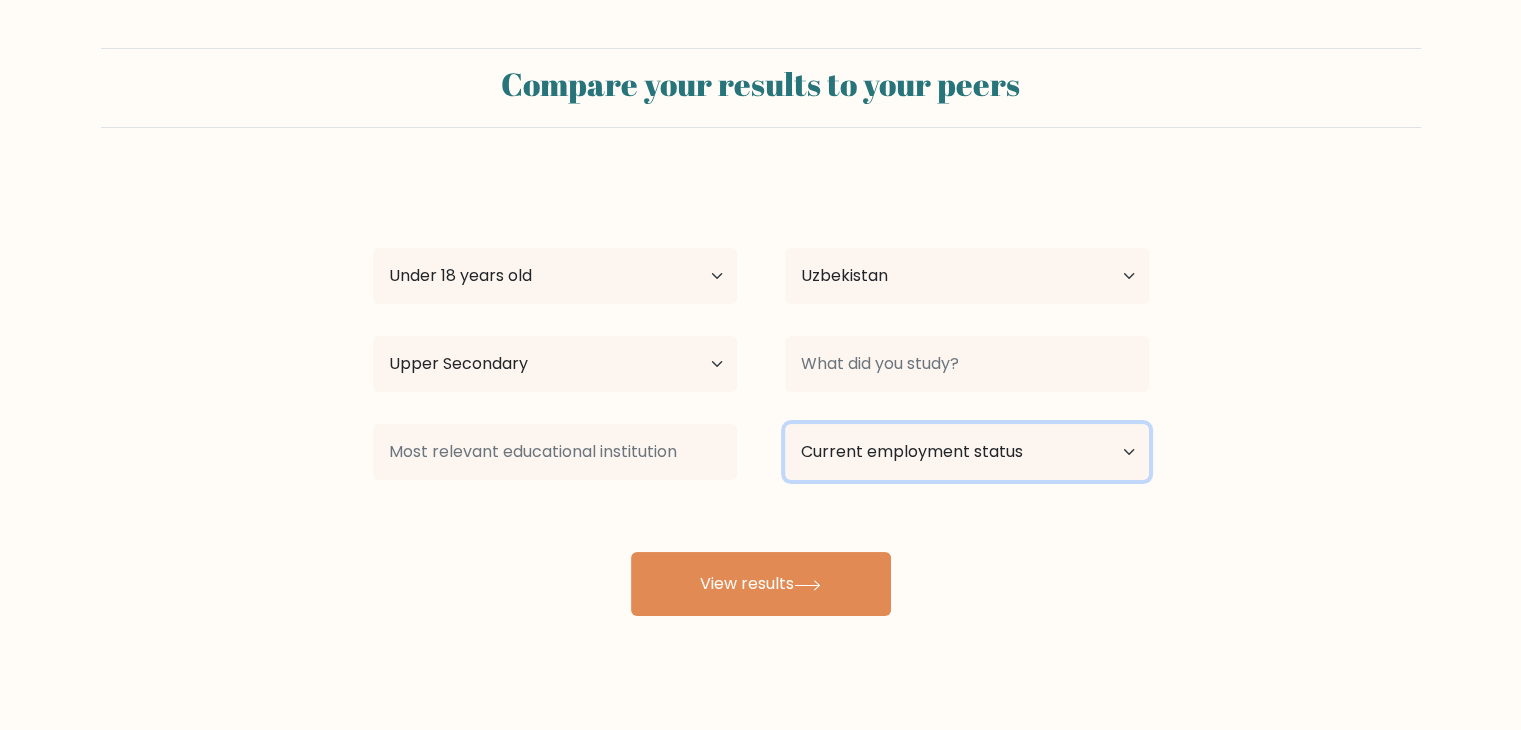 click on "Current employment status
Employed
Student
Retired
Other / prefer not to answer" at bounding box center [967, 452] 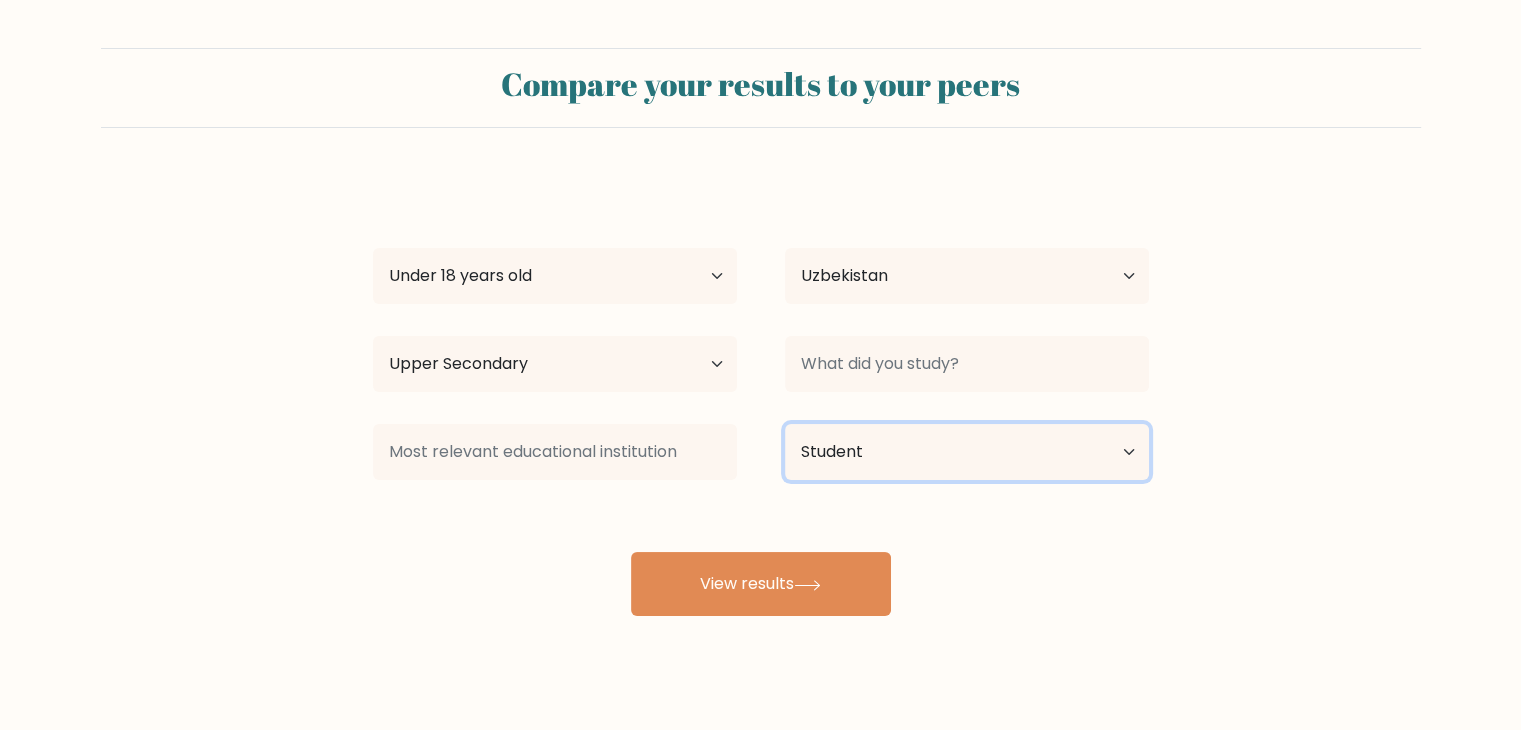 click on "Current employment status
Employed
Student
Retired
Other / prefer not to answer" at bounding box center (967, 452) 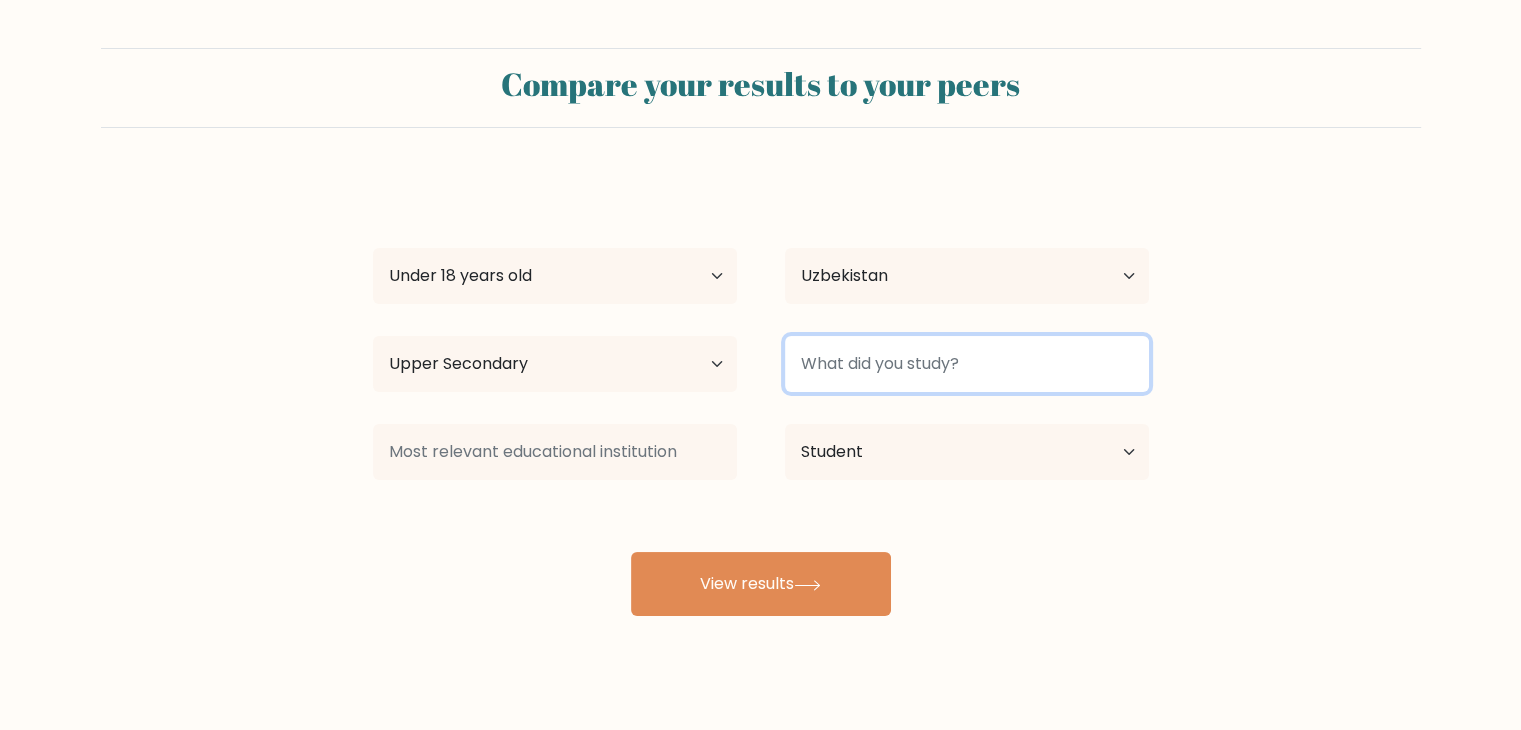 drag, startPoint x: 1532, startPoint y: 179, endPoint x: 1005, endPoint y: 392, distance: 568.4171 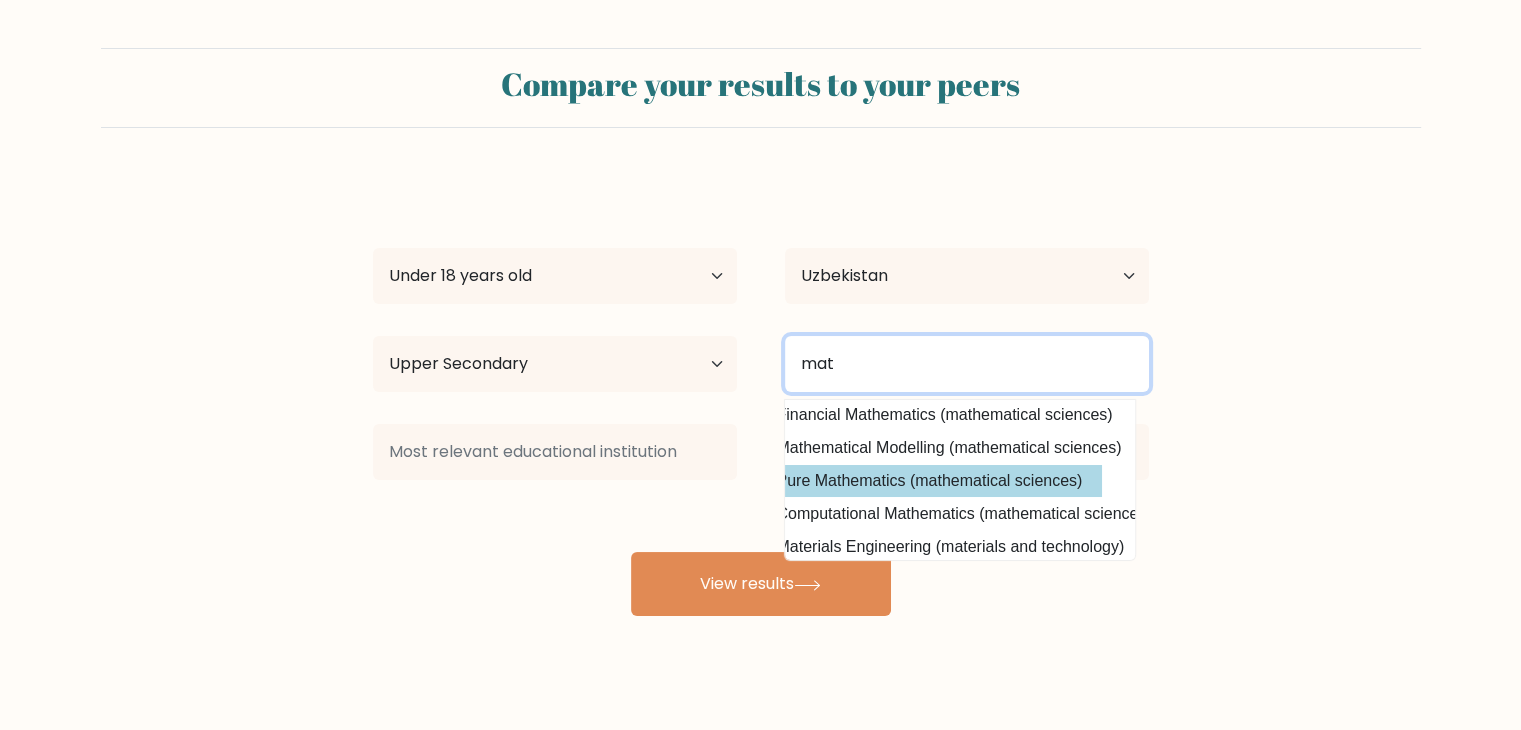 scroll, scrollTop: 72, scrollLeft: 0, axis: vertical 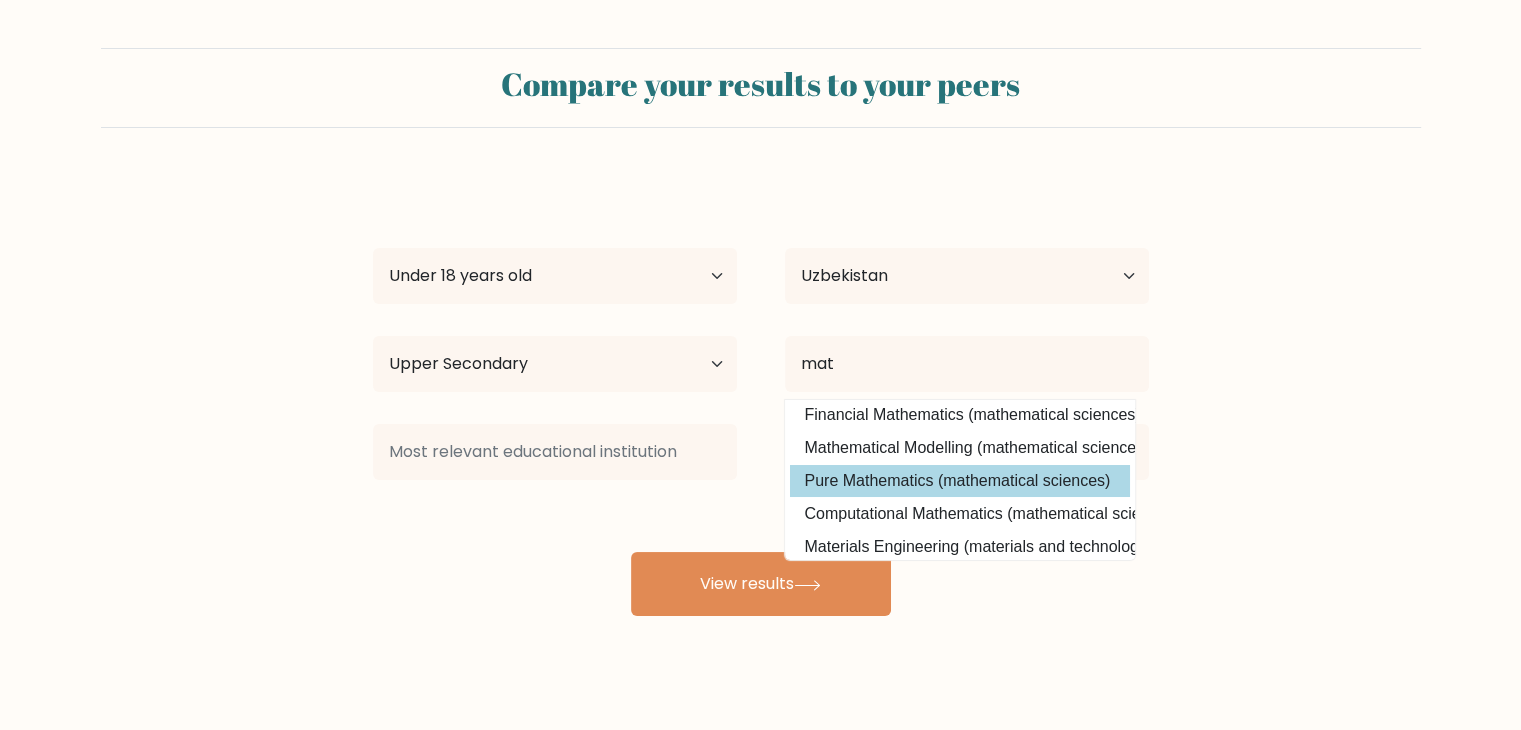 click on "[FIRST]
[LAST]
Age
Under 18 years old
18-24 years old
25-34 years old
35-44 years old
45-54 years old
55-64 years old
65 years old and above
Country
Afghanistan
Albania
Algeria
American Samoa
Andorra
Angola
Anguilla
Antarctica
Antigua and Barbuda
Argentina
Armenia
Aruba
Australia
Austria
Azerbaijan
Bahamas
Bahrain
Bangladesh
Barbados
Belarus
Belgium
Belize
Benin
Bermuda
Bhutan
Bolivia
Bonaire, Sint Eustatius and Saba
Bosnia and Herzegovina
Botswana
Bouvet Island
Brazil
Brunei" at bounding box center (761, 396) 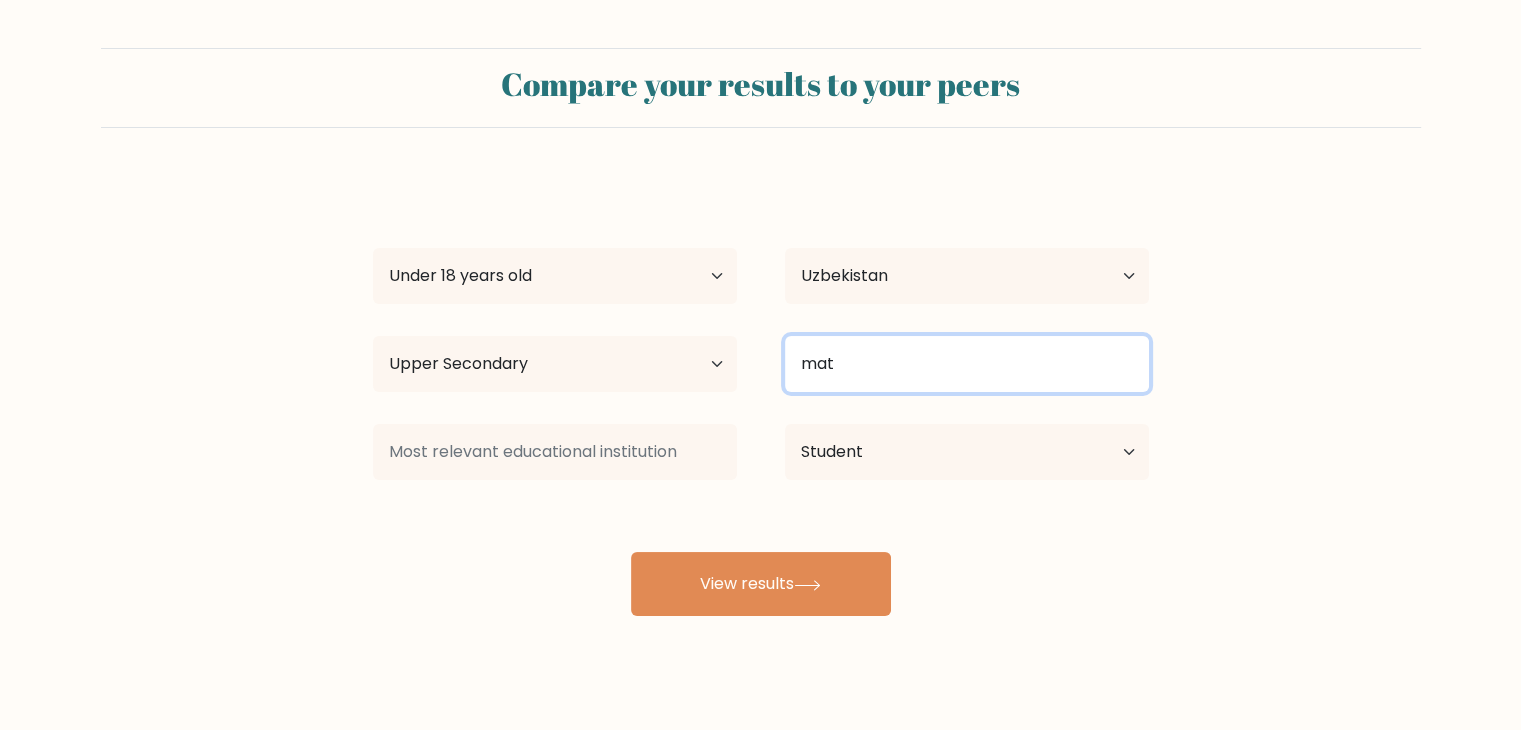 click on "mat" at bounding box center (967, 364) 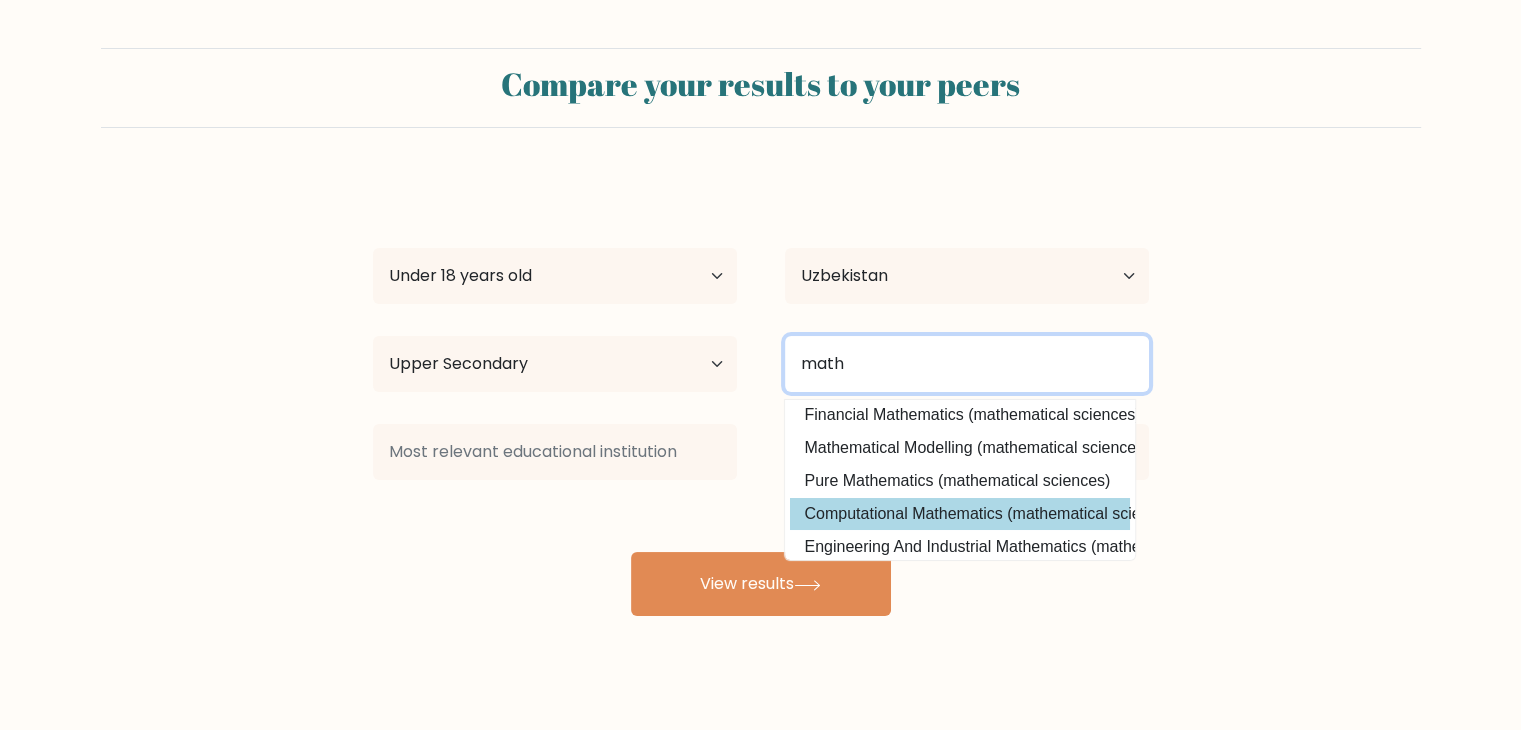 scroll, scrollTop: 28, scrollLeft: 0, axis: vertical 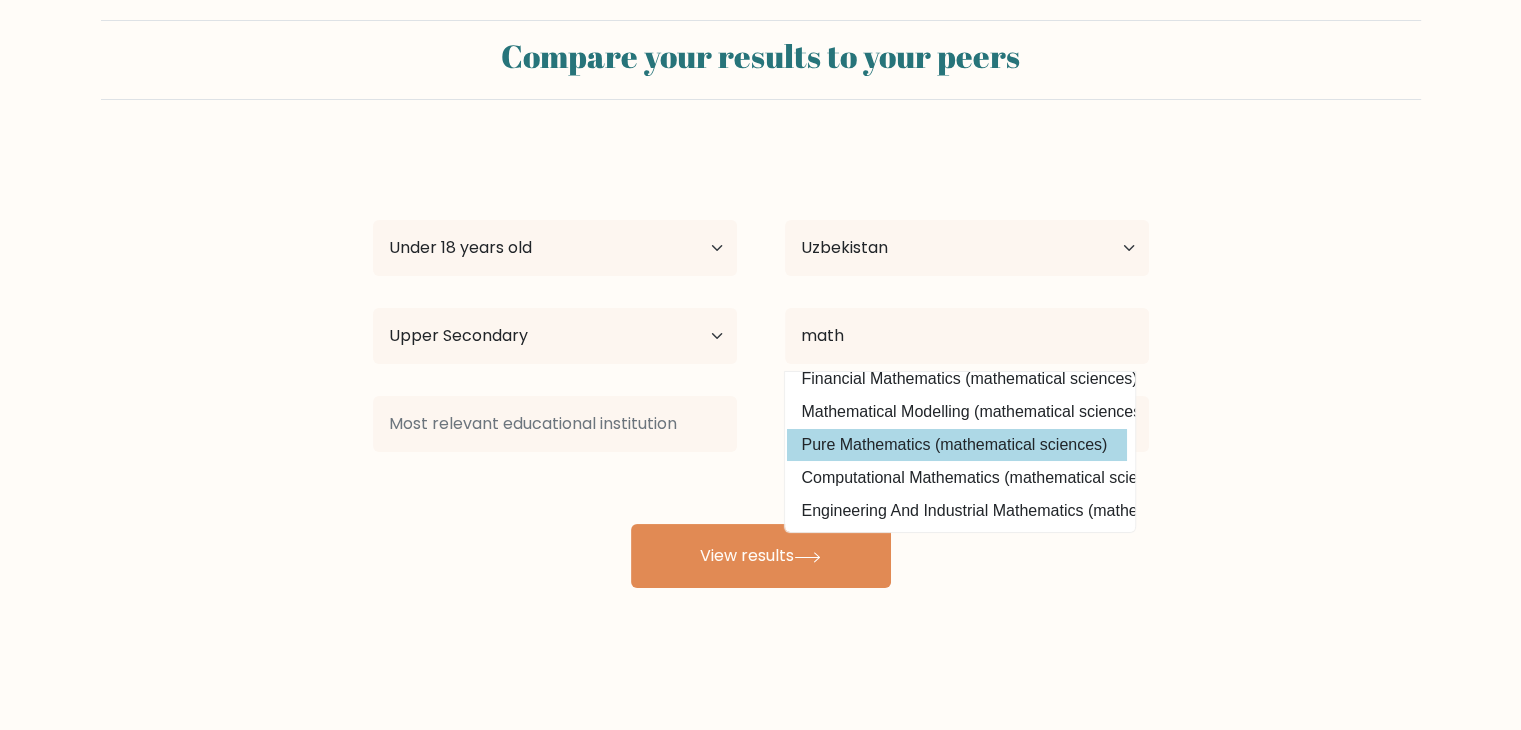 click on "Pure Mathematics (mathematical sciences)" at bounding box center [957, 445] 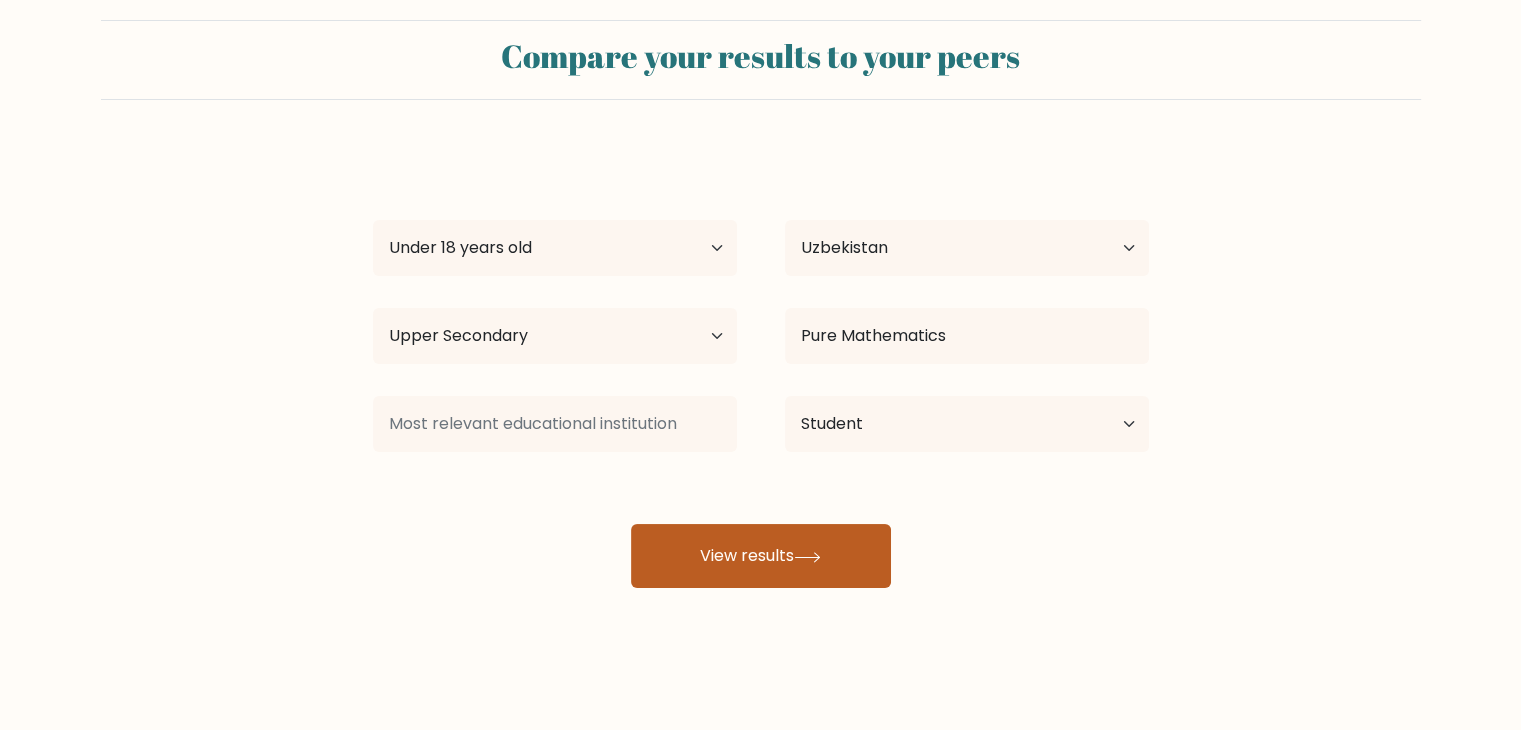 click on "View results" at bounding box center (761, 556) 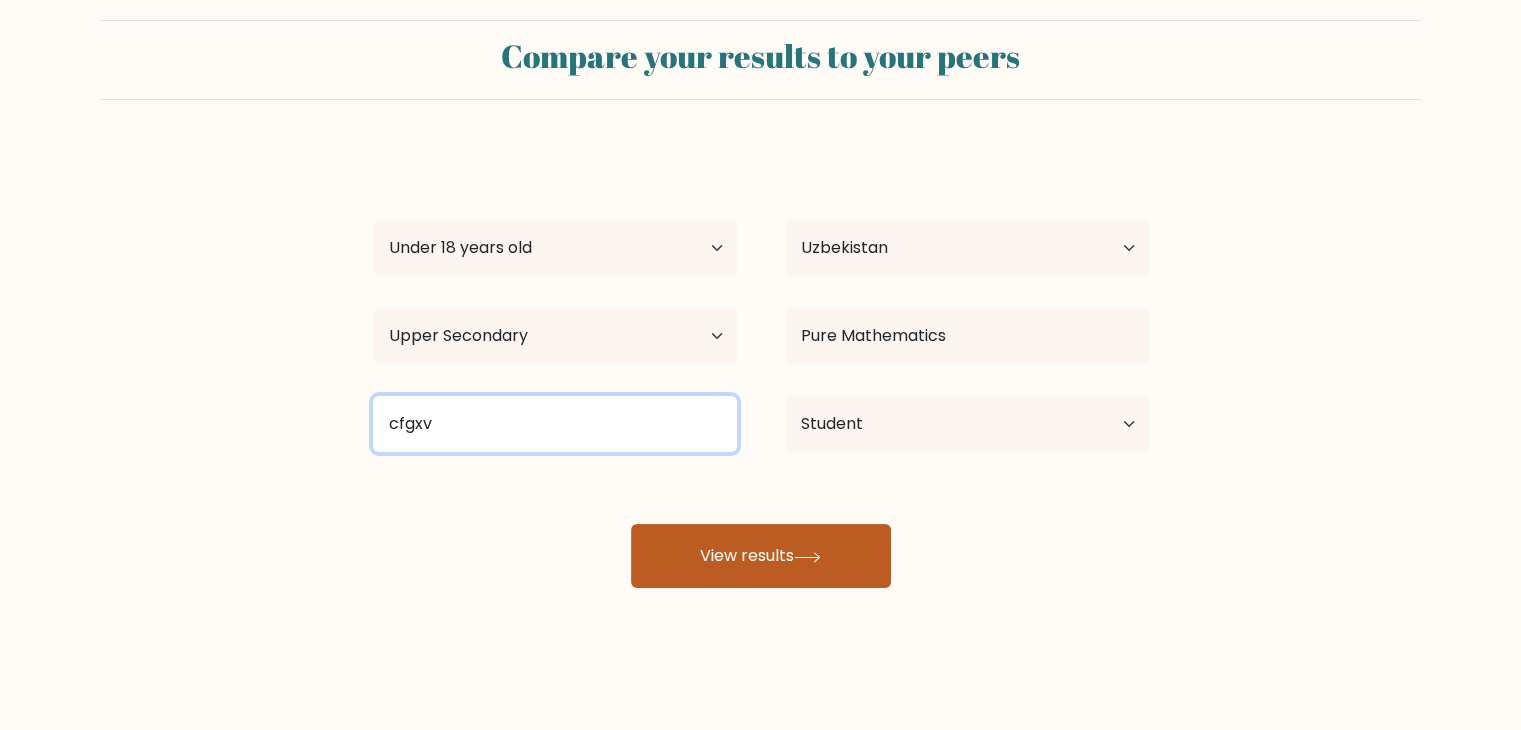 type on "cfgxv" 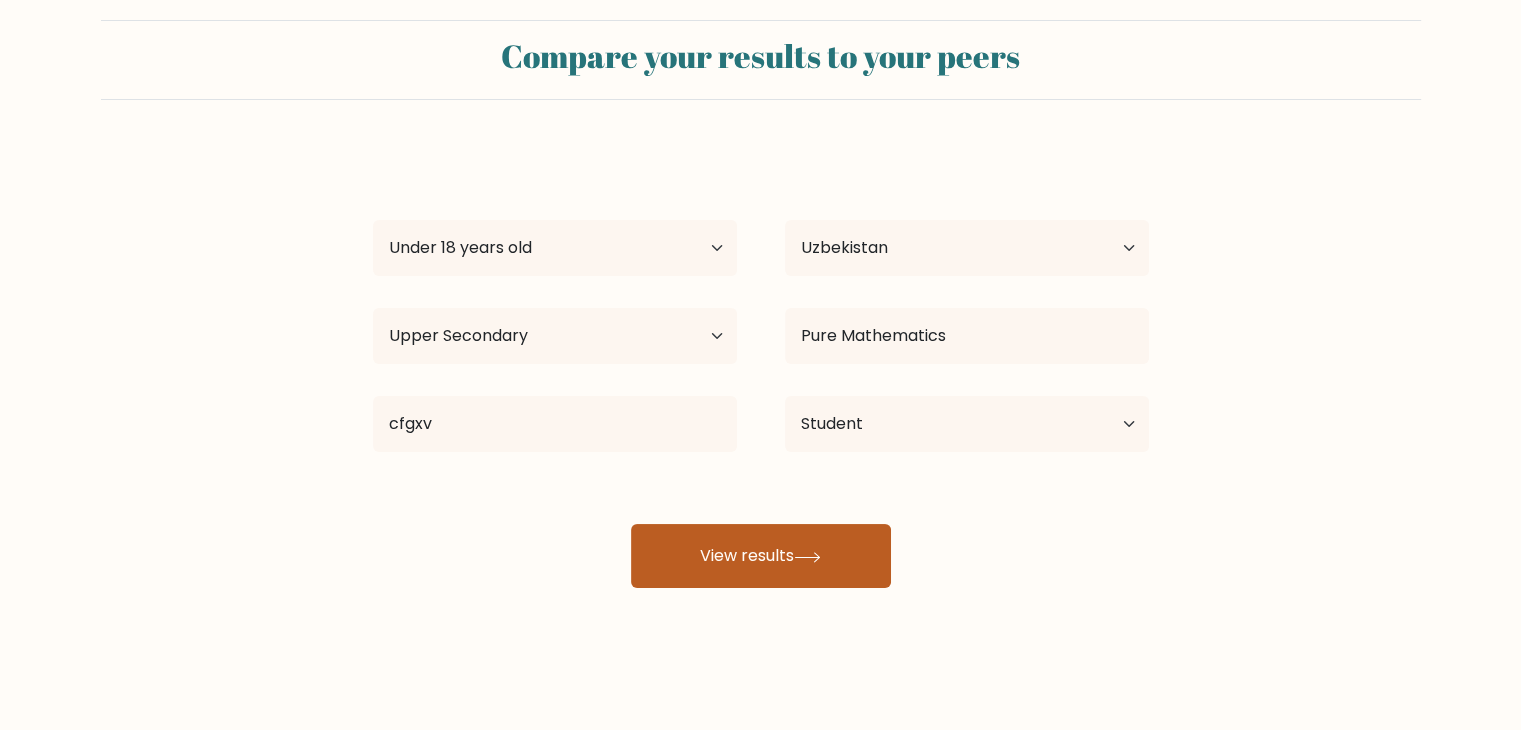 click on "View results" at bounding box center (761, 556) 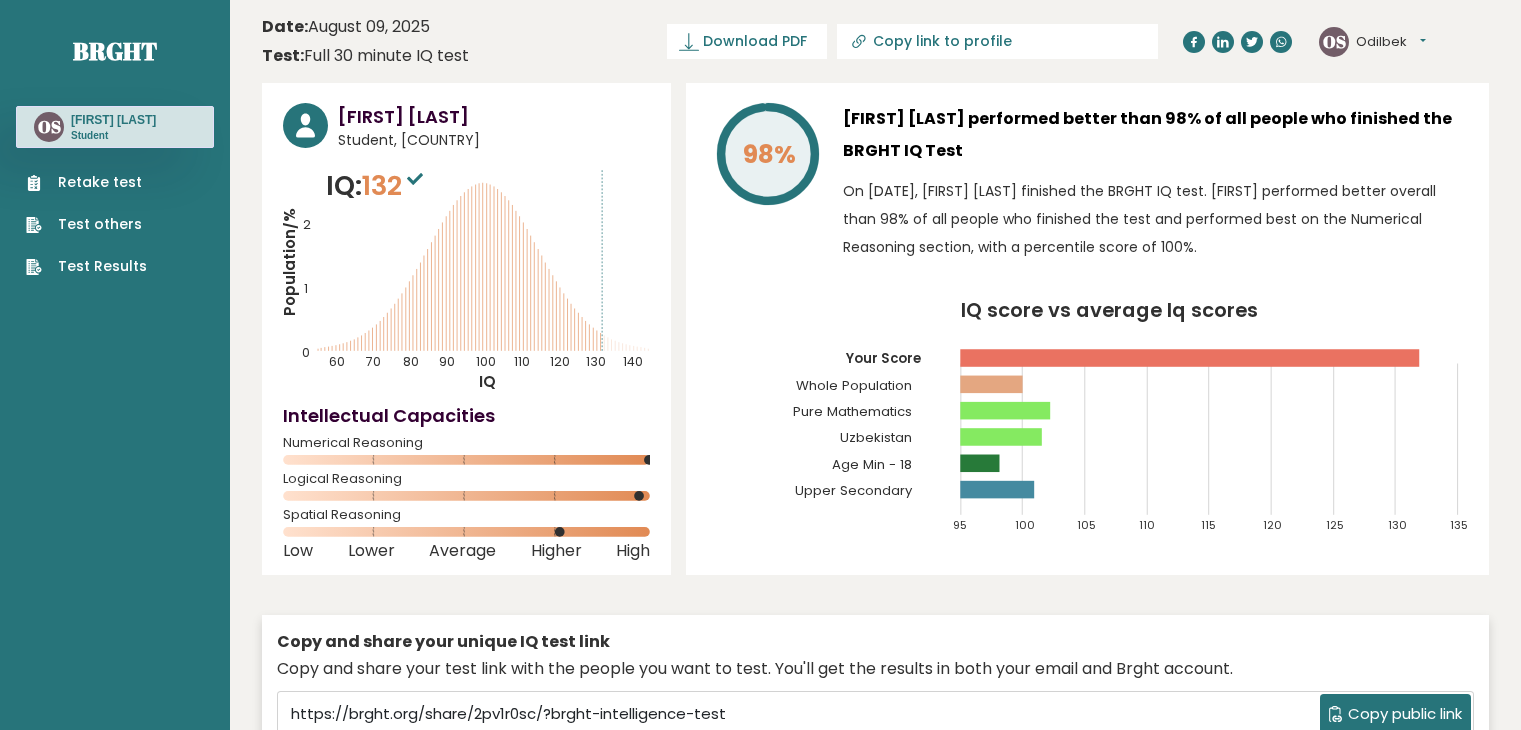 scroll, scrollTop: 0, scrollLeft: 0, axis: both 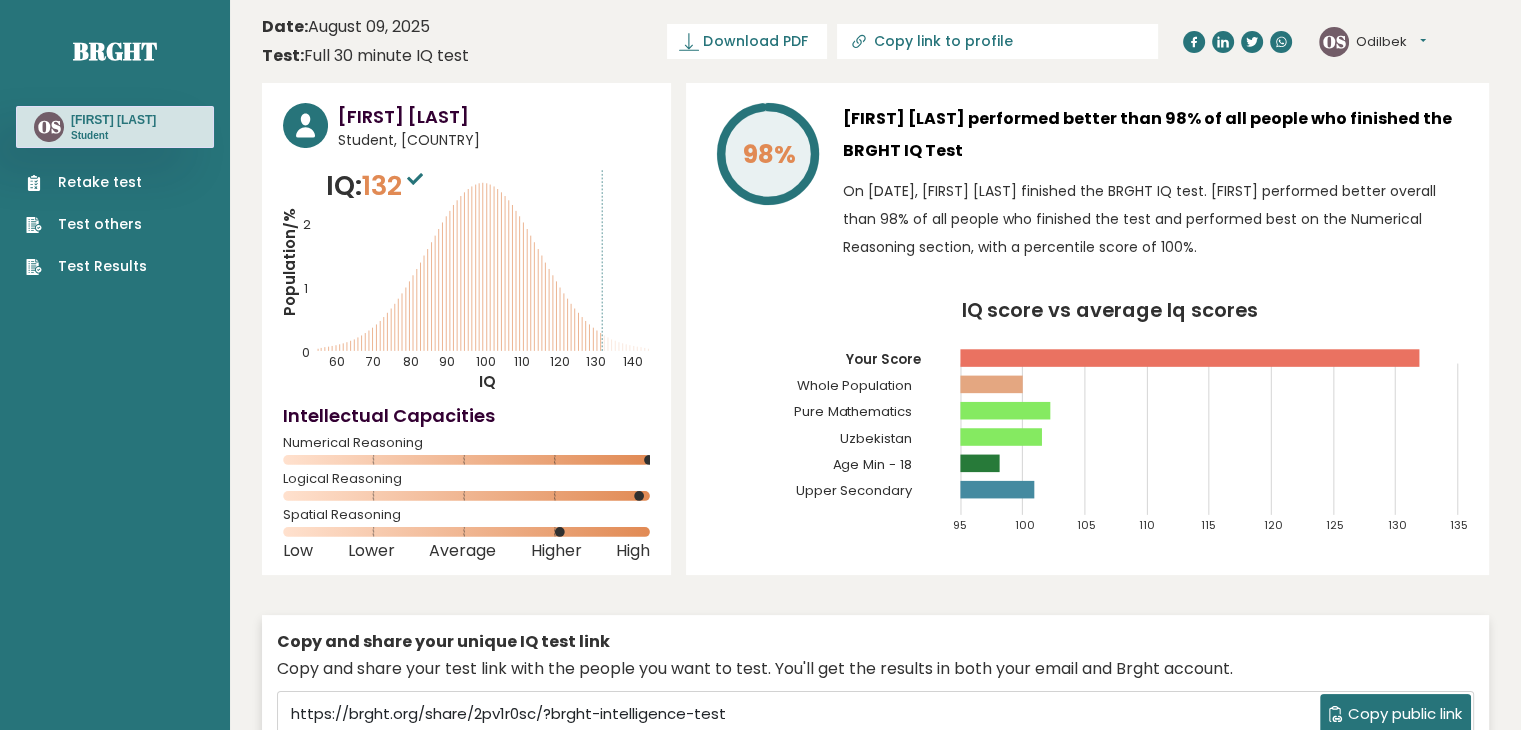 click on "IQ score vs average Iq scores
95
100
105
110
115
120
125
130
135
Your Score
Whole Population
Pure Mathematics
[COUNTRY]
Age Min - [AGE]
Upper Secondary" 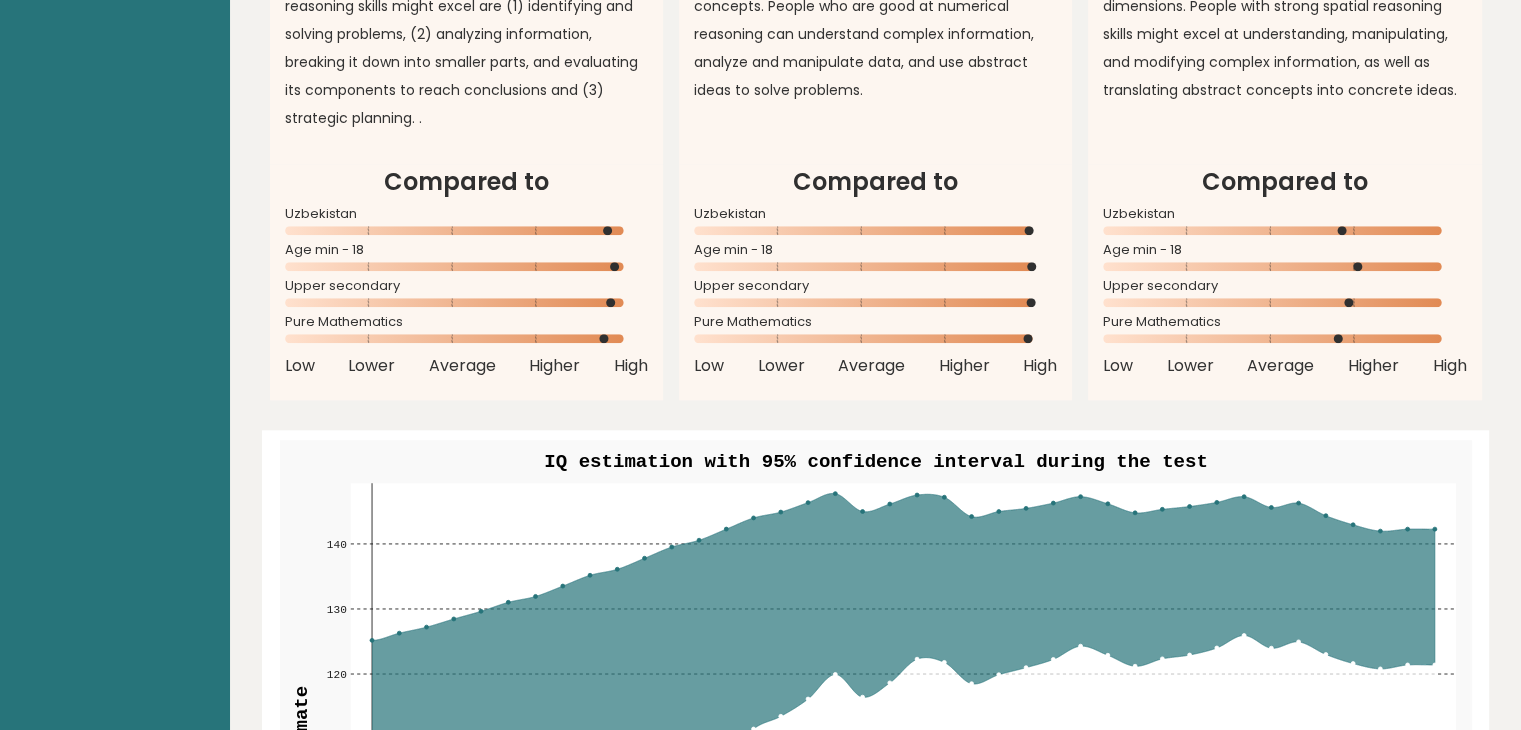 scroll, scrollTop: 1456, scrollLeft: 0, axis: vertical 